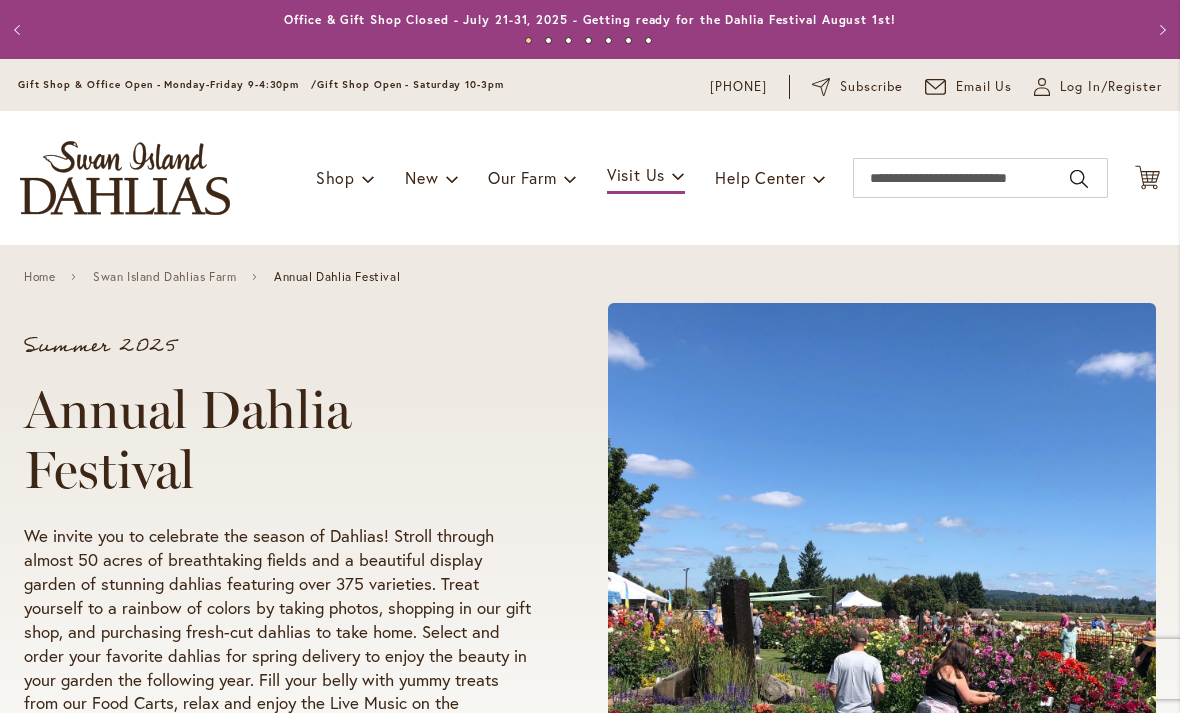 scroll, scrollTop: 0, scrollLeft: 0, axis: both 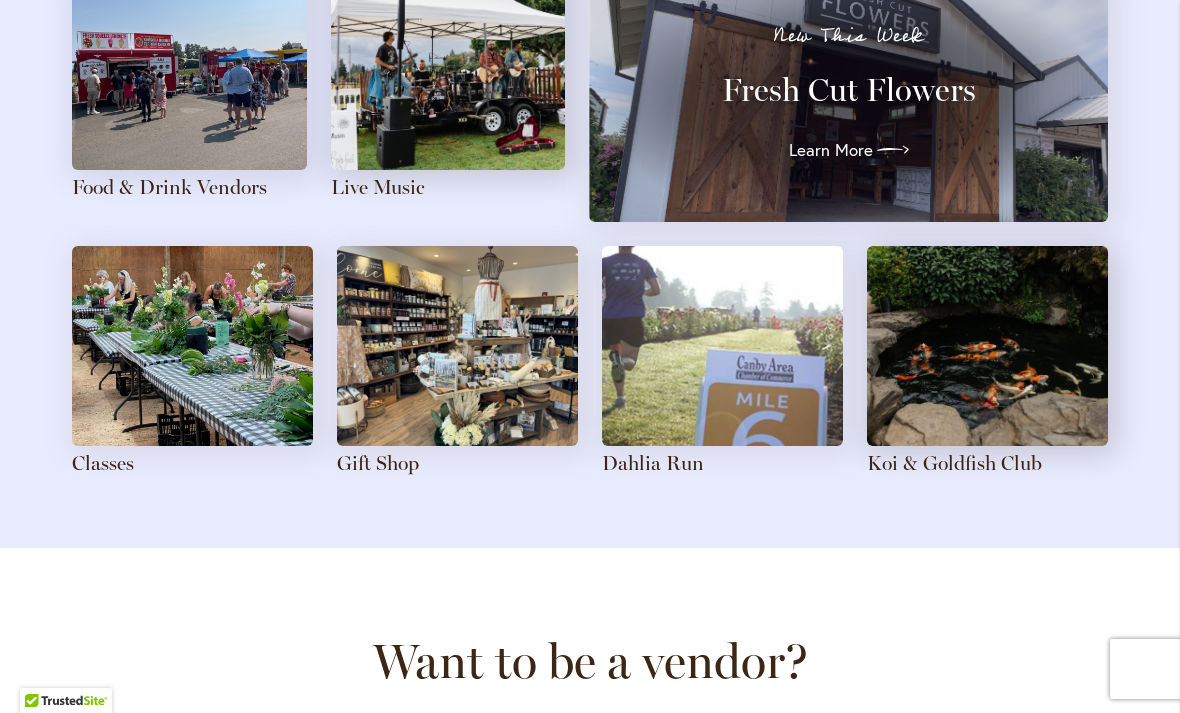 click at bounding box center [192, 346] 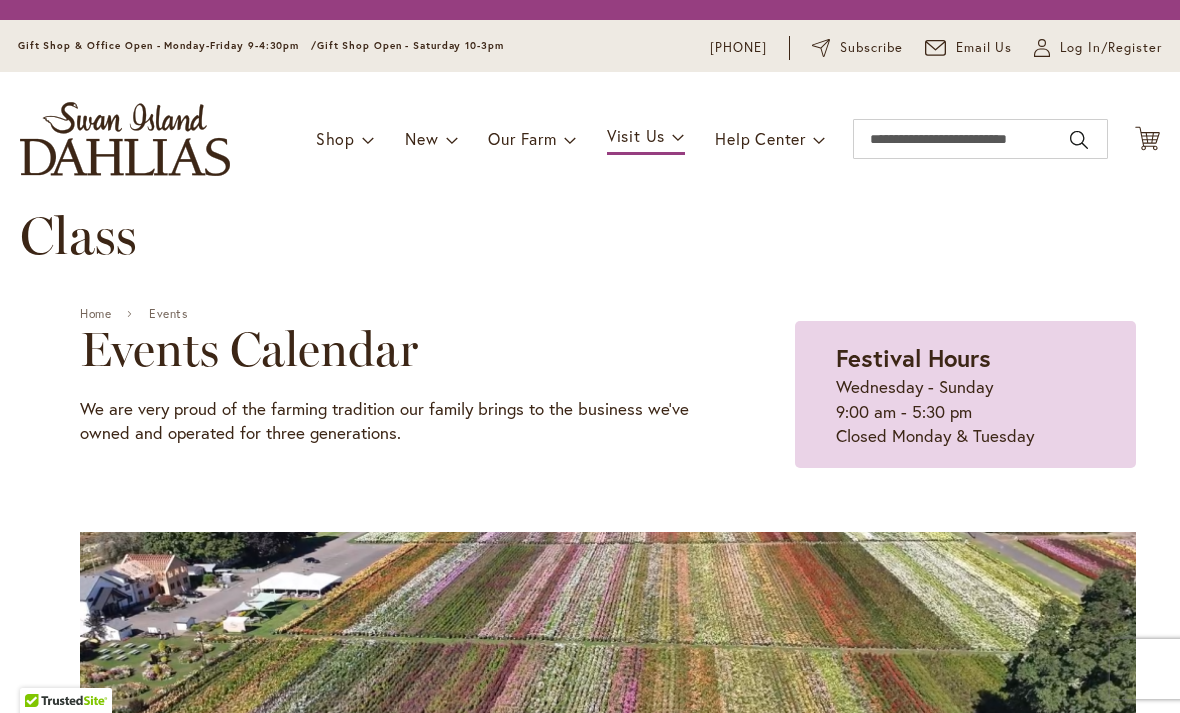 scroll, scrollTop: 0, scrollLeft: 0, axis: both 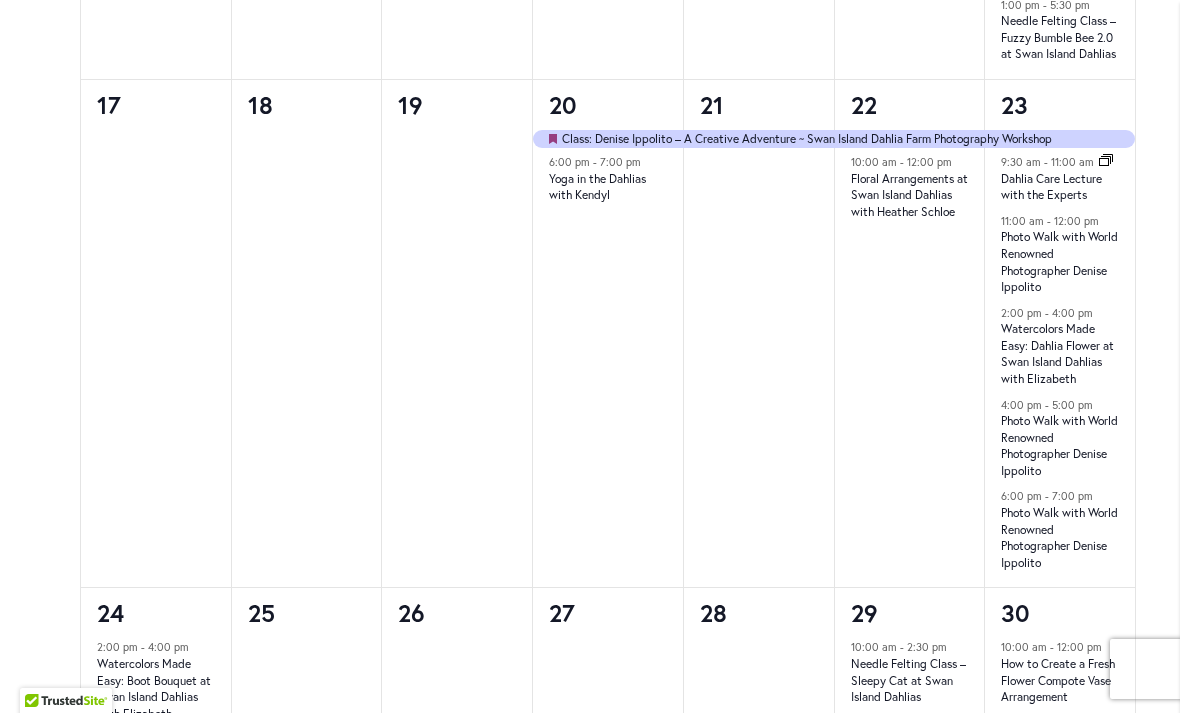 click on "Dahlia Care Lecture with the Experts" at bounding box center [1051, 187] 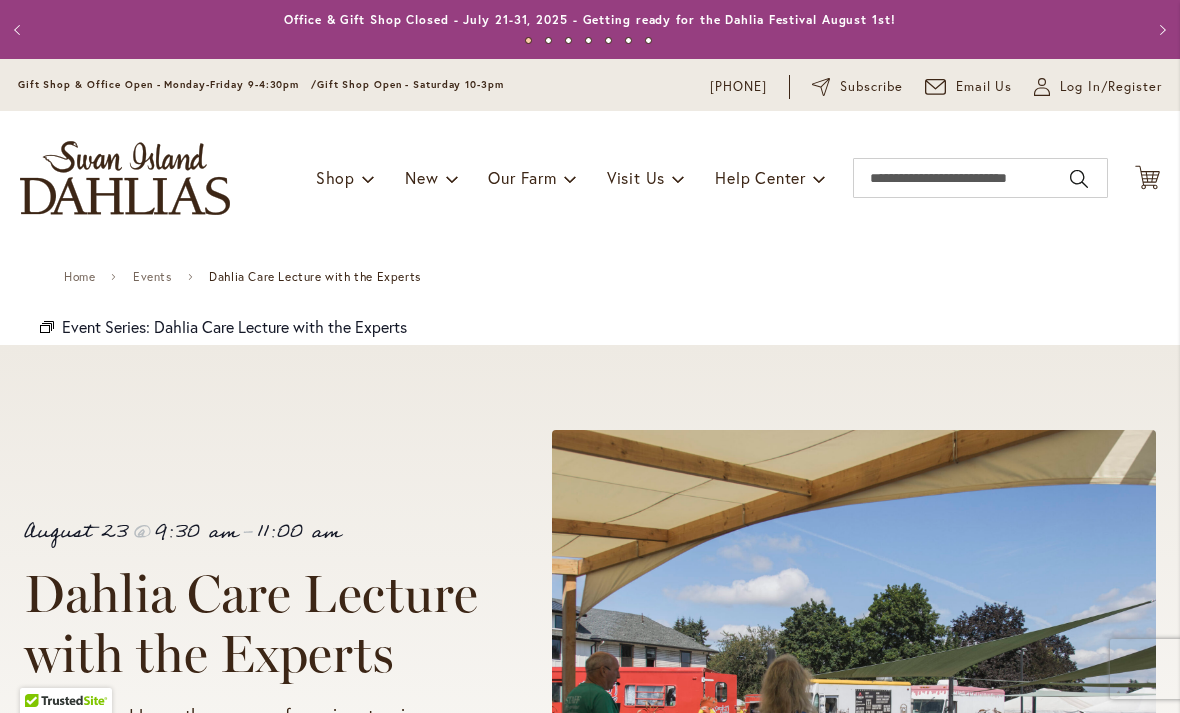 scroll, scrollTop: 0, scrollLeft: 0, axis: both 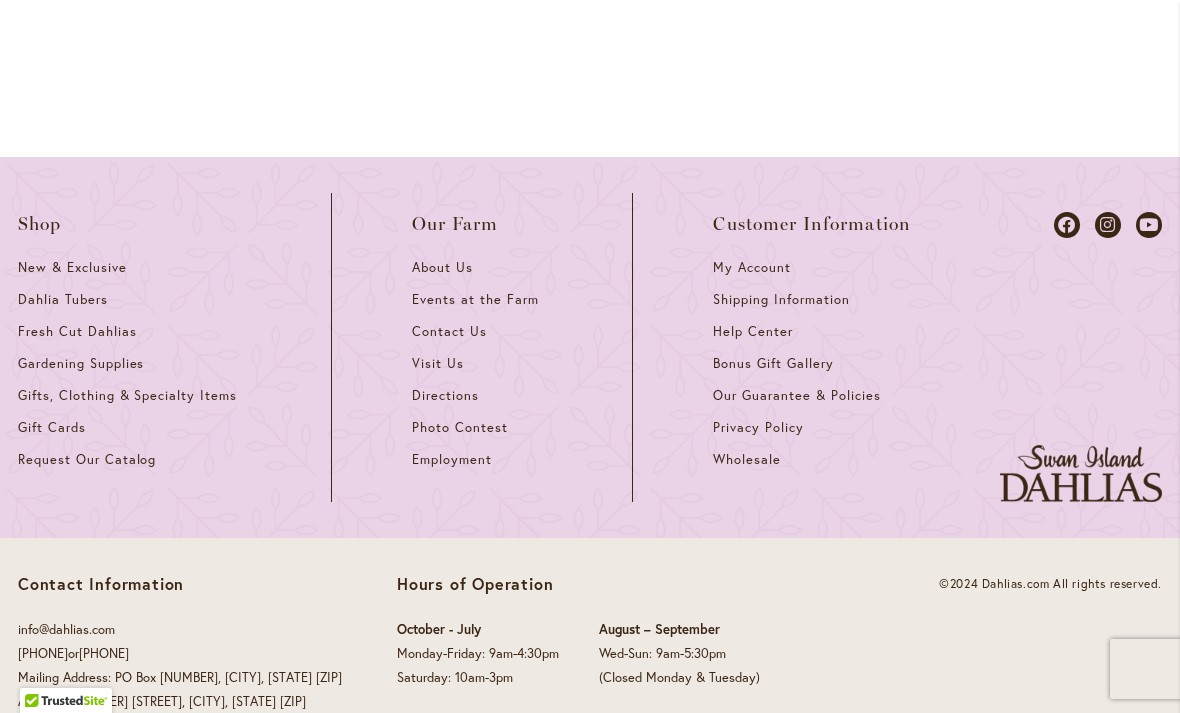click on "Request Our Catalog" at bounding box center [87, 459] 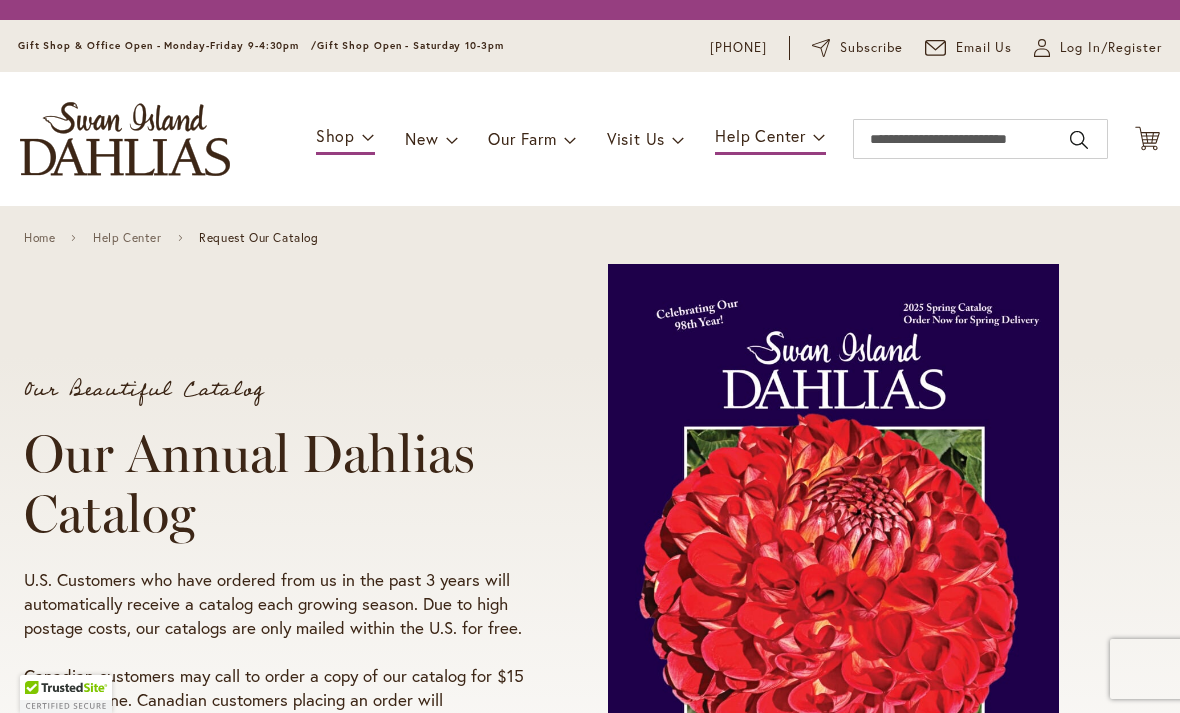 scroll, scrollTop: 0, scrollLeft: 0, axis: both 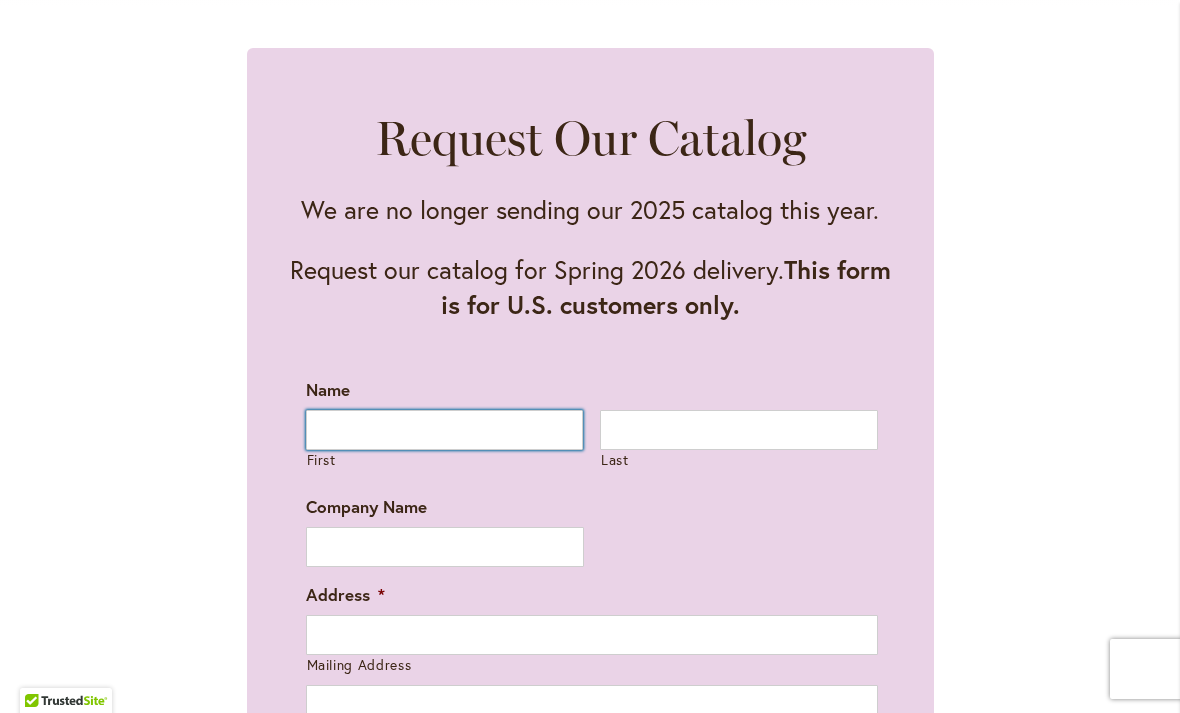 click on "First" at bounding box center [445, 430] 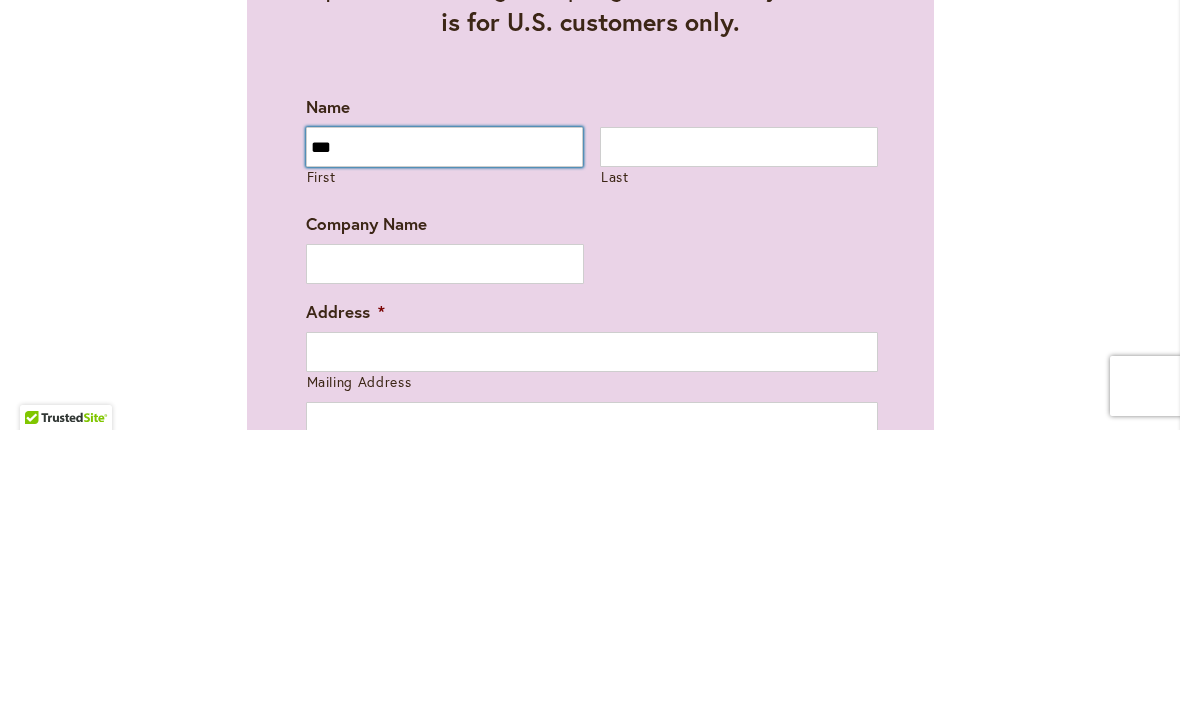 type on "***" 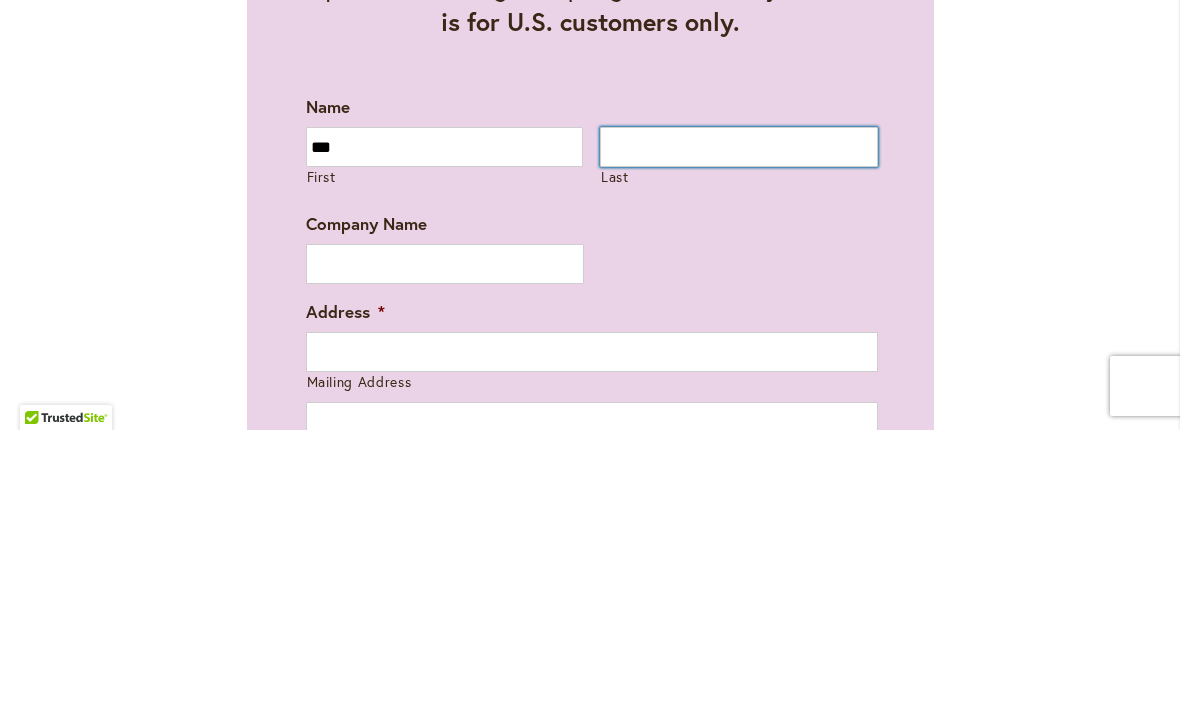 click on "Last" at bounding box center (739, 430) 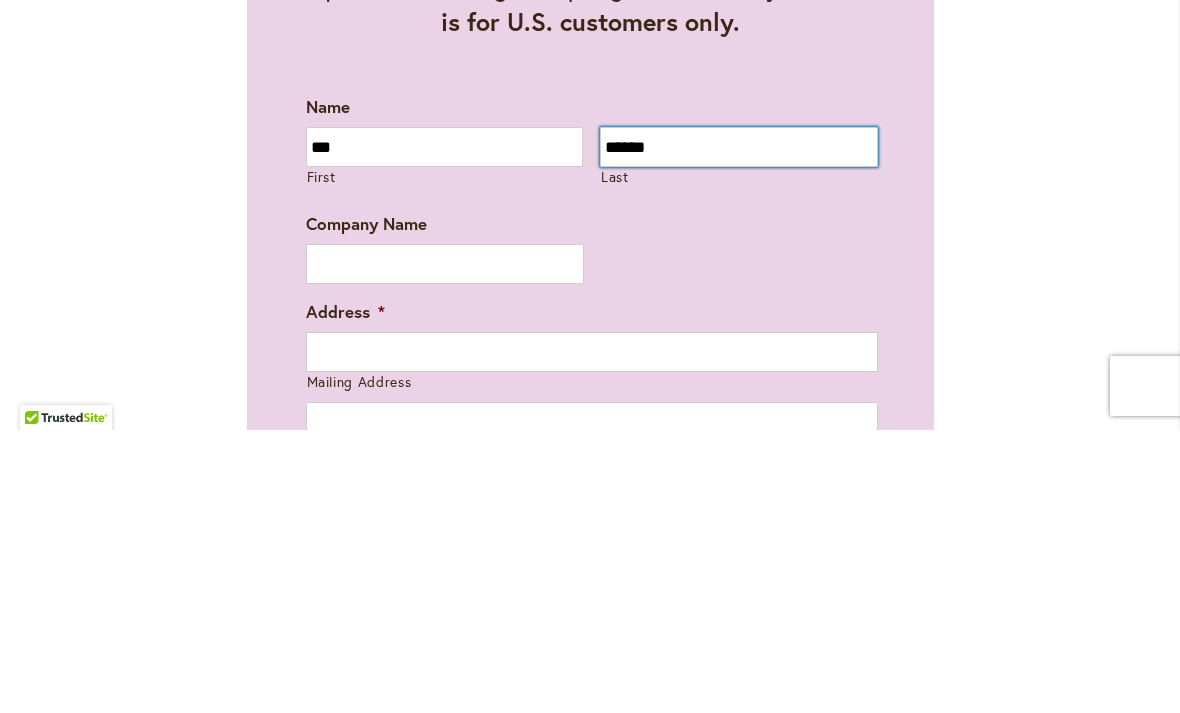 type on "******" 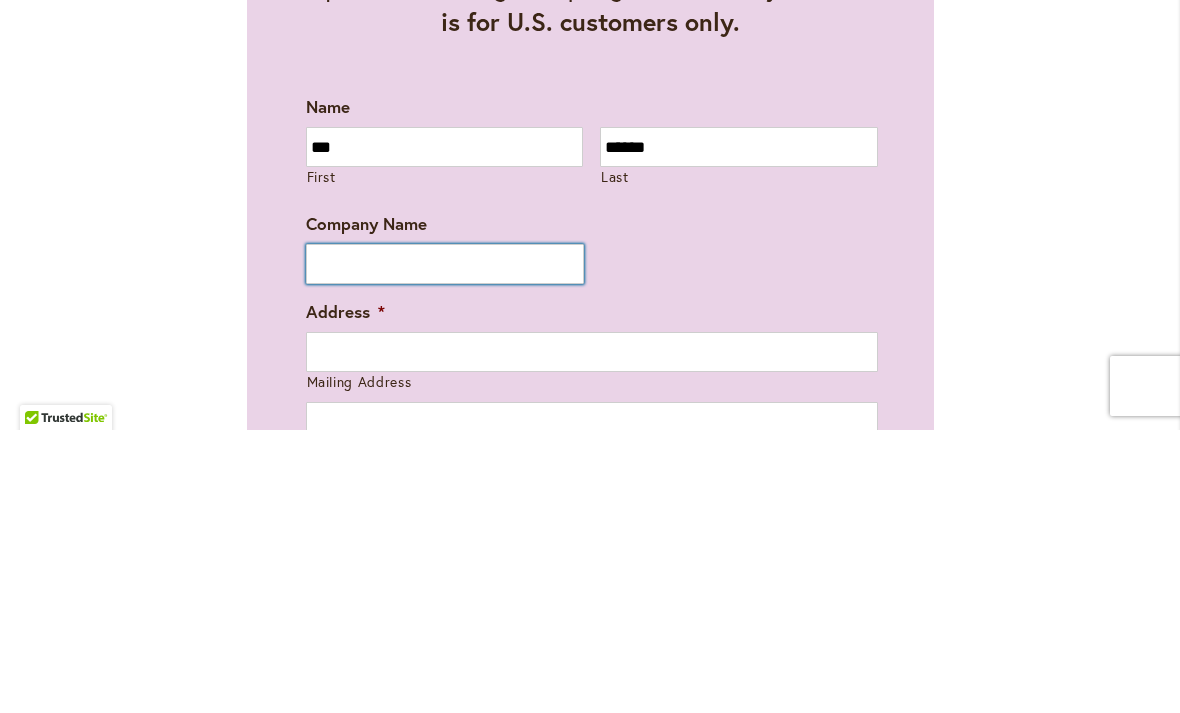 click on "Company Name" at bounding box center [445, 547] 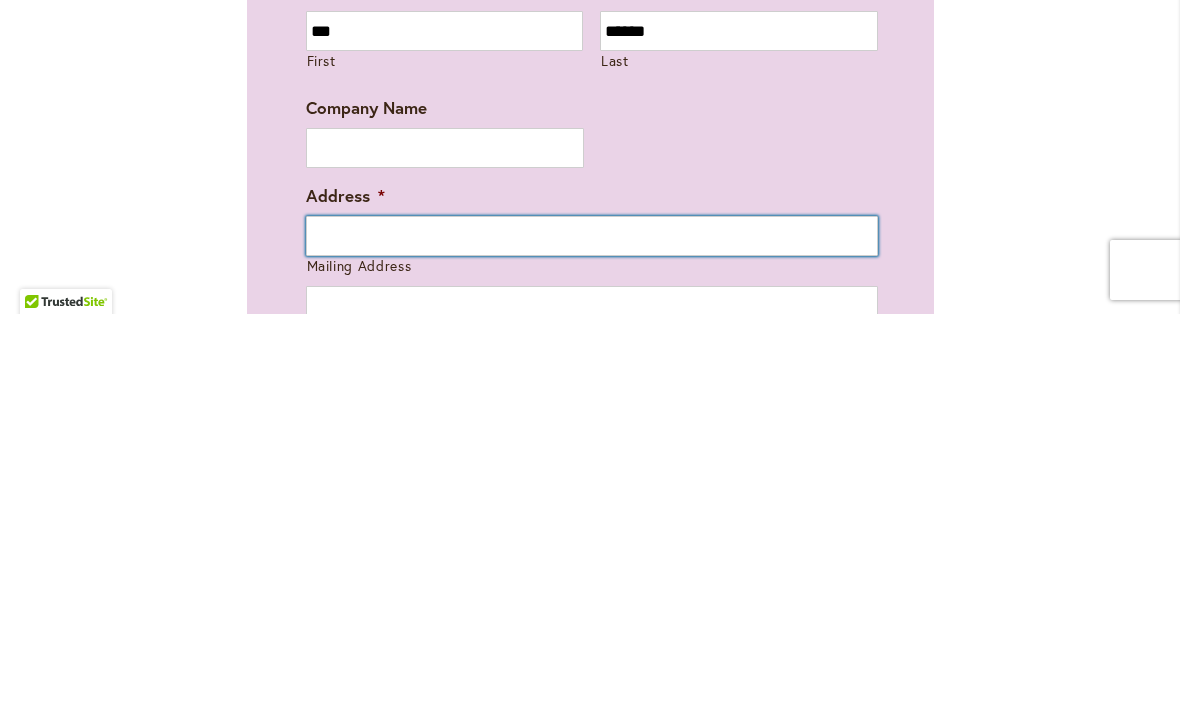 click on "Mailing Address" at bounding box center [592, 635] 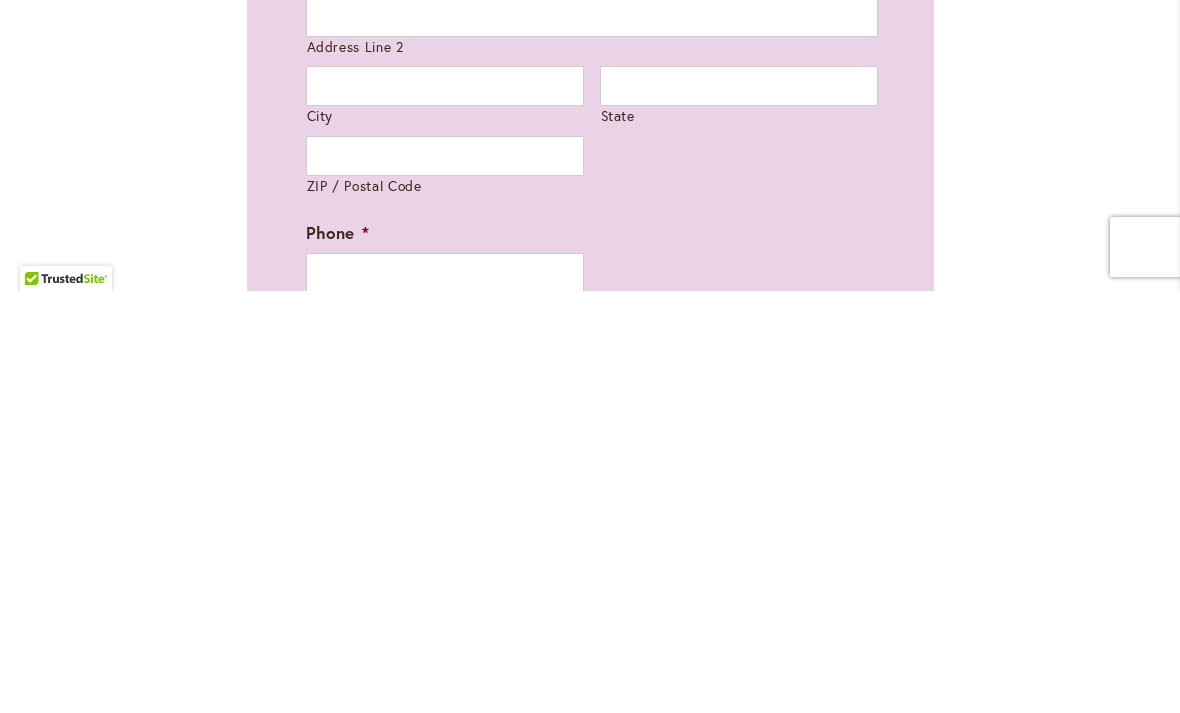 scroll, scrollTop: 1253, scrollLeft: 0, axis: vertical 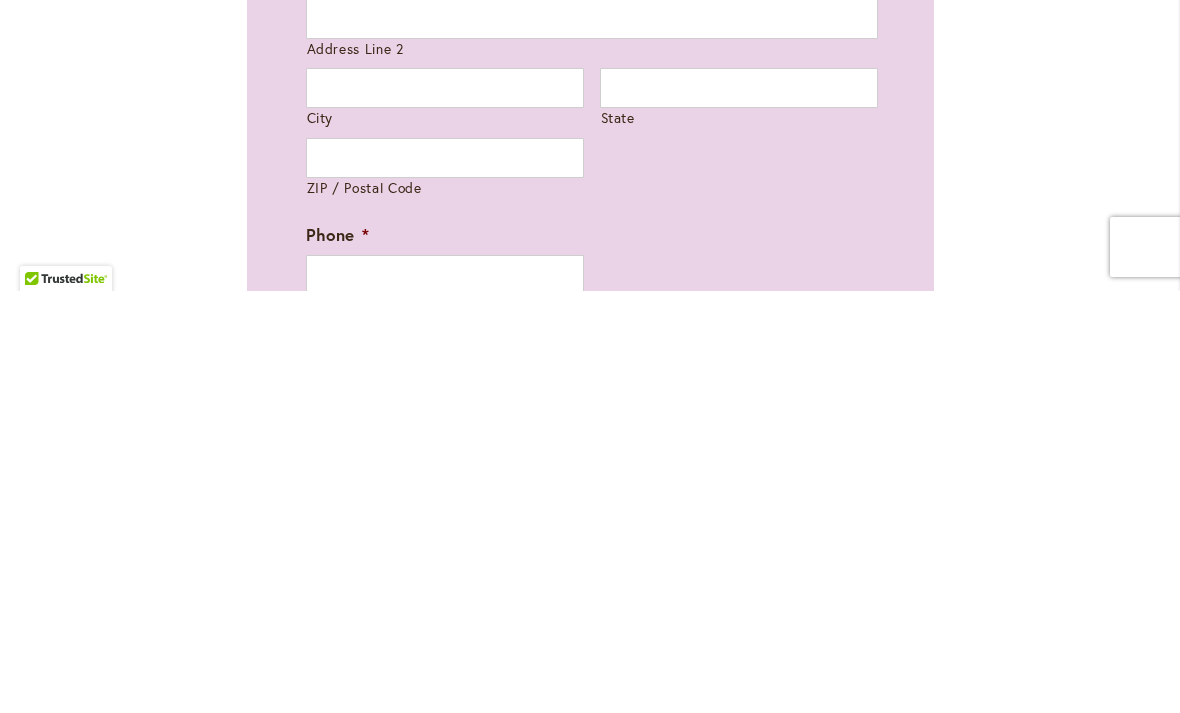 type on "**********" 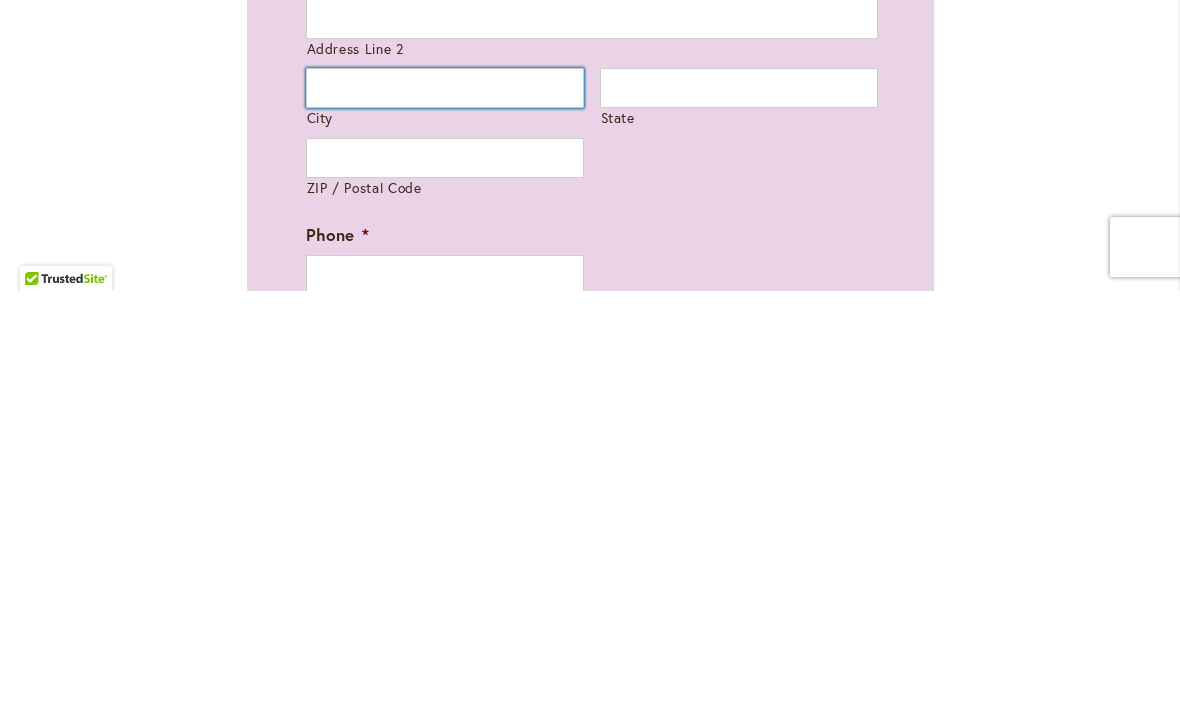 click on "City" at bounding box center (445, 510) 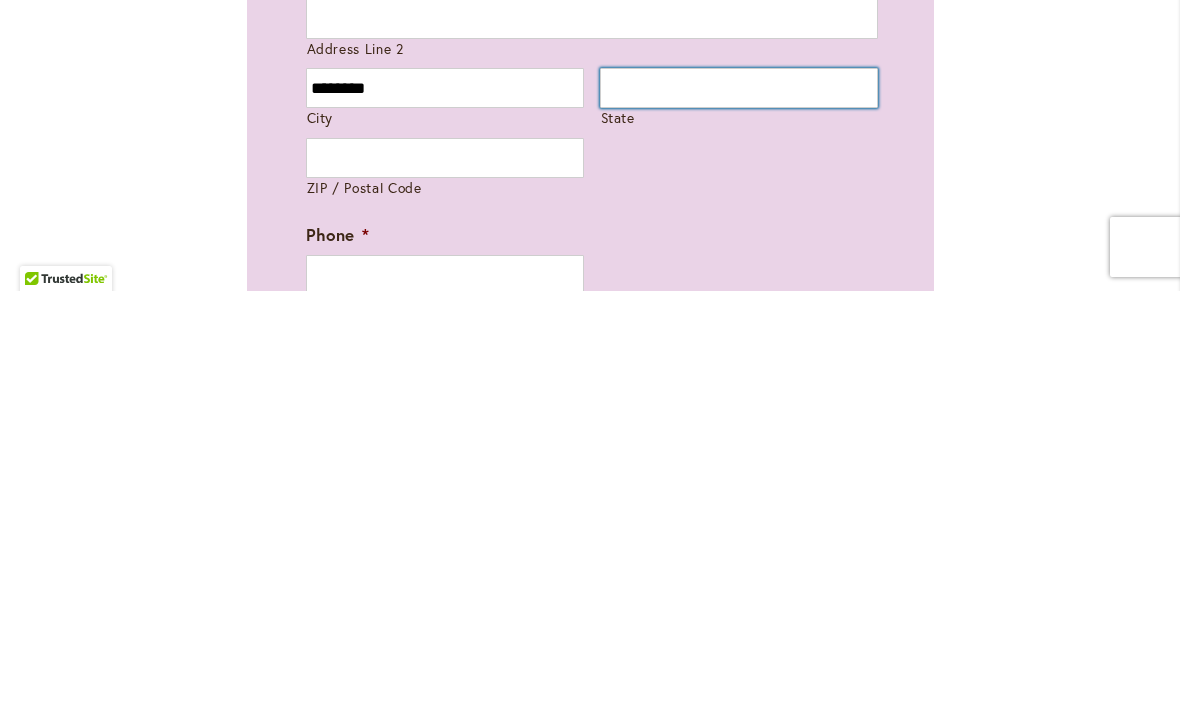 type on "**" 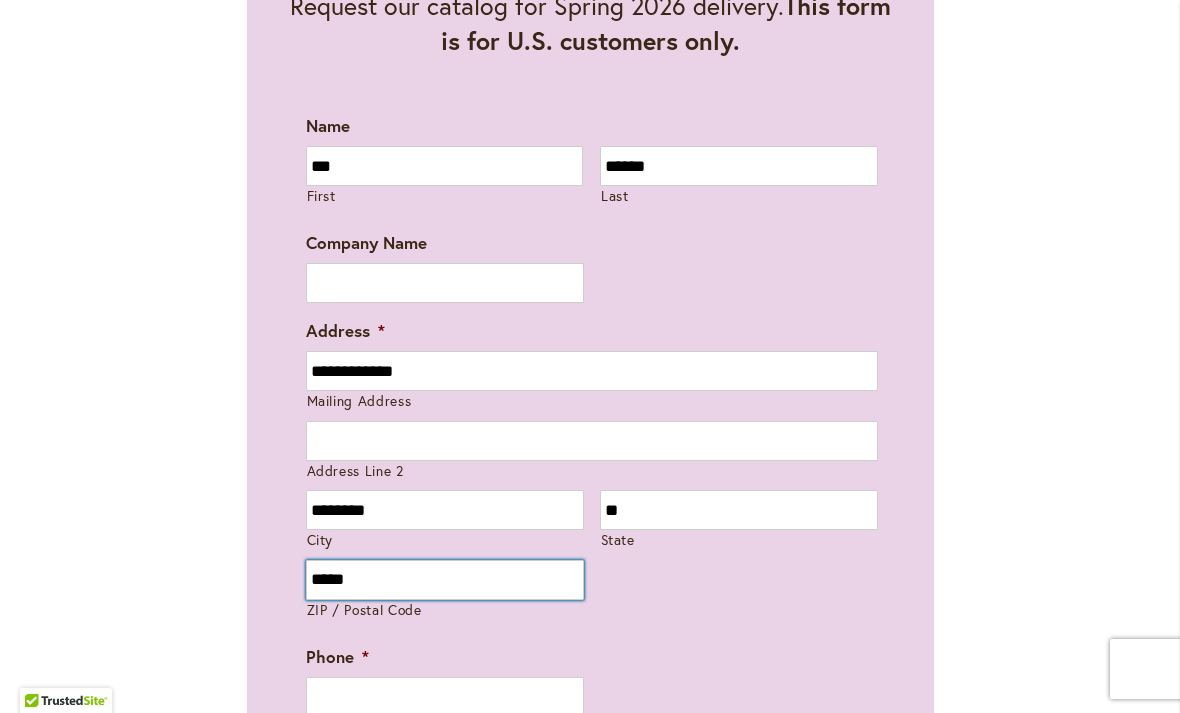 click on "*****" at bounding box center (445, 580) 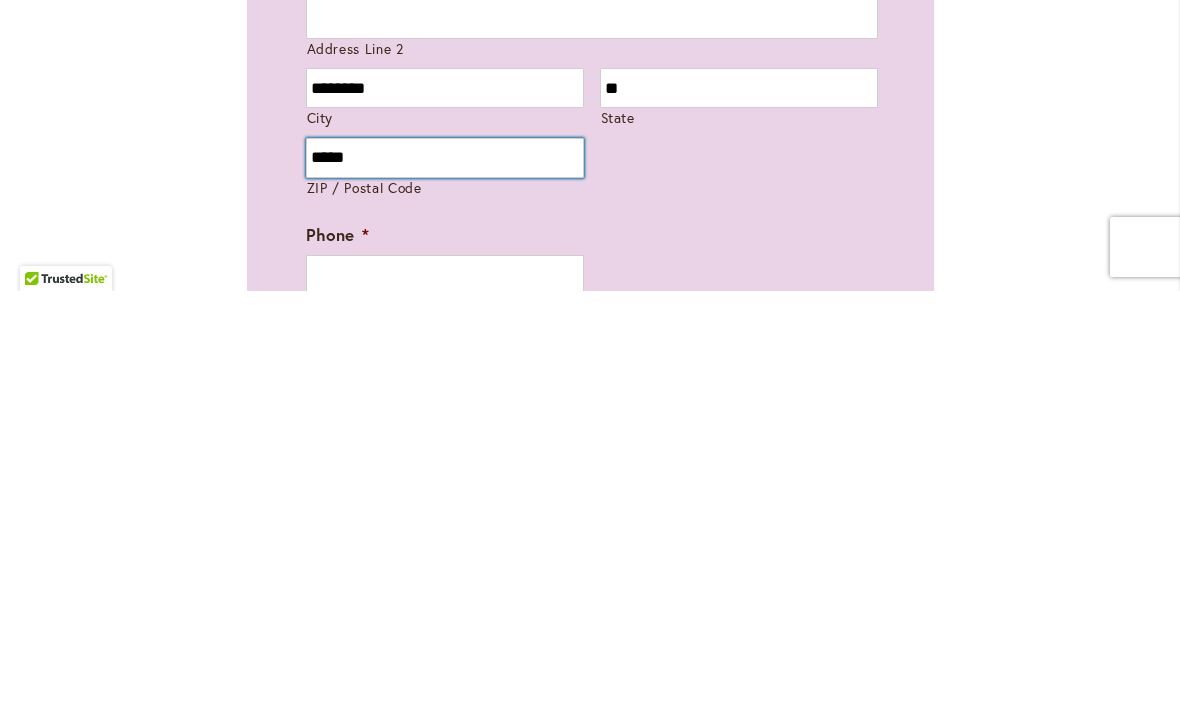 type on "*****" 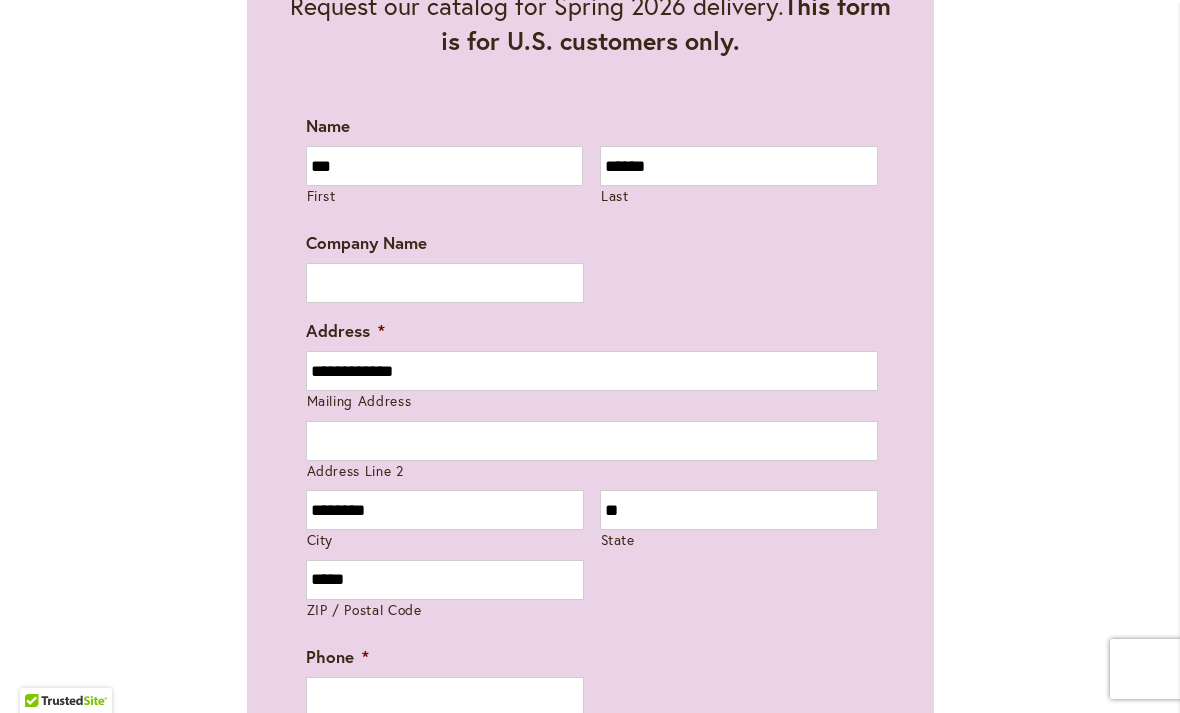 click at bounding box center (43, 670) 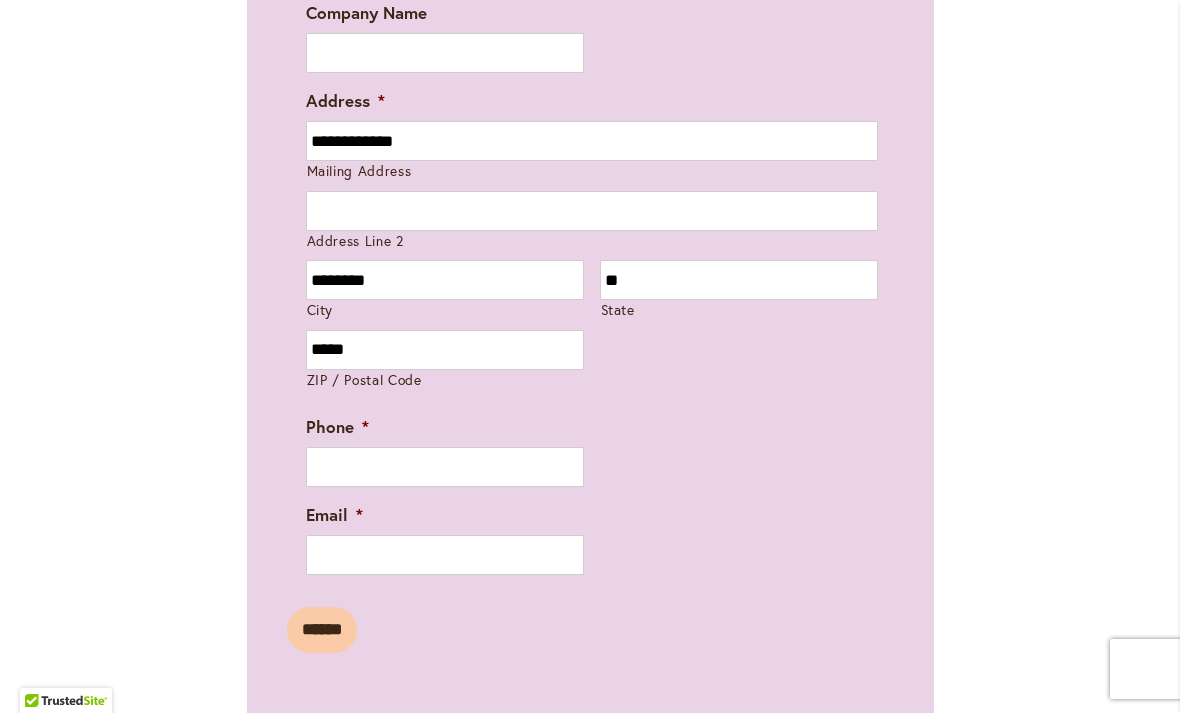 scroll, scrollTop: 1498, scrollLeft: 0, axis: vertical 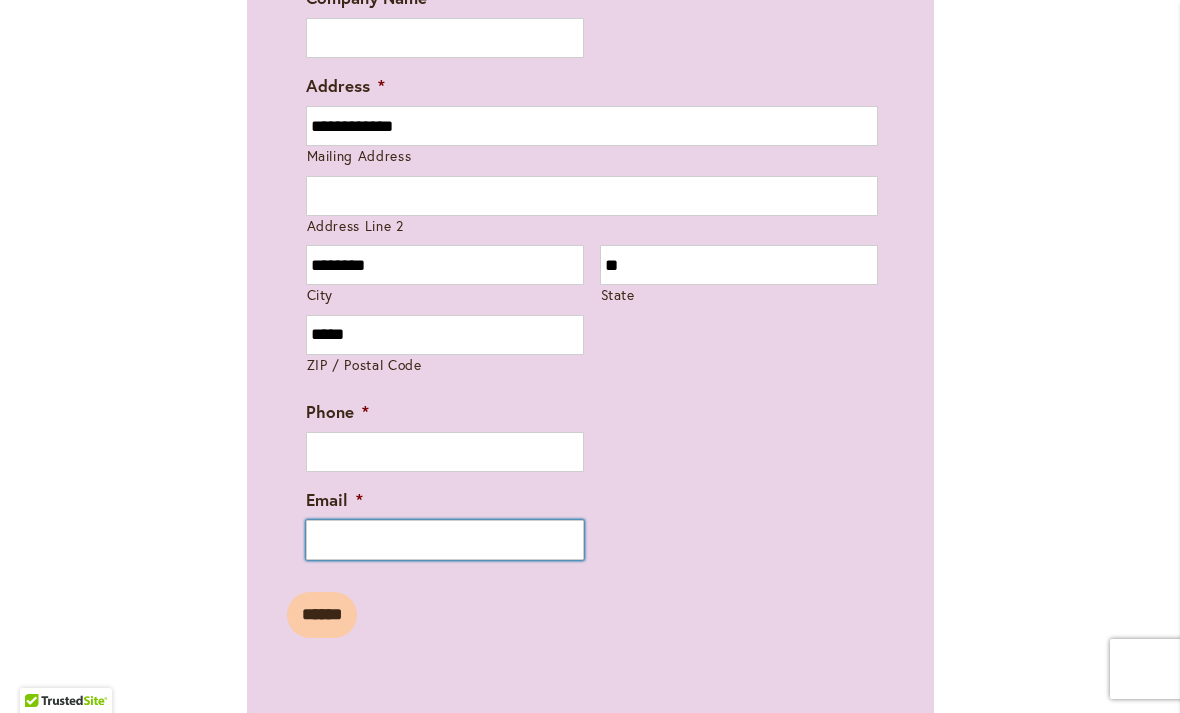 click on "Email *" at bounding box center (445, 540) 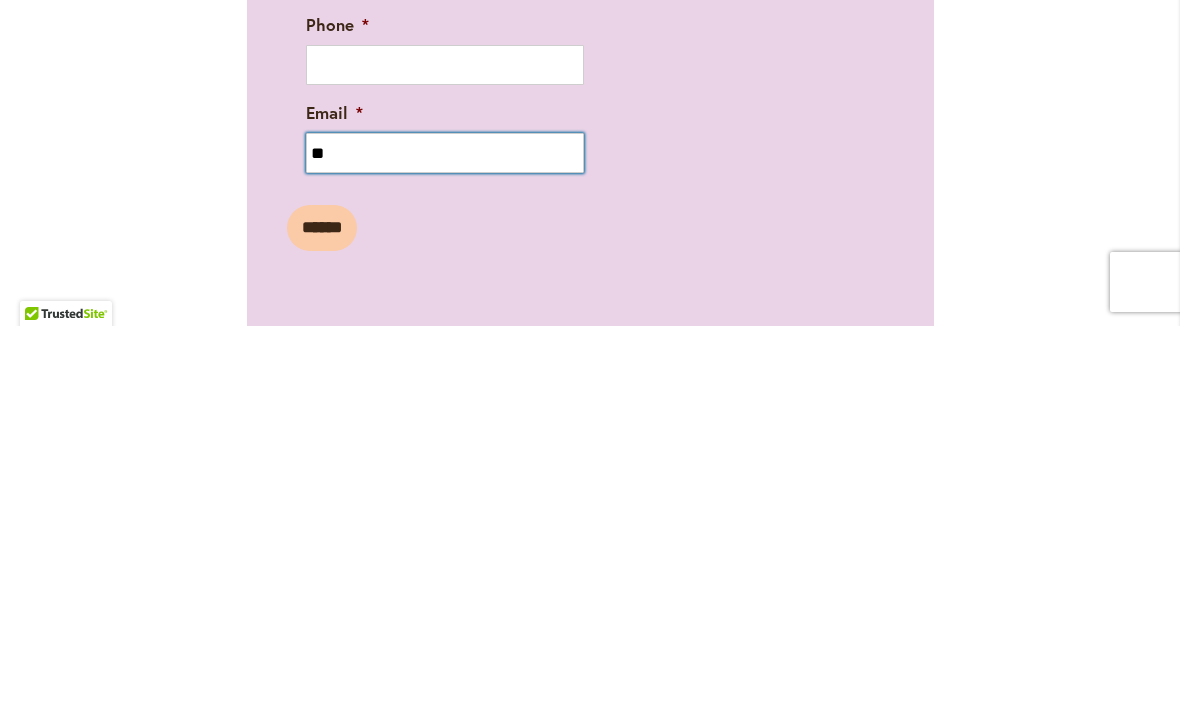 type on "*" 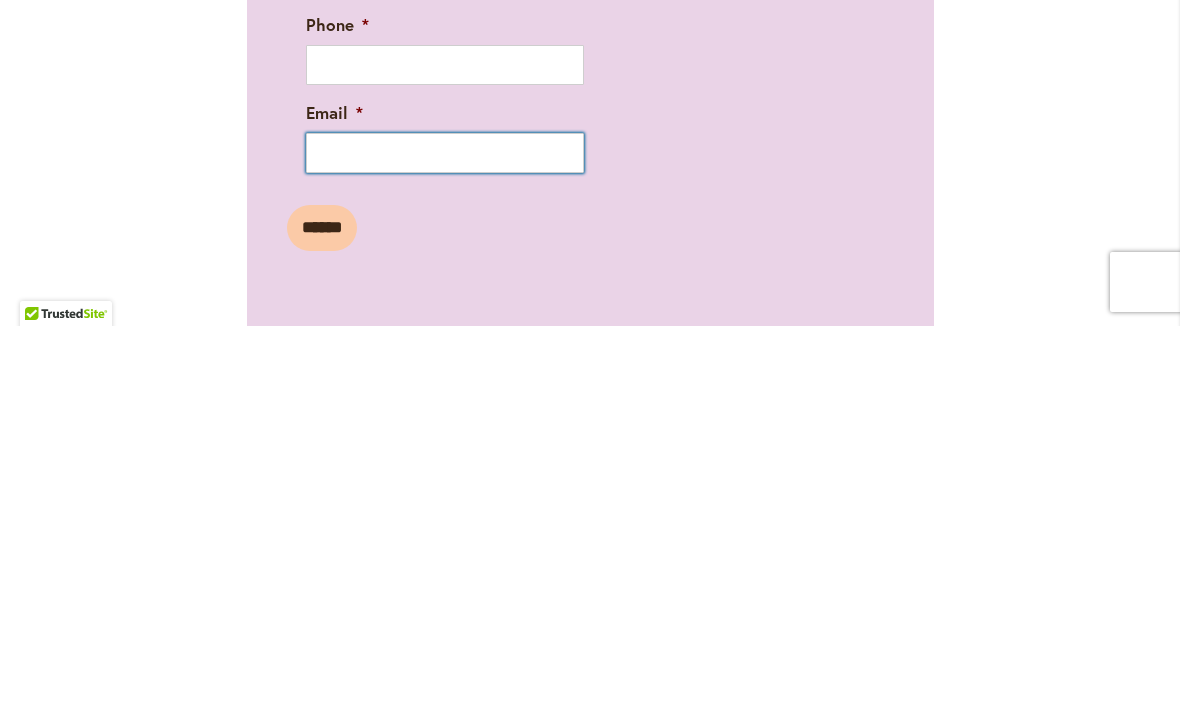 type on "**********" 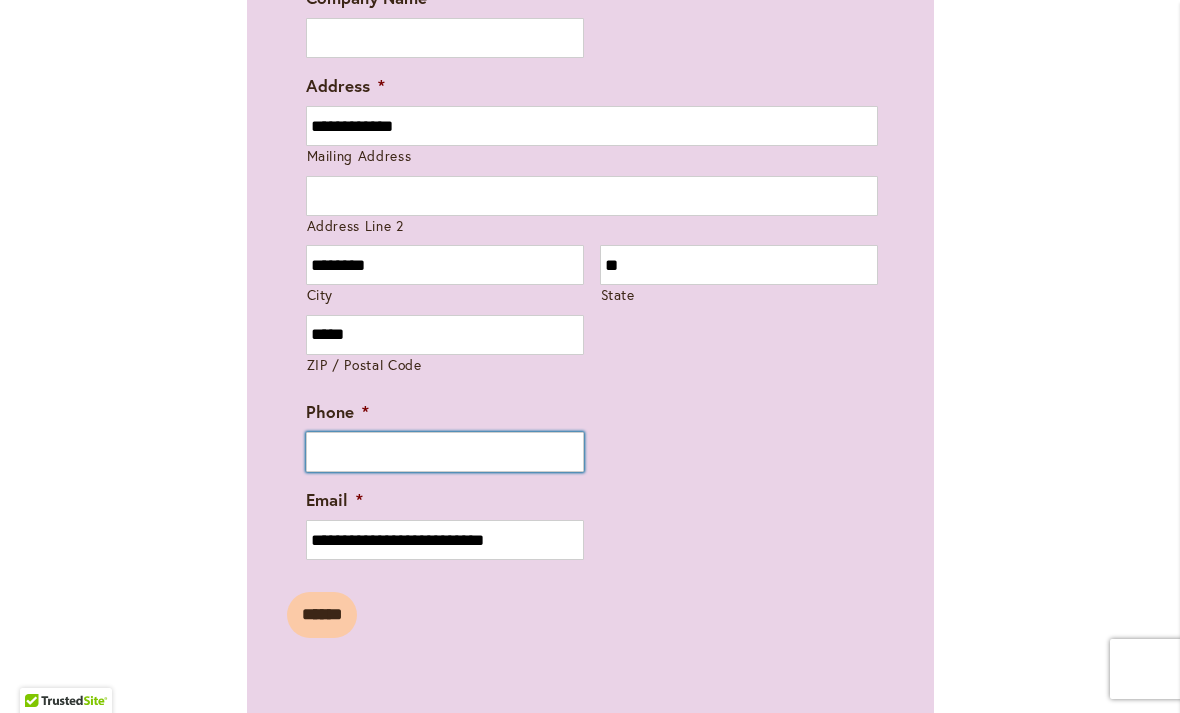 click on "Phone *" at bounding box center (445, 452) 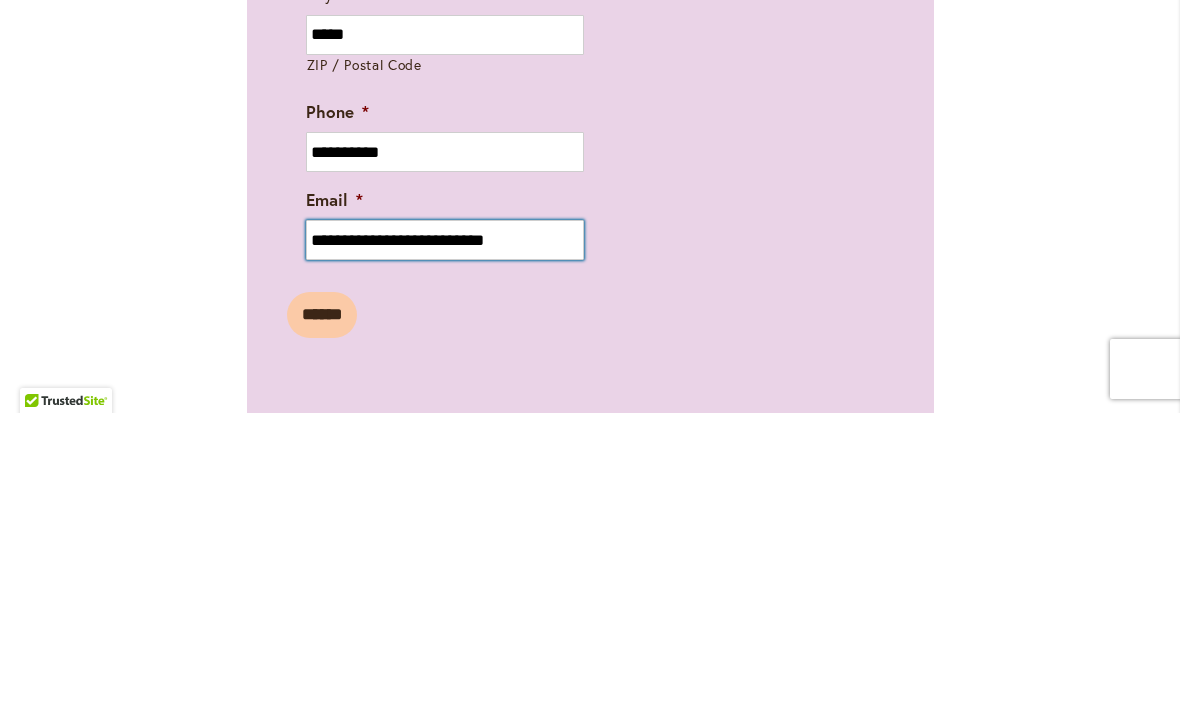 type on "**********" 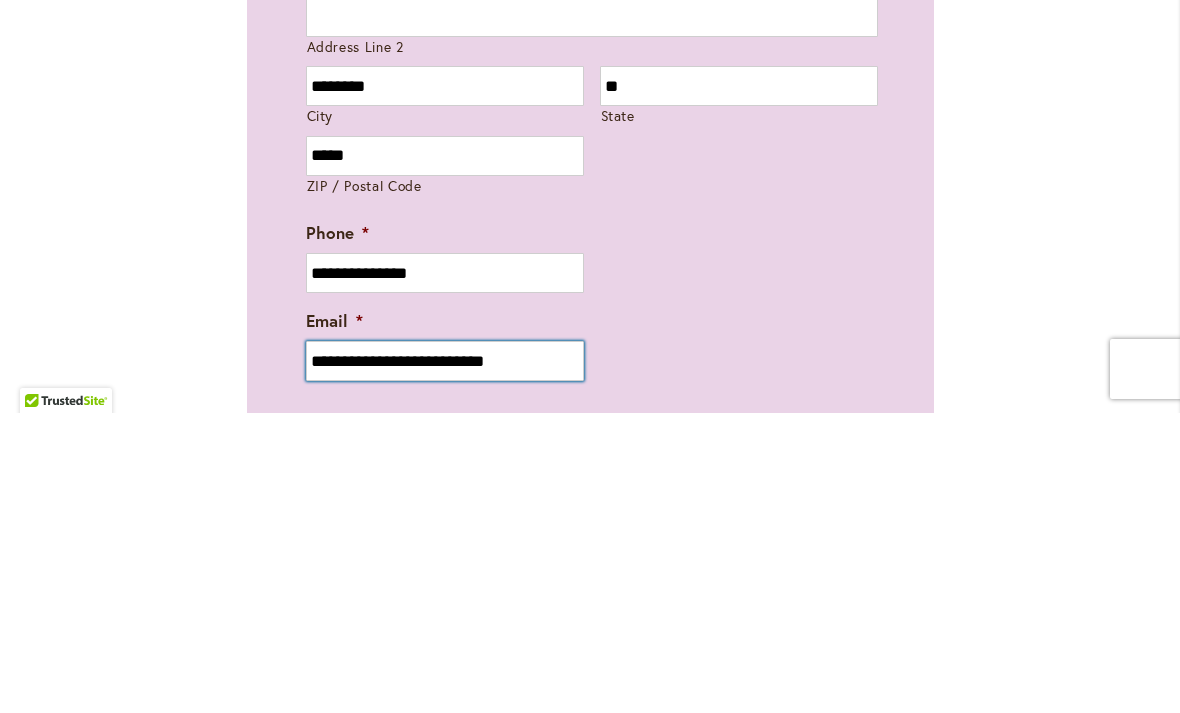 scroll, scrollTop: 1377, scrollLeft: 0, axis: vertical 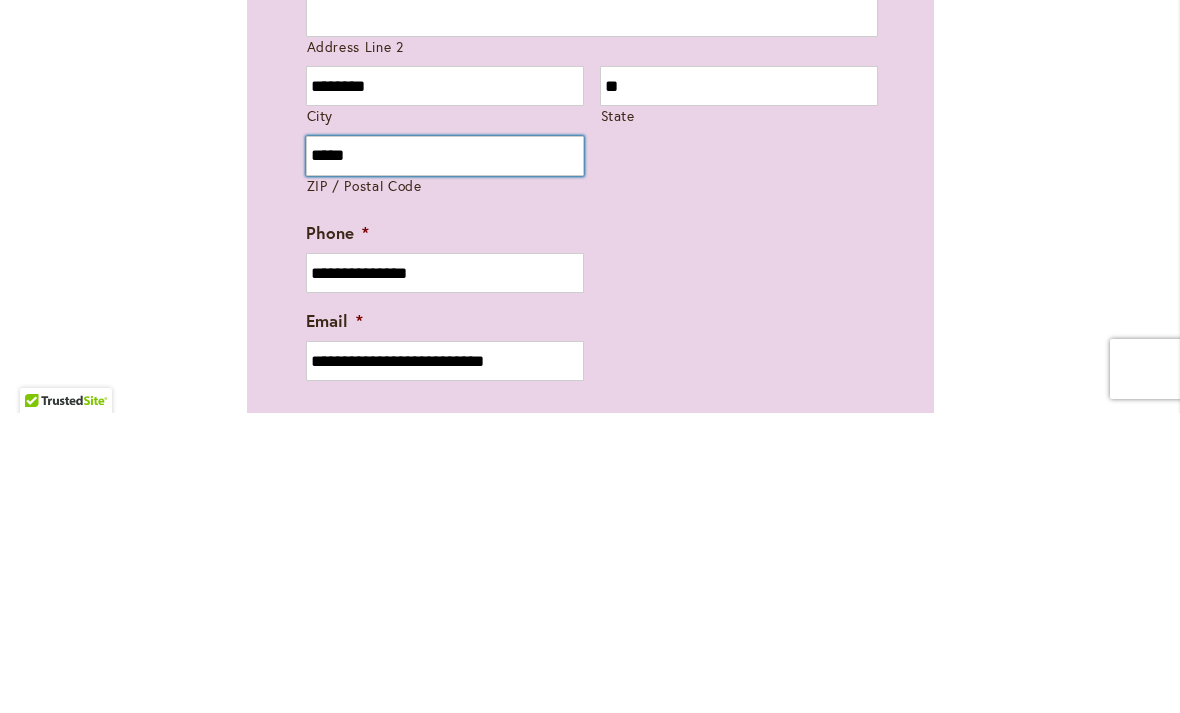 click on "*****" at bounding box center (445, 456) 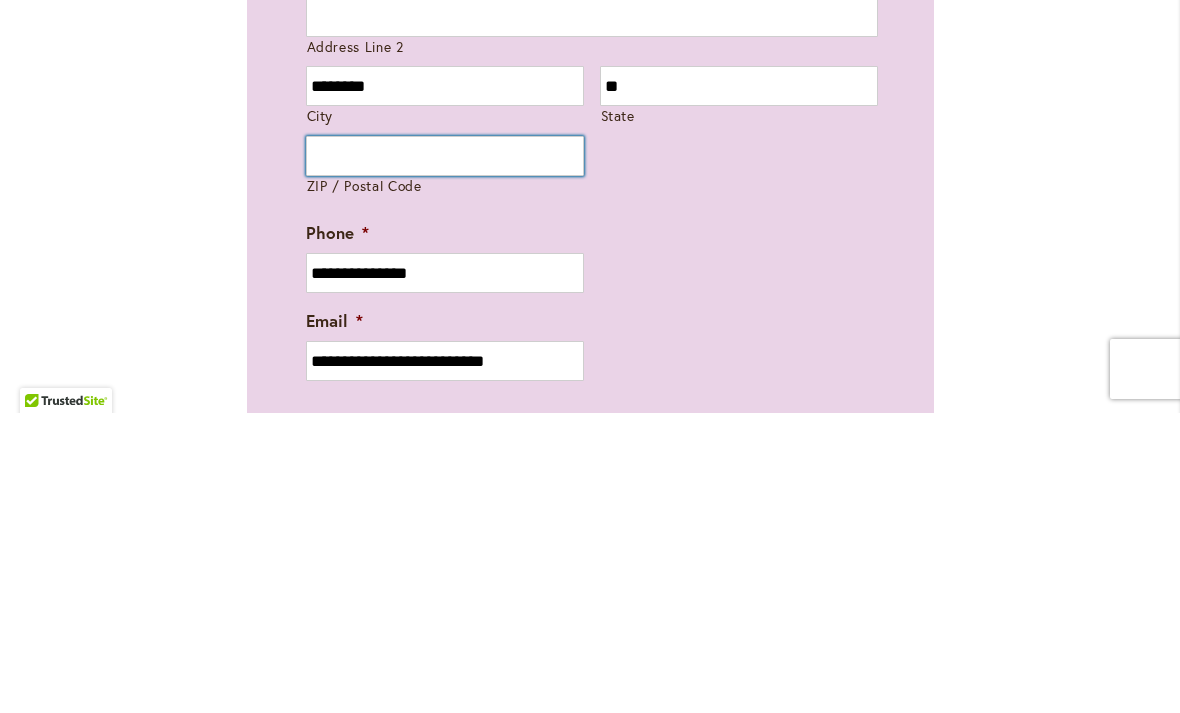 type on "*****" 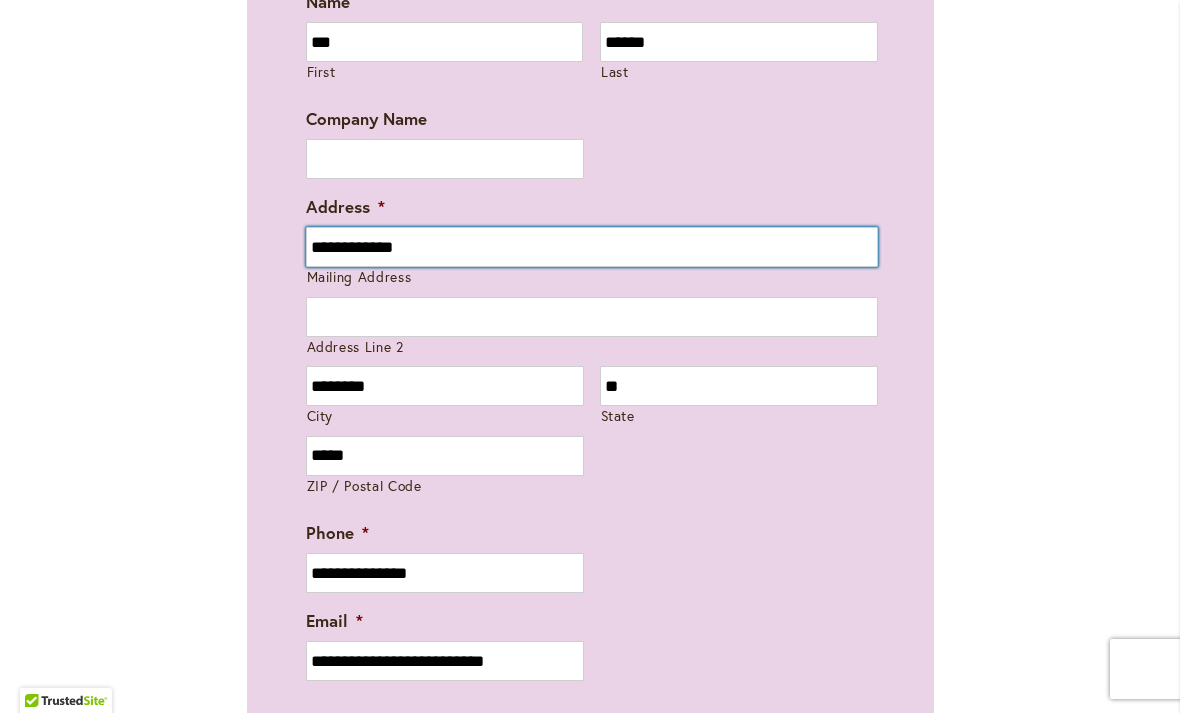 click on "**********" at bounding box center [592, 247] 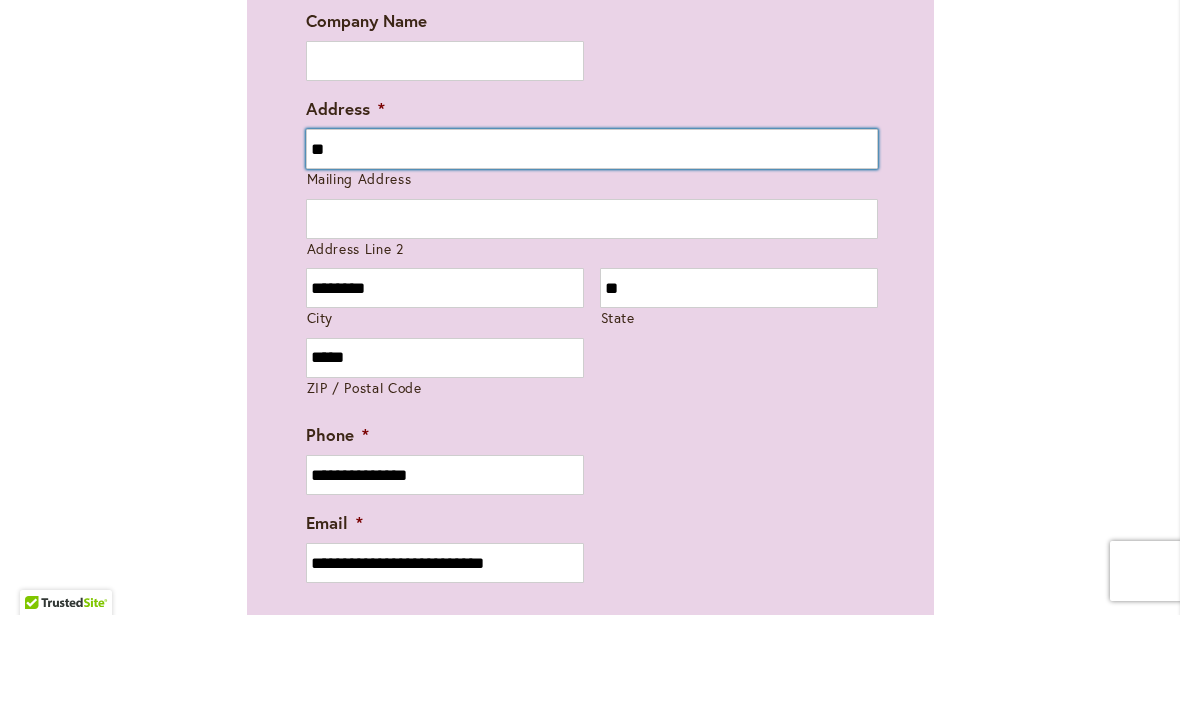 type on "*" 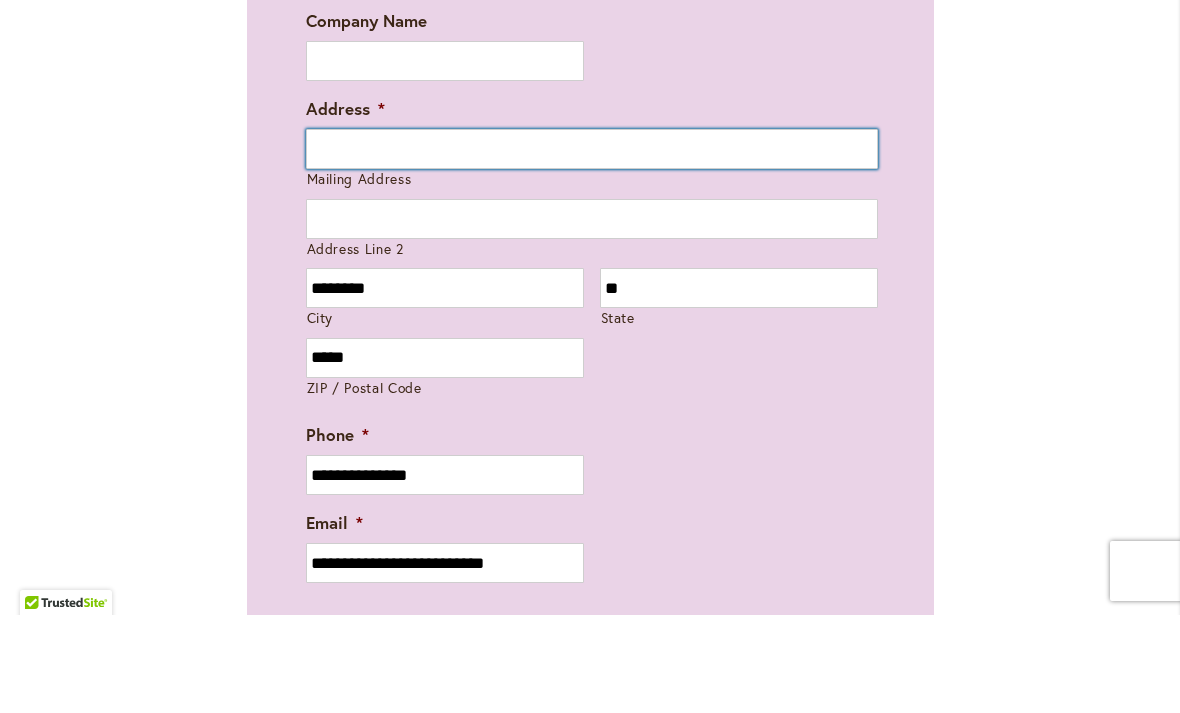 type on "**********" 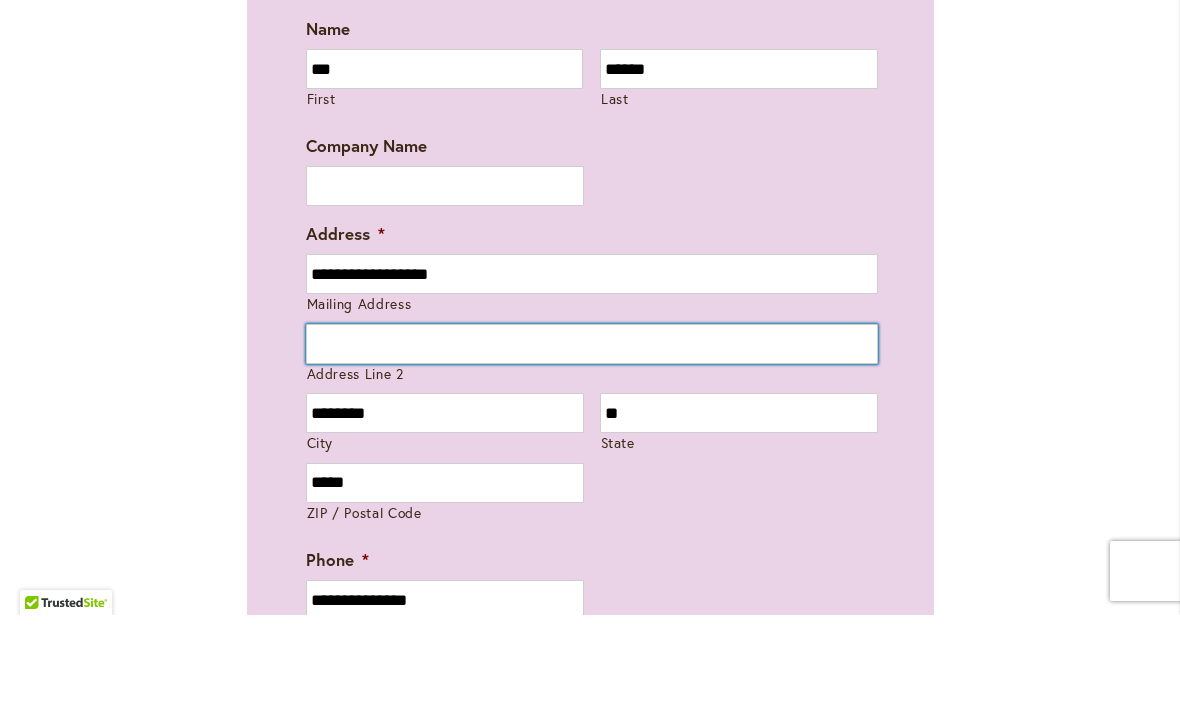 scroll, scrollTop: 1213, scrollLeft: 0, axis: vertical 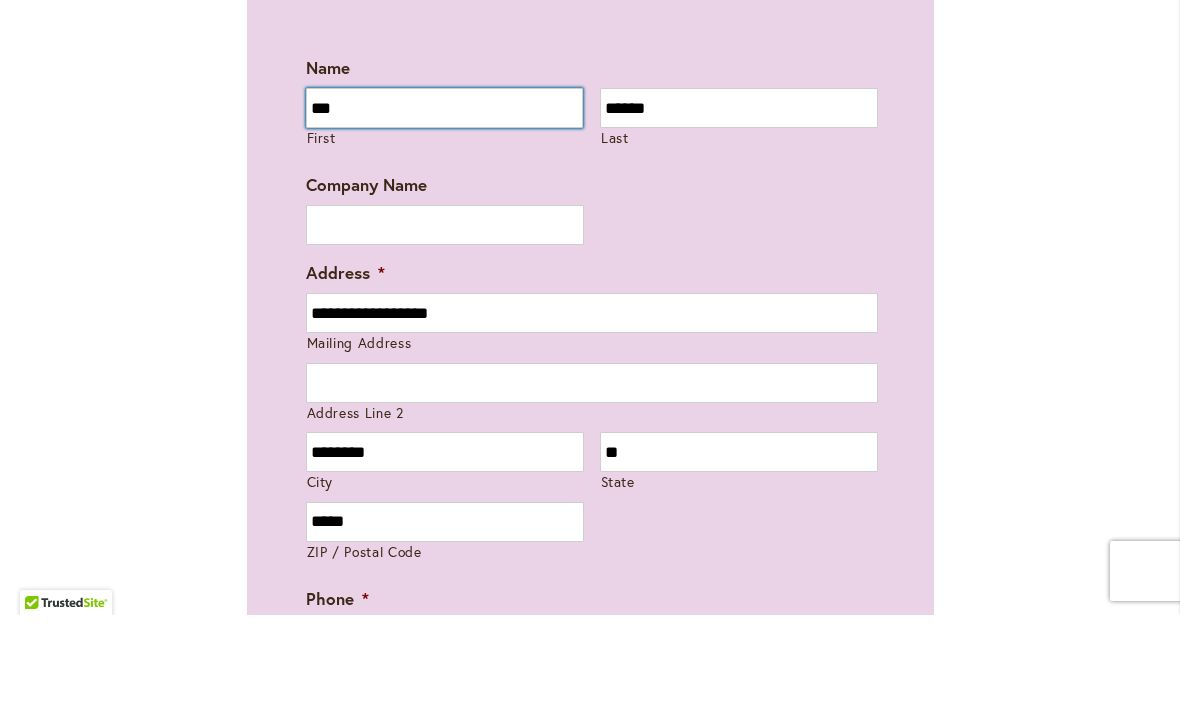 click on "***" at bounding box center (445, 206) 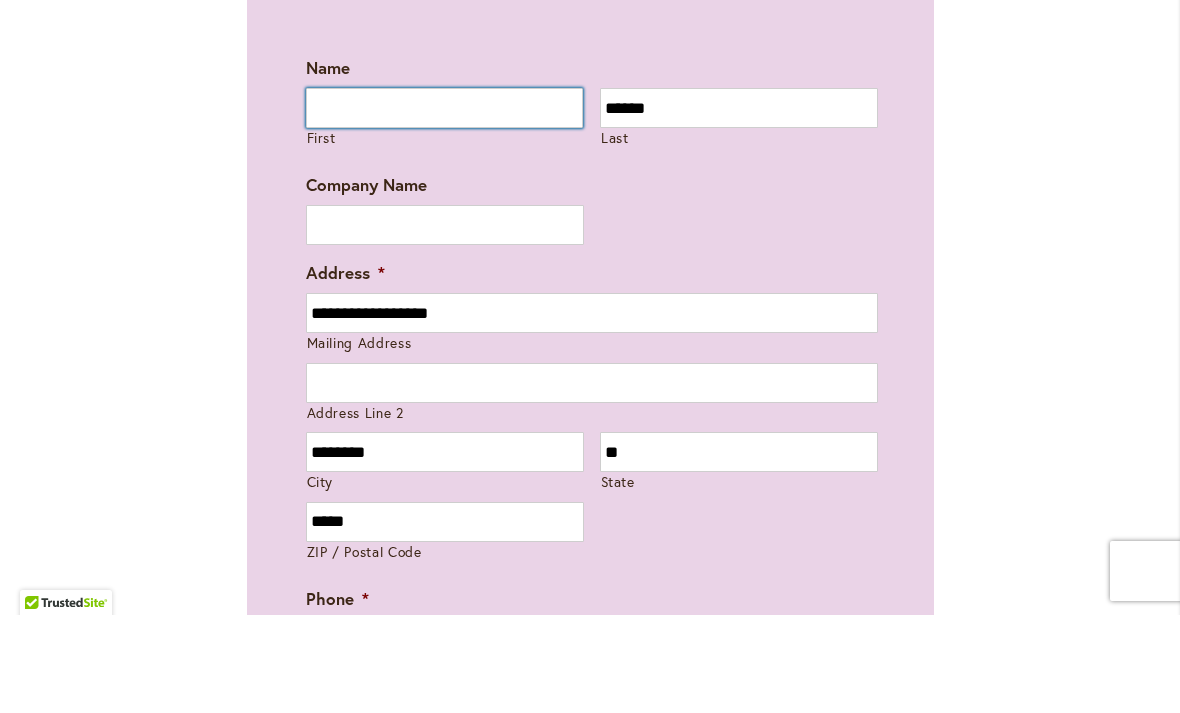 type on "*******" 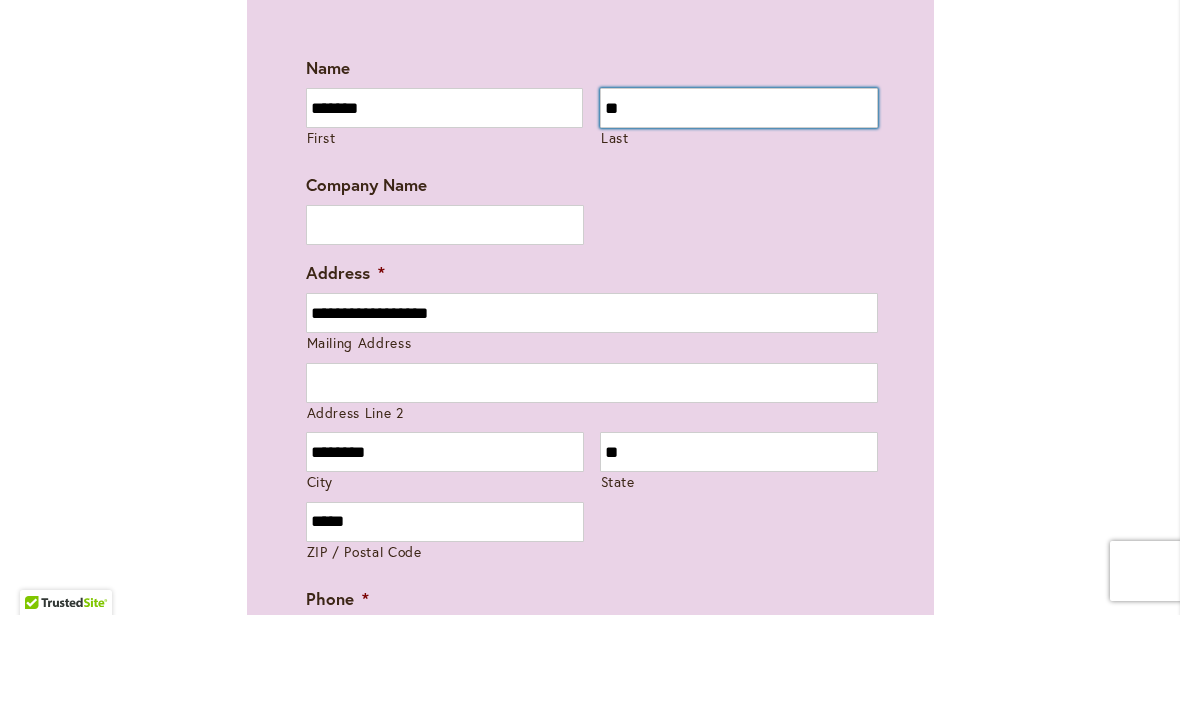 type on "***" 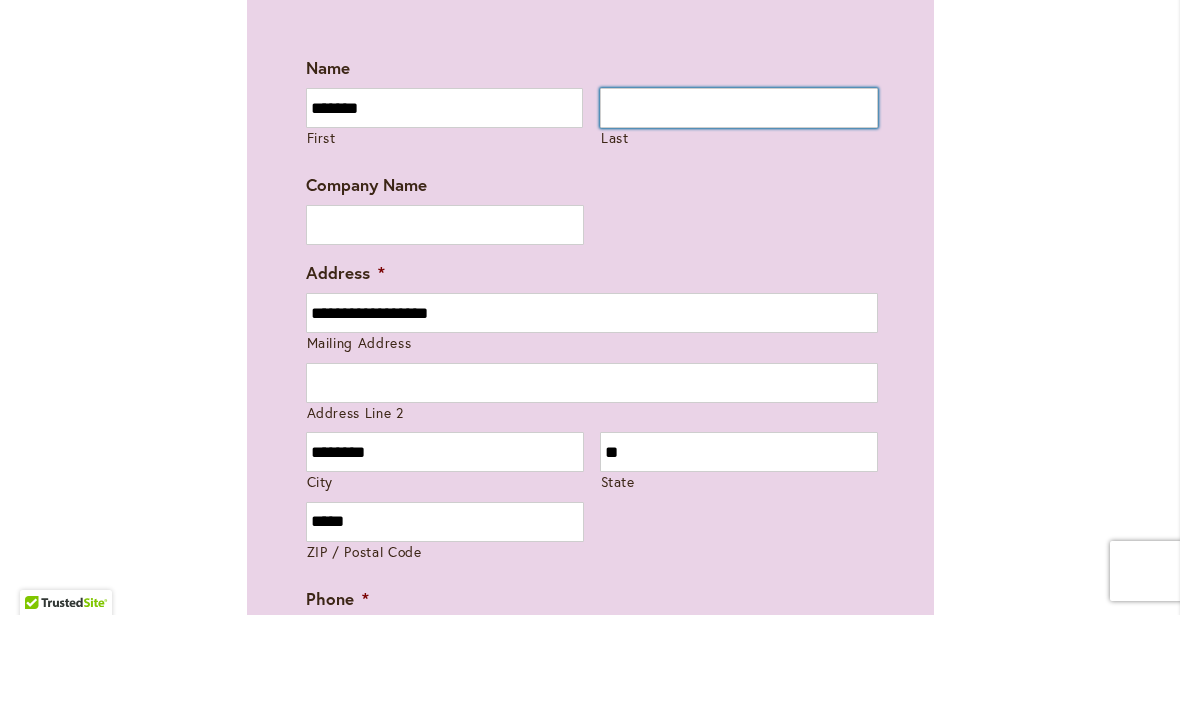 type on "******" 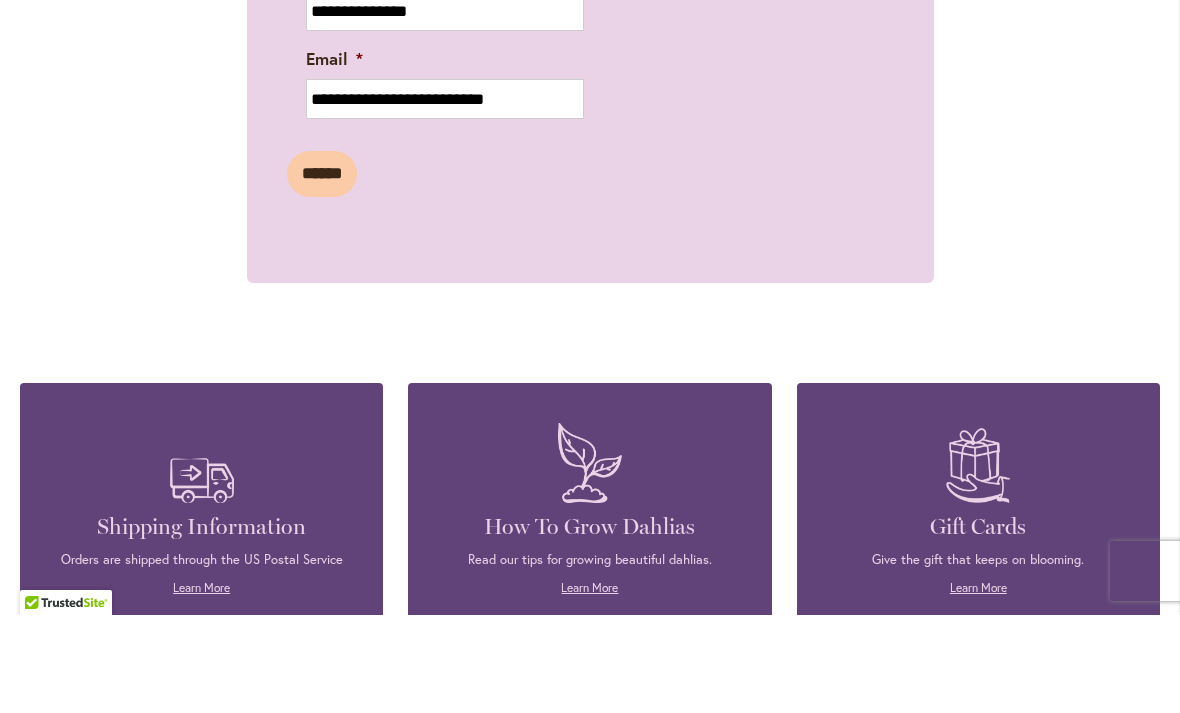 scroll, scrollTop: 1860, scrollLeft: 0, axis: vertical 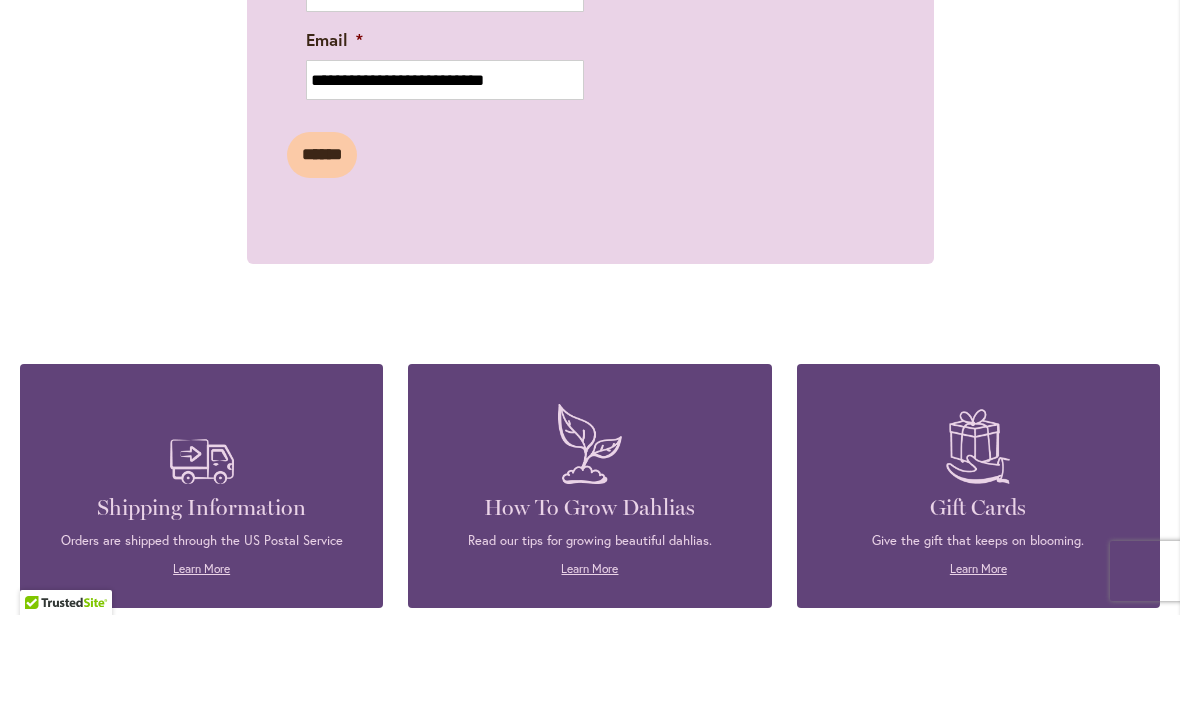 click on "******" at bounding box center [322, 253] 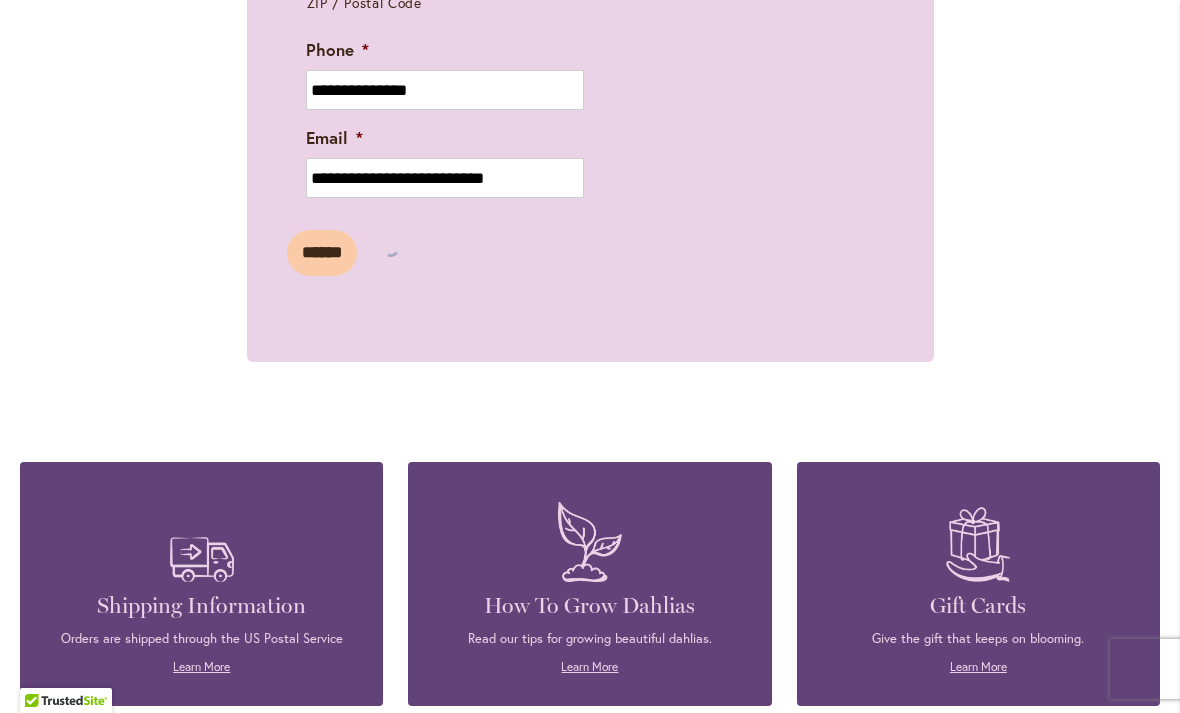 scroll, scrollTop: 0, scrollLeft: 0, axis: both 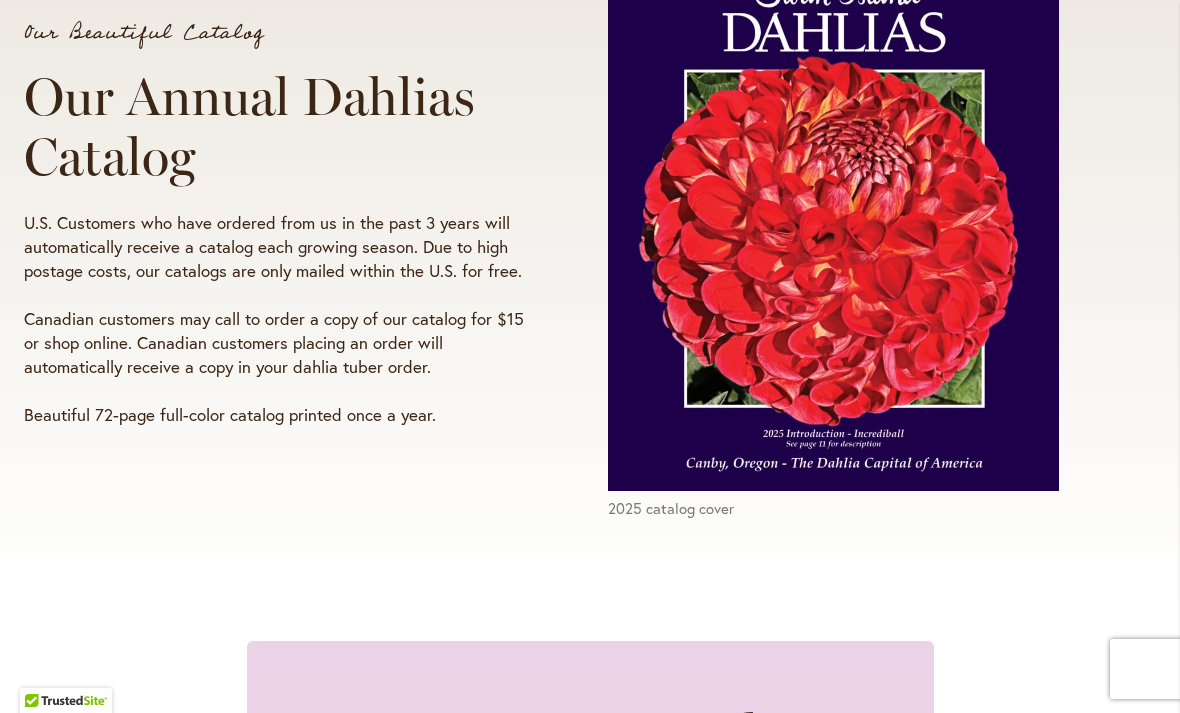 click at bounding box center (833, 199) 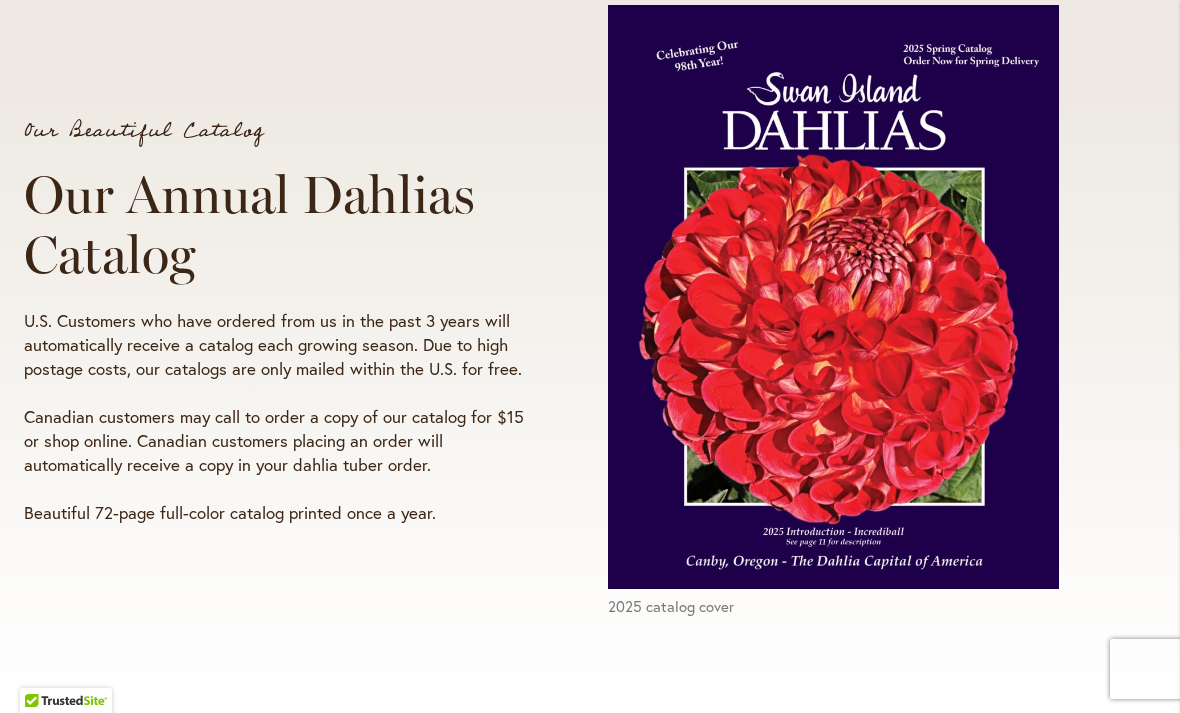 scroll, scrollTop: 295, scrollLeft: 0, axis: vertical 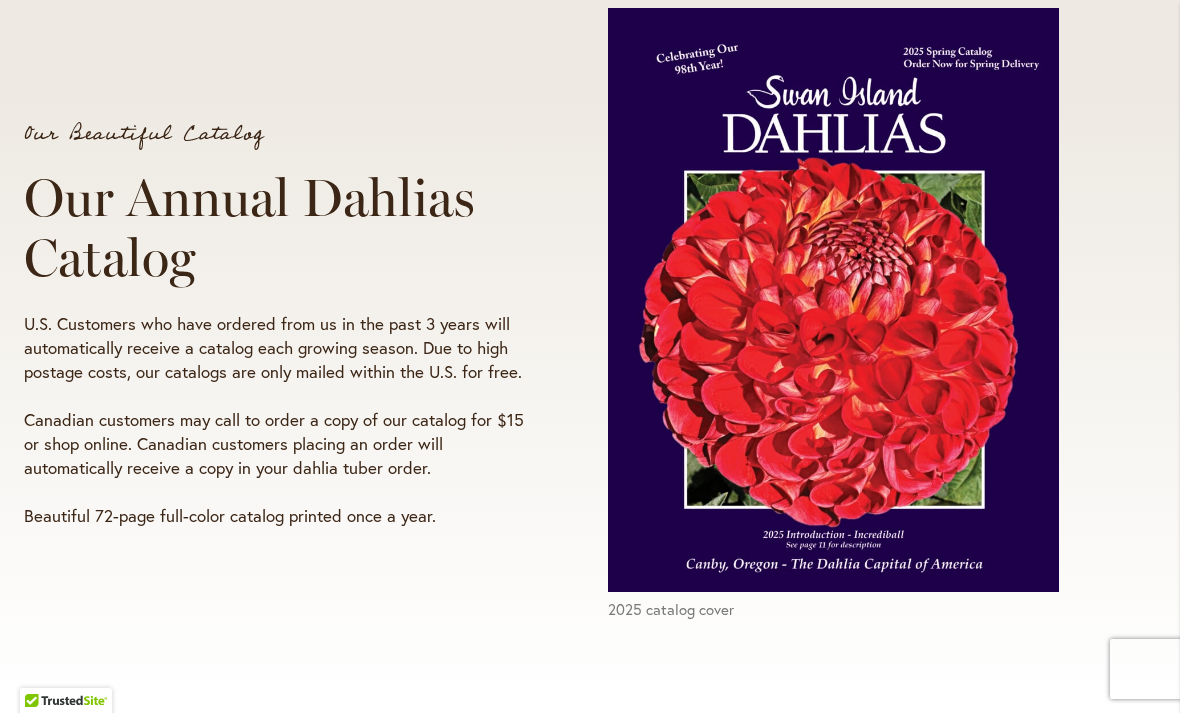 click on "Beautiful 72-page full-color catalog printed once a year." at bounding box center [278, 516] 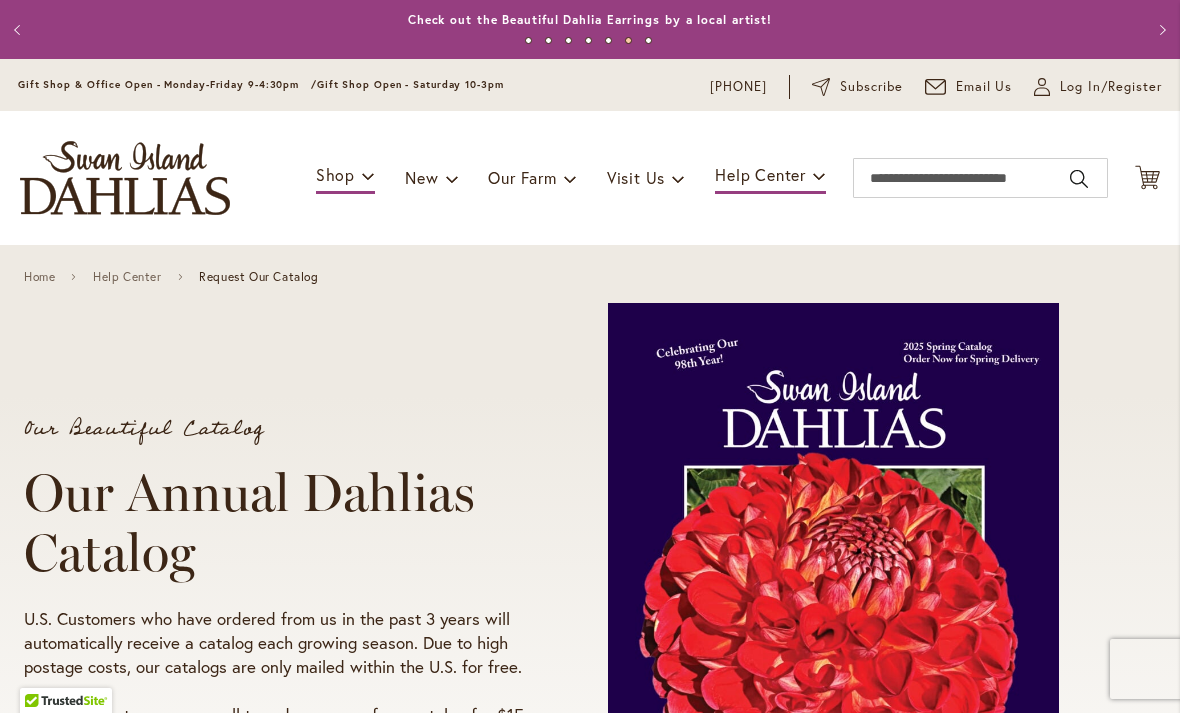scroll, scrollTop: 0, scrollLeft: 0, axis: both 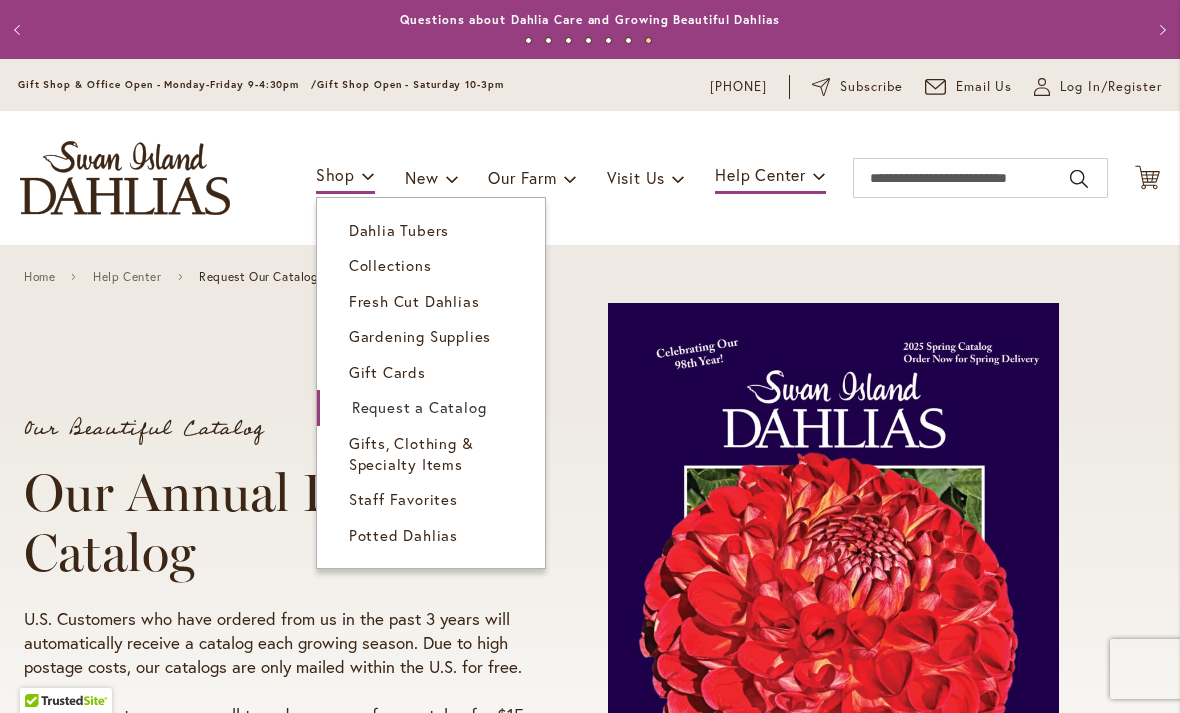 click on "Dahlia Tubers" at bounding box center [399, 230] 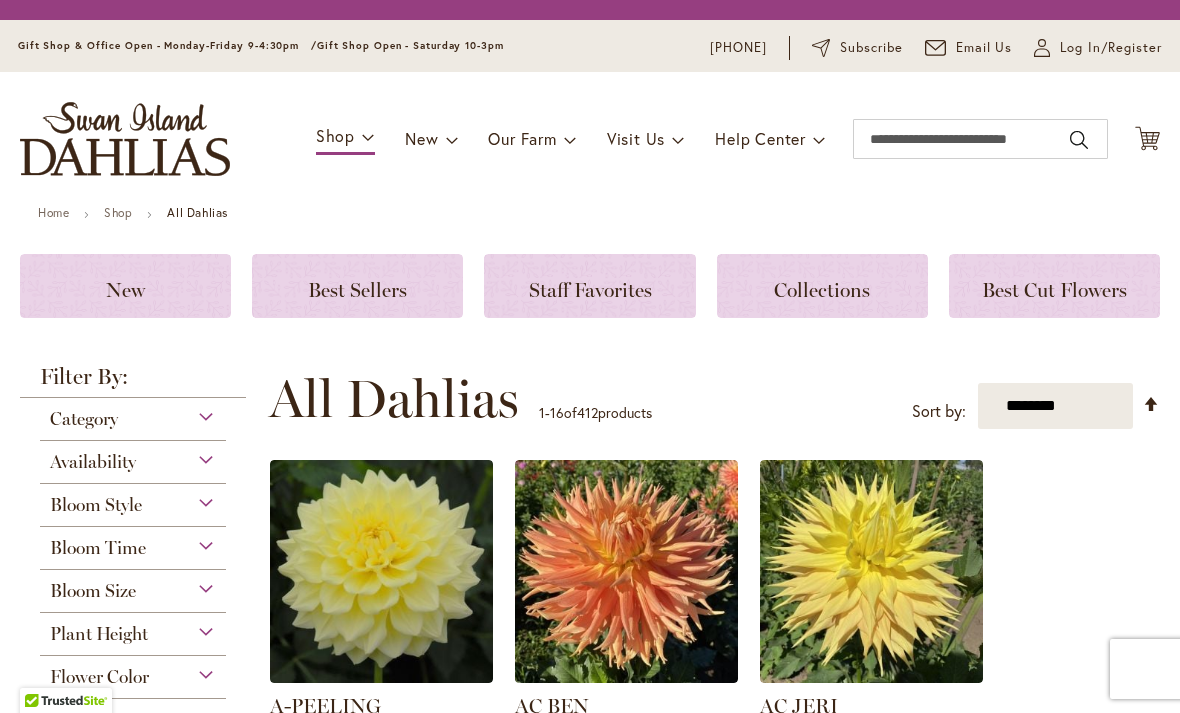 scroll, scrollTop: 0, scrollLeft: 0, axis: both 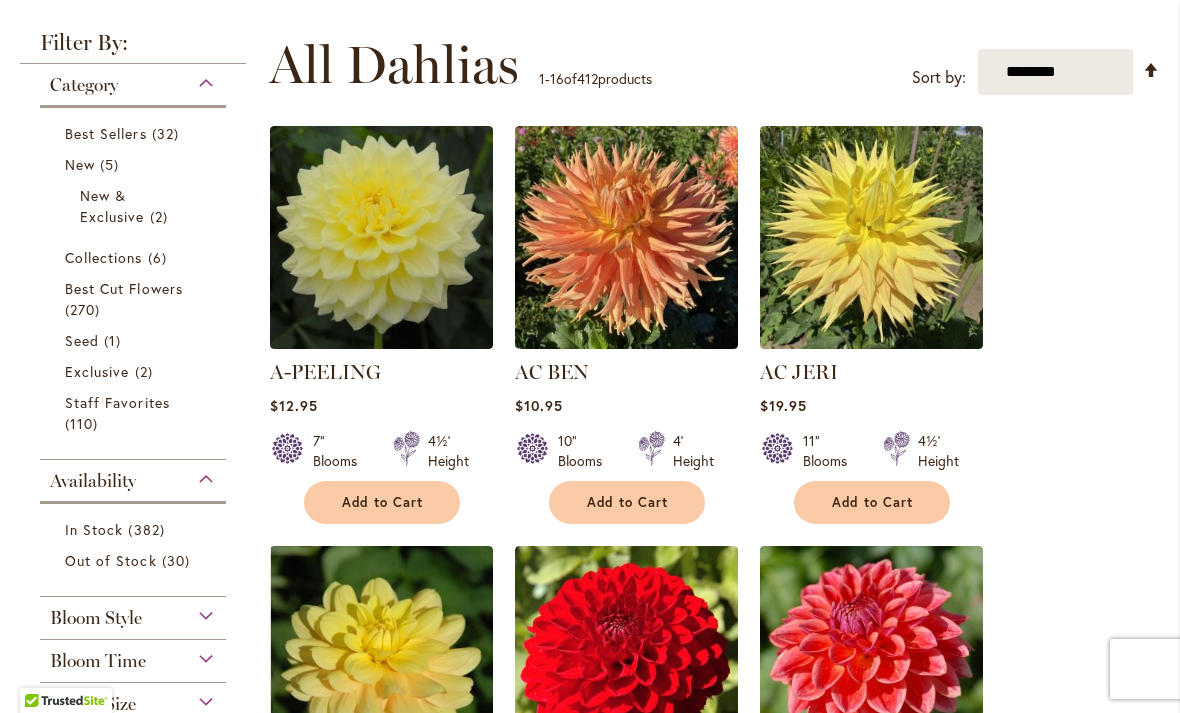 click on "Best Sellers" at bounding box center (106, 133) 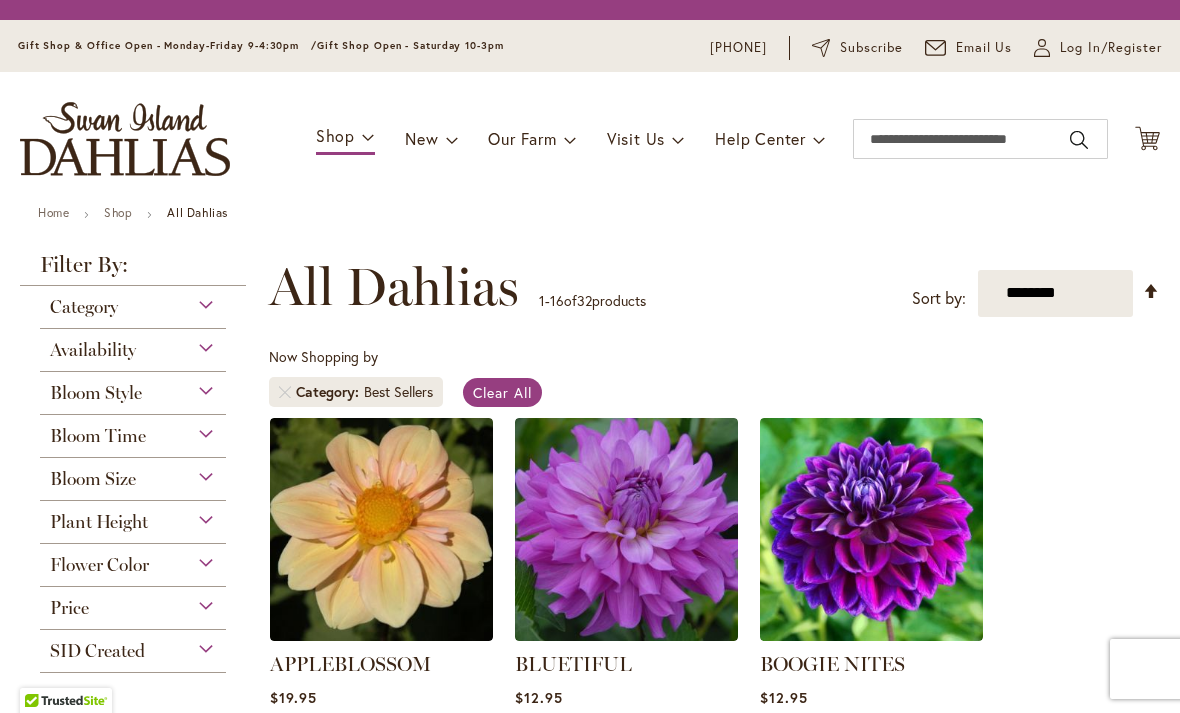 scroll, scrollTop: 0, scrollLeft: 0, axis: both 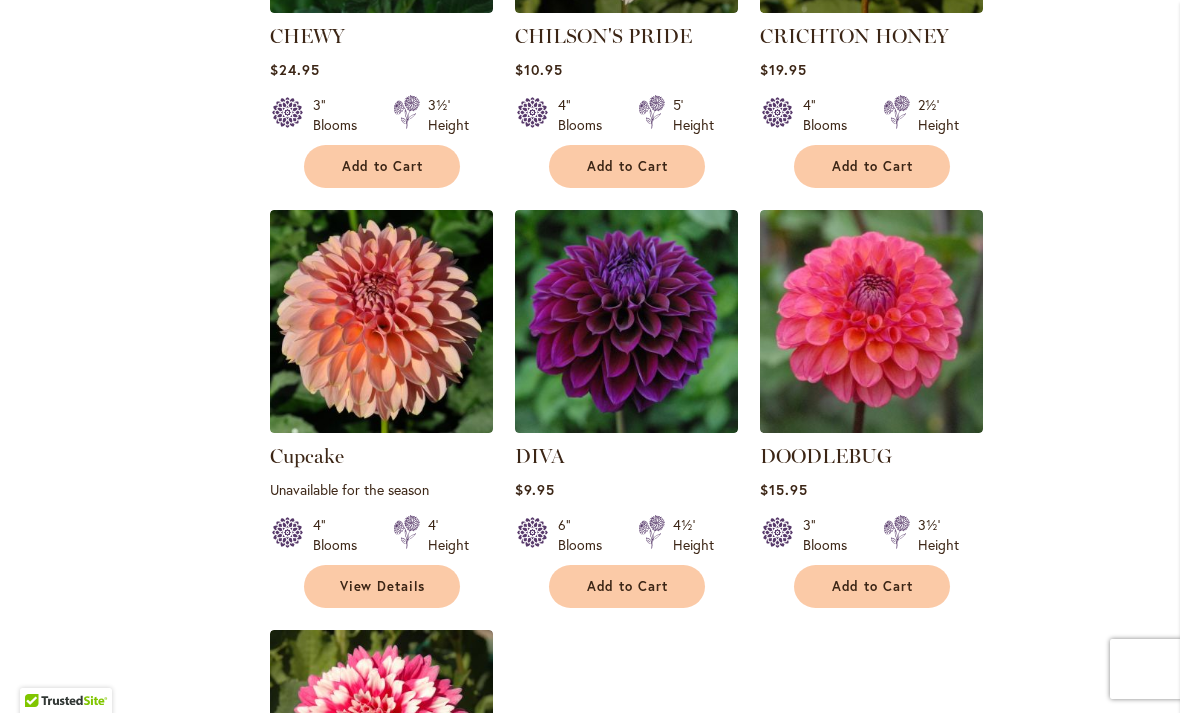 click on "Add to Cart" at bounding box center [873, 586] 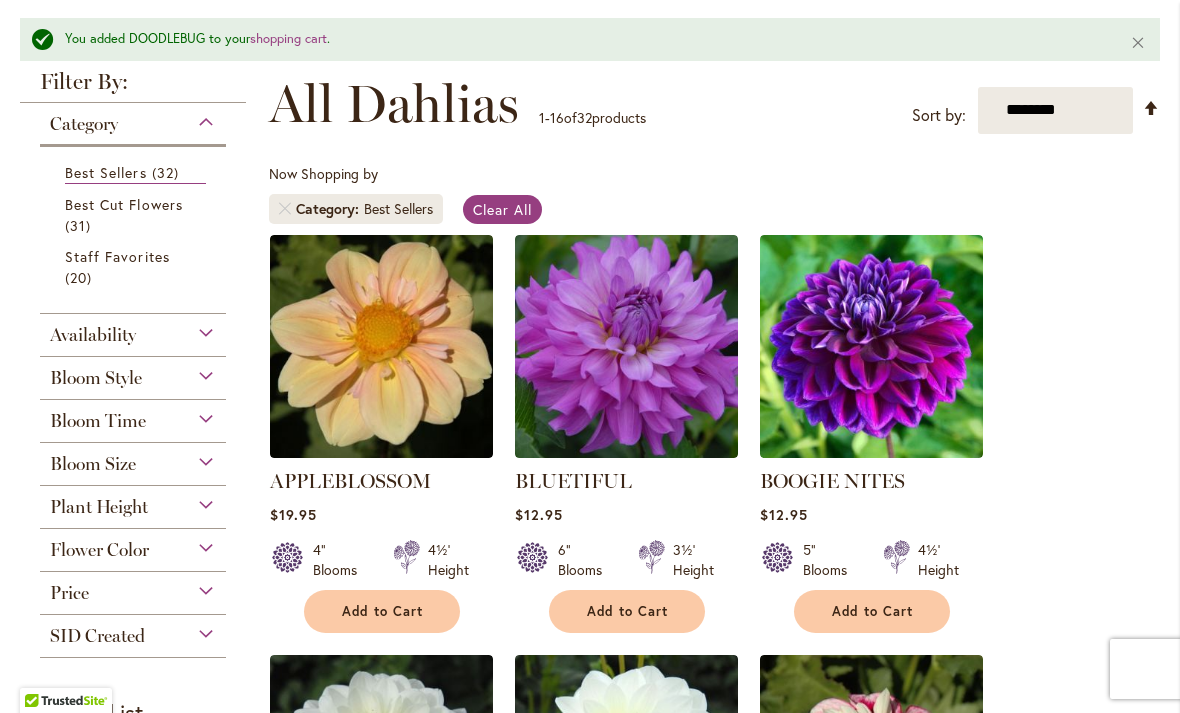 scroll, scrollTop: 294, scrollLeft: 0, axis: vertical 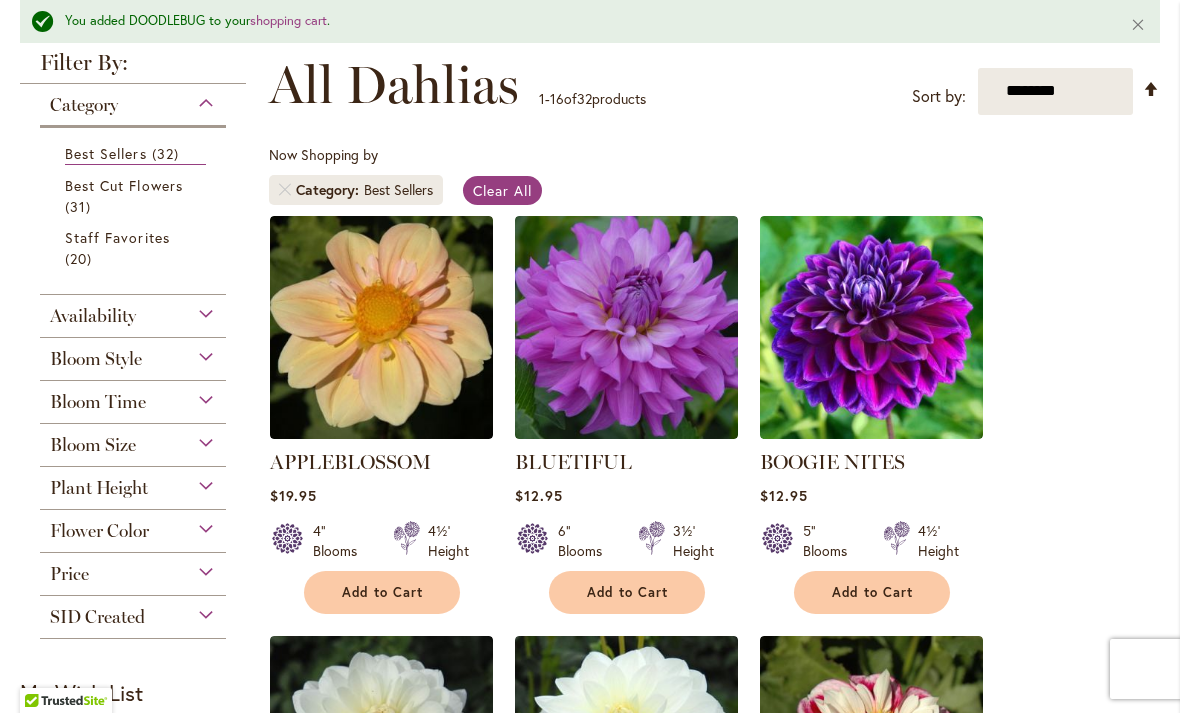 click on "Add to Cart" at bounding box center (628, 592) 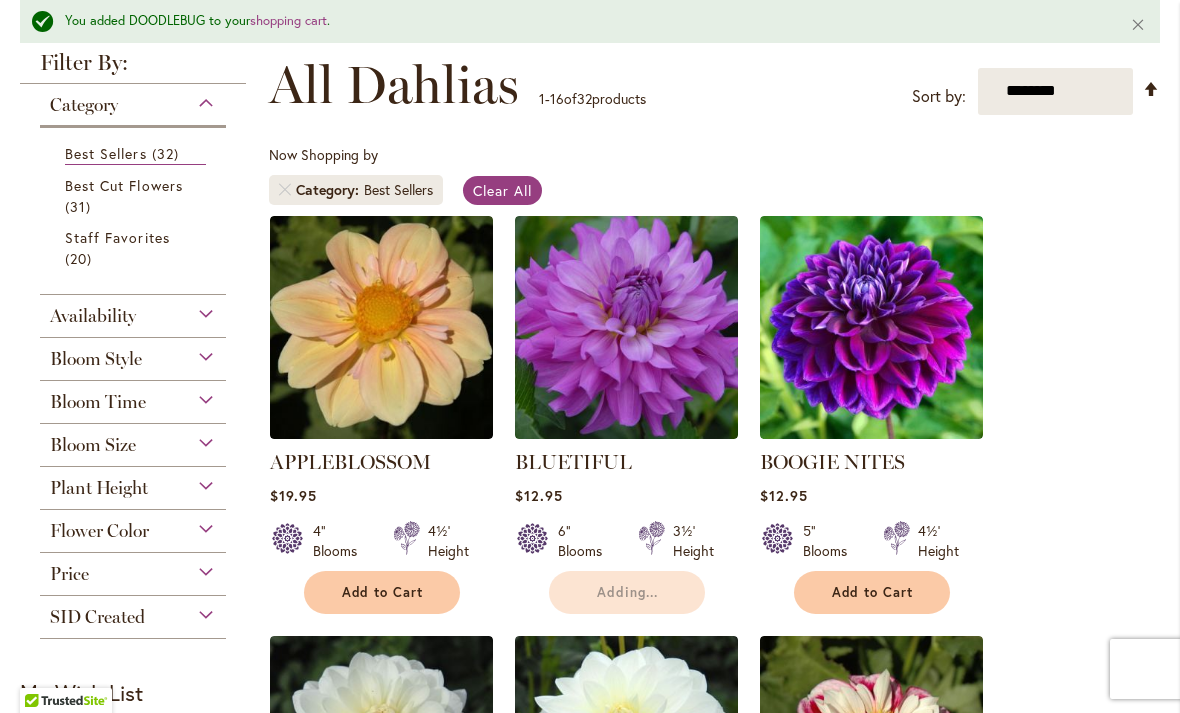 click on "Adding..." at bounding box center (627, 592) 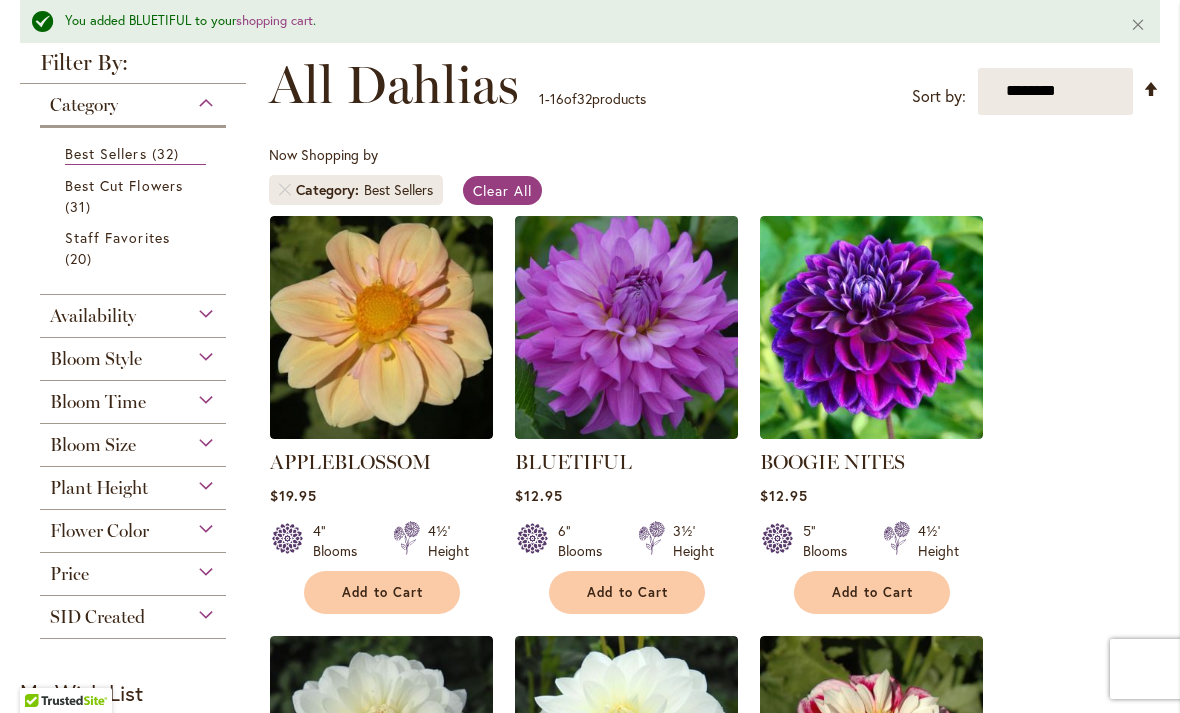 click on "Staff Favorites" at bounding box center (117, 237) 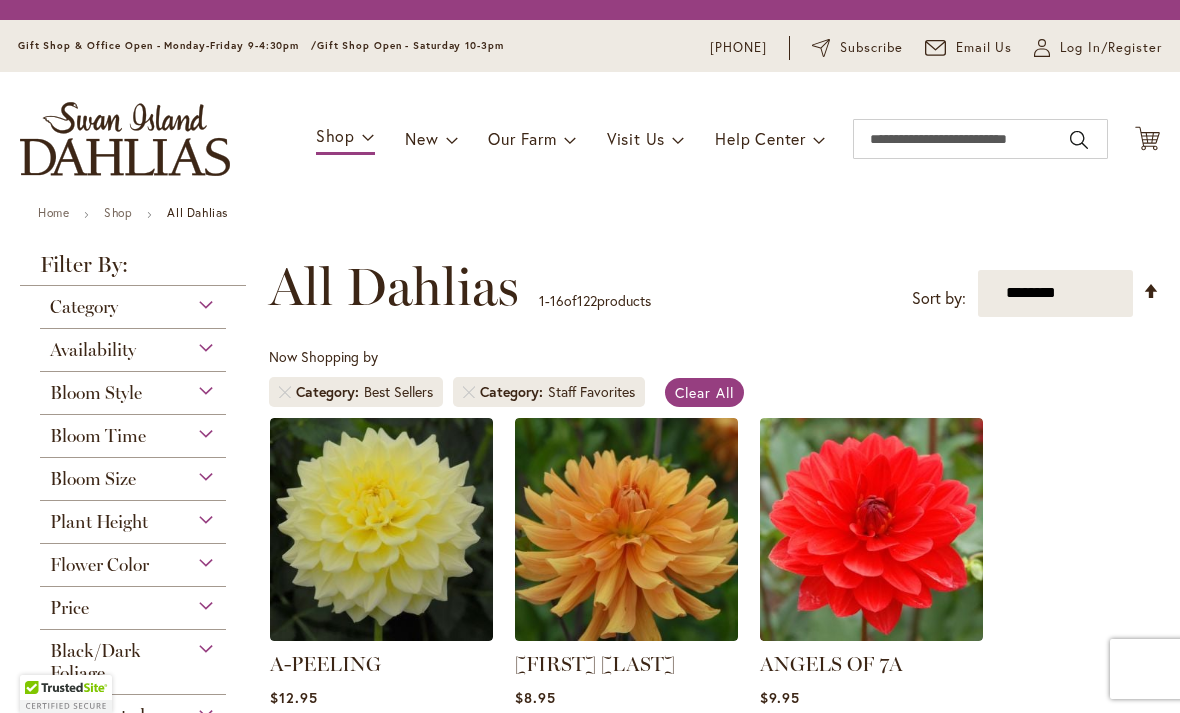 scroll, scrollTop: 0, scrollLeft: 0, axis: both 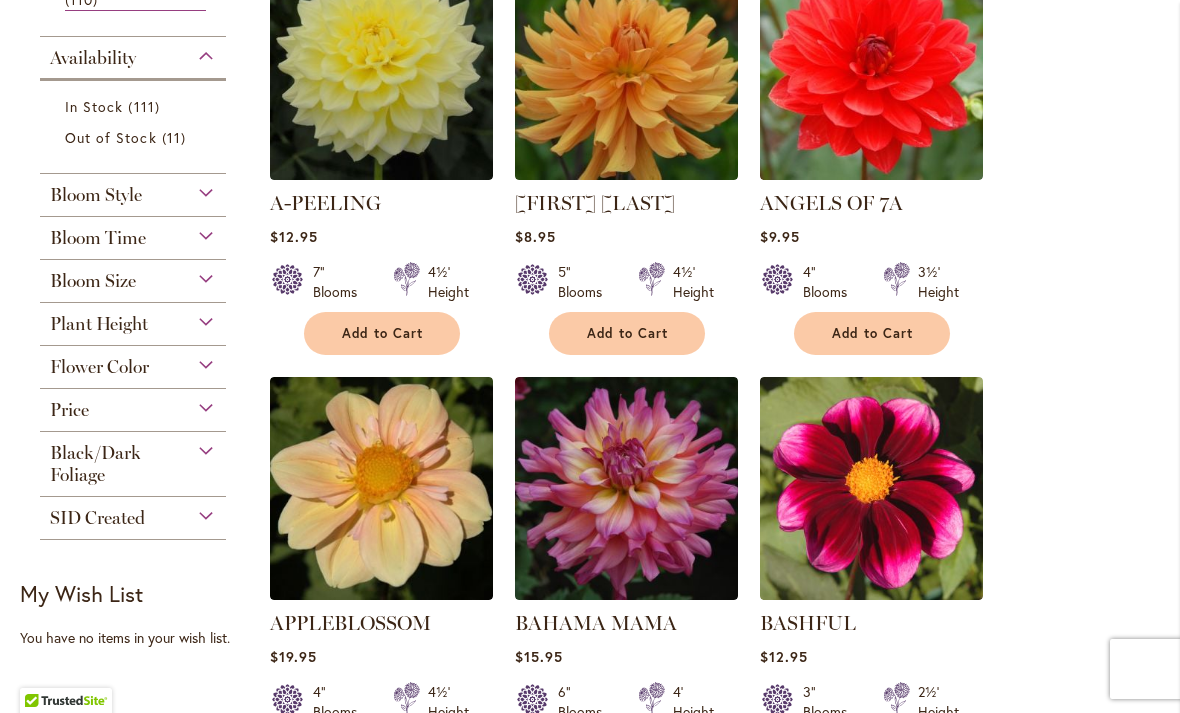 click on "Add to Cart" at bounding box center [628, 333] 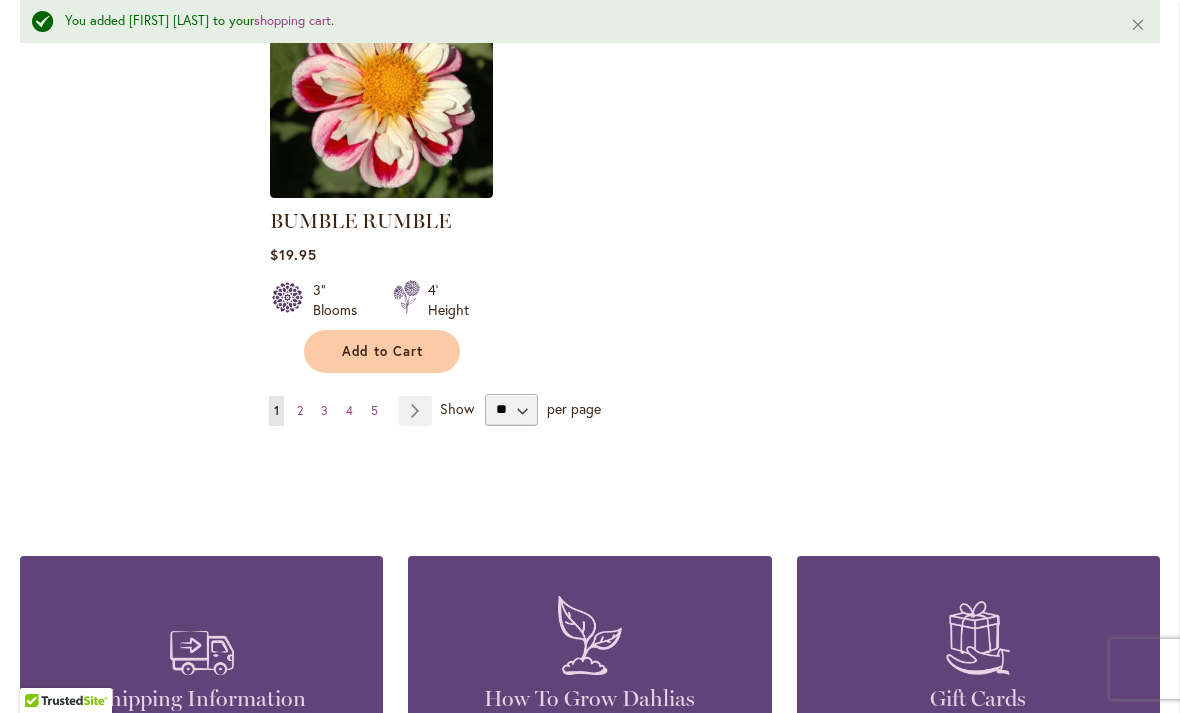 scroll, scrollTop: 2634, scrollLeft: 0, axis: vertical 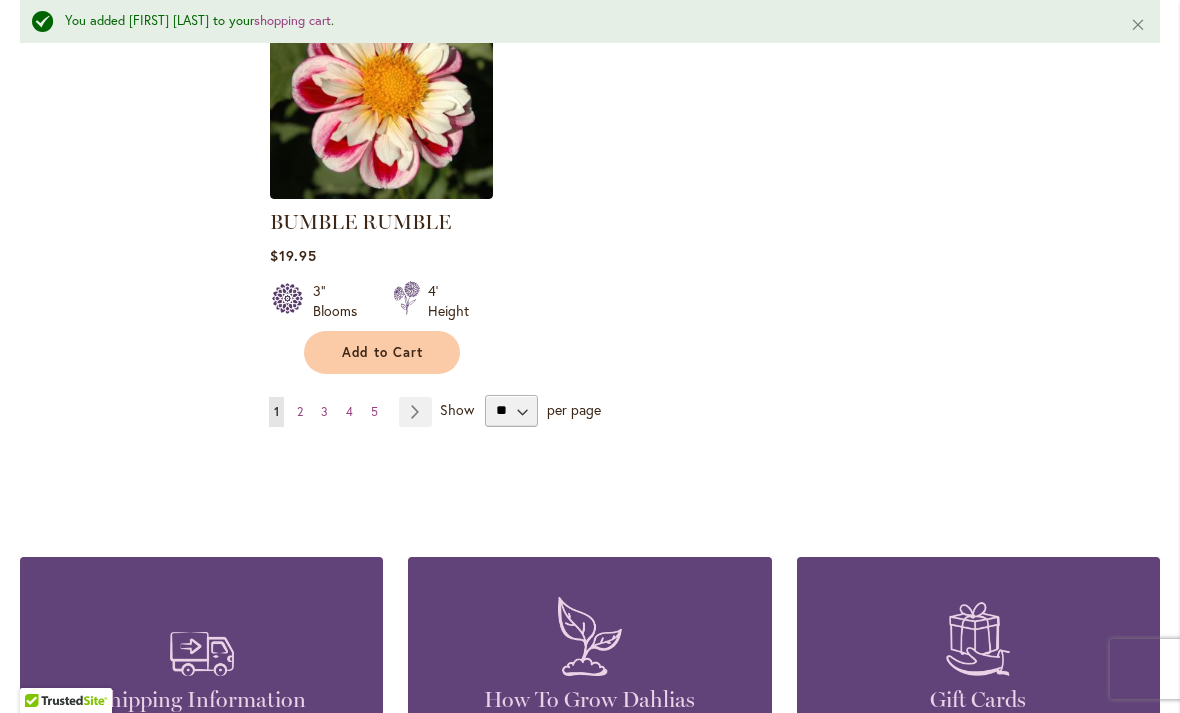 click on "per page" at bounding box center [574, 408] 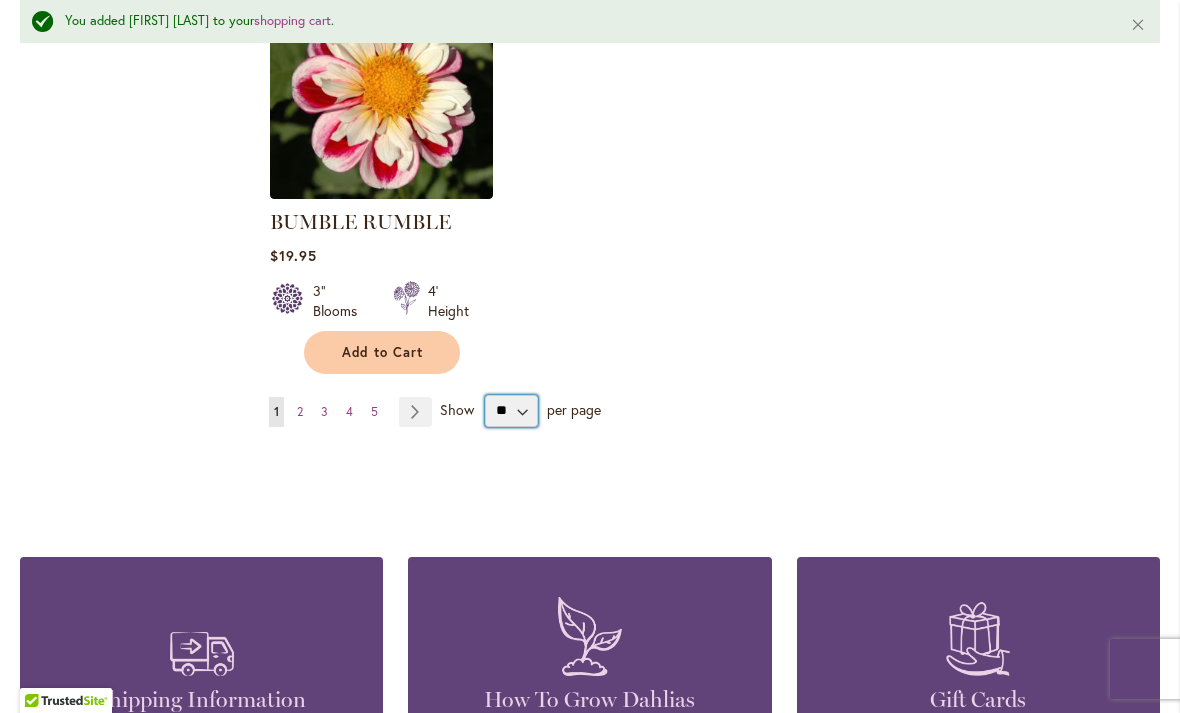 click on "**
**
**
**" at bounding box center [511, 411] 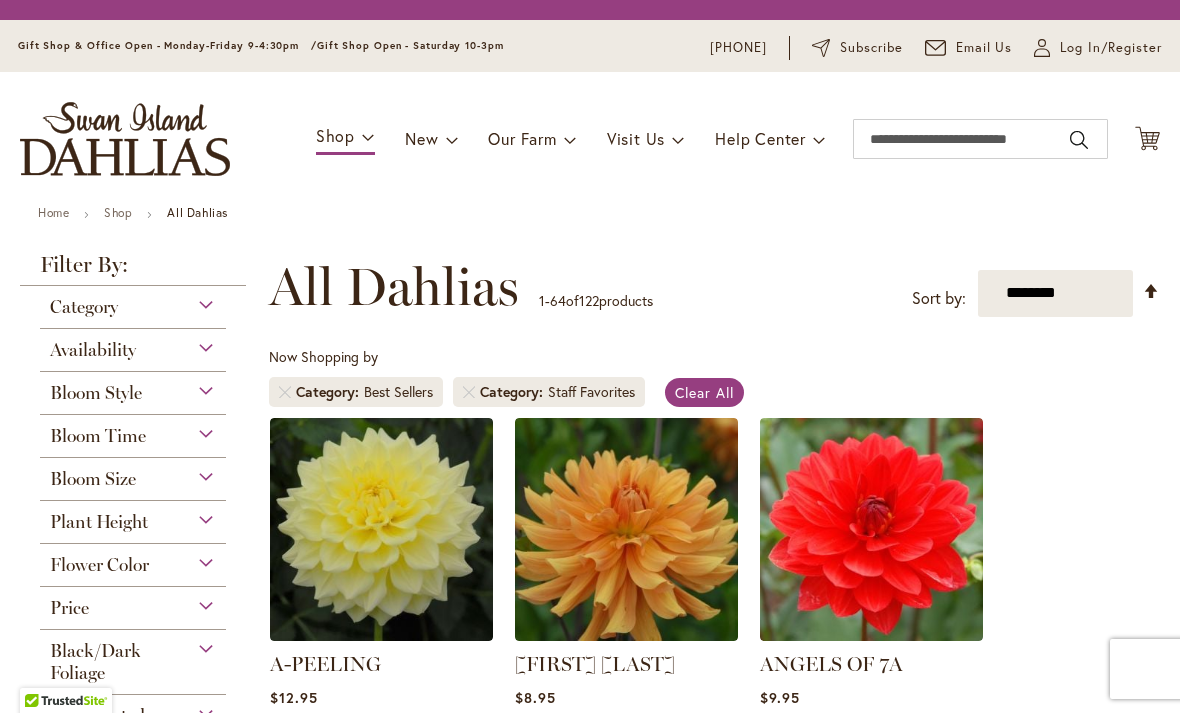 scroll, scrollTop: 0, scrollLeft: 0, axis: both 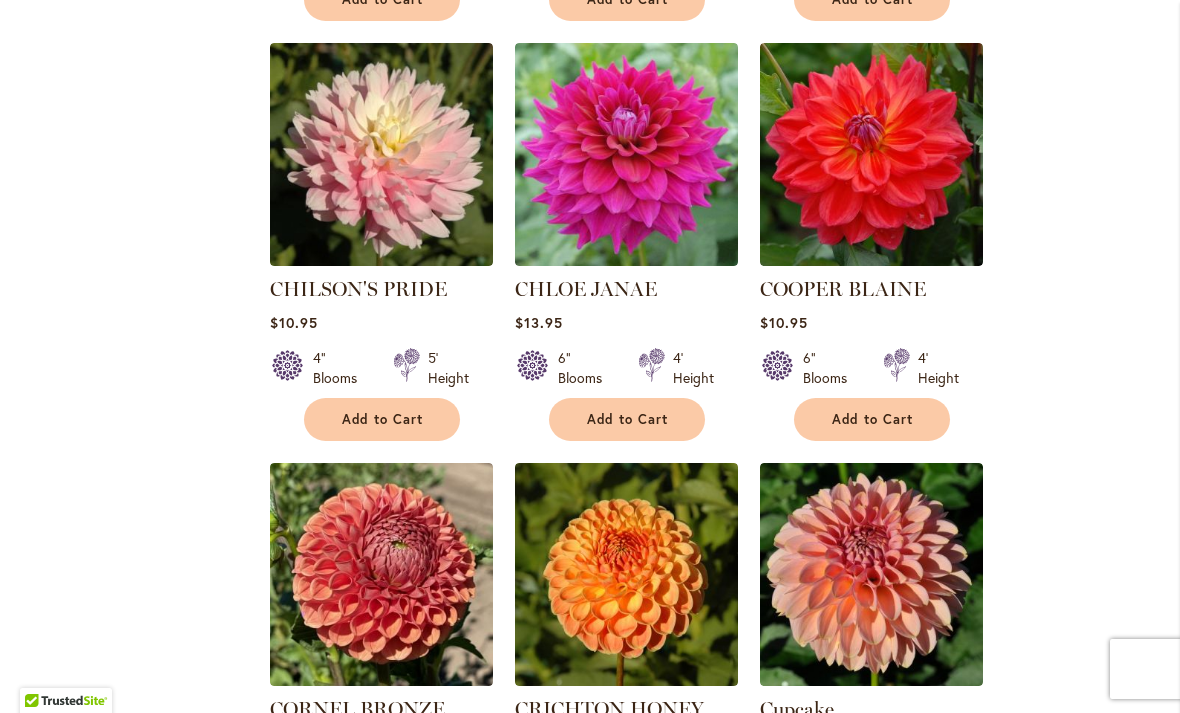 click on "Add to Cart" at bounding box center [873, 419] 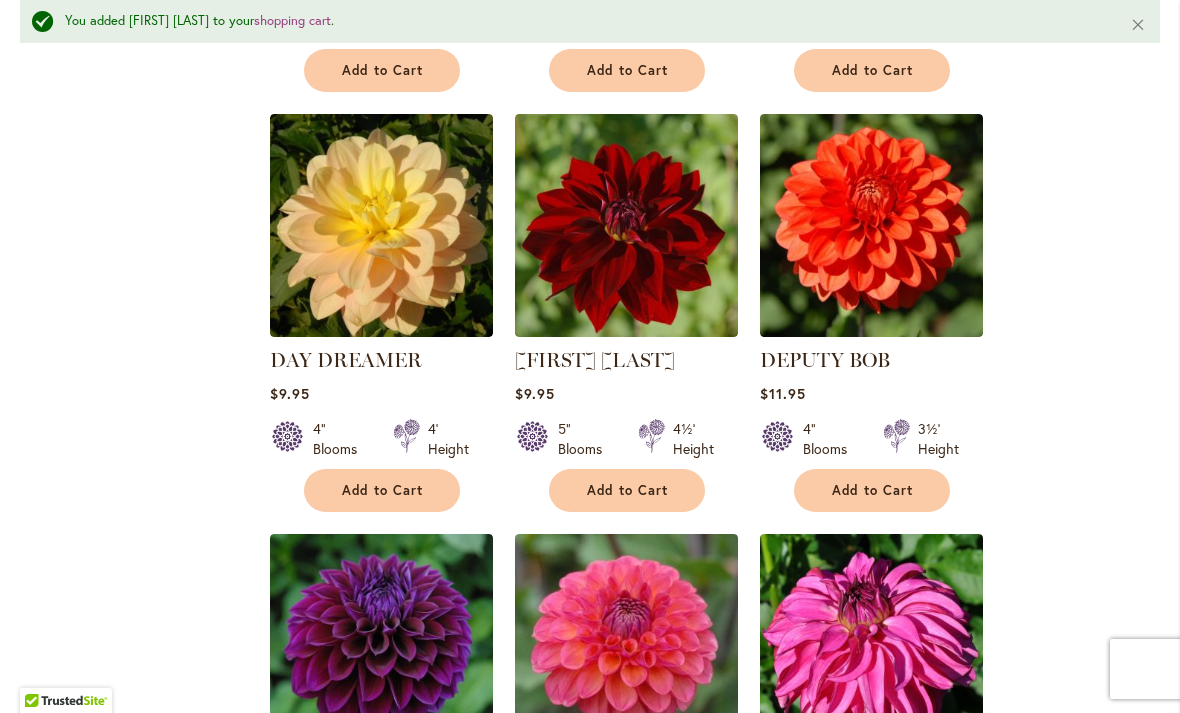 scroll, scrollTop: 5028, scrollLeft: 0, axis: vertical 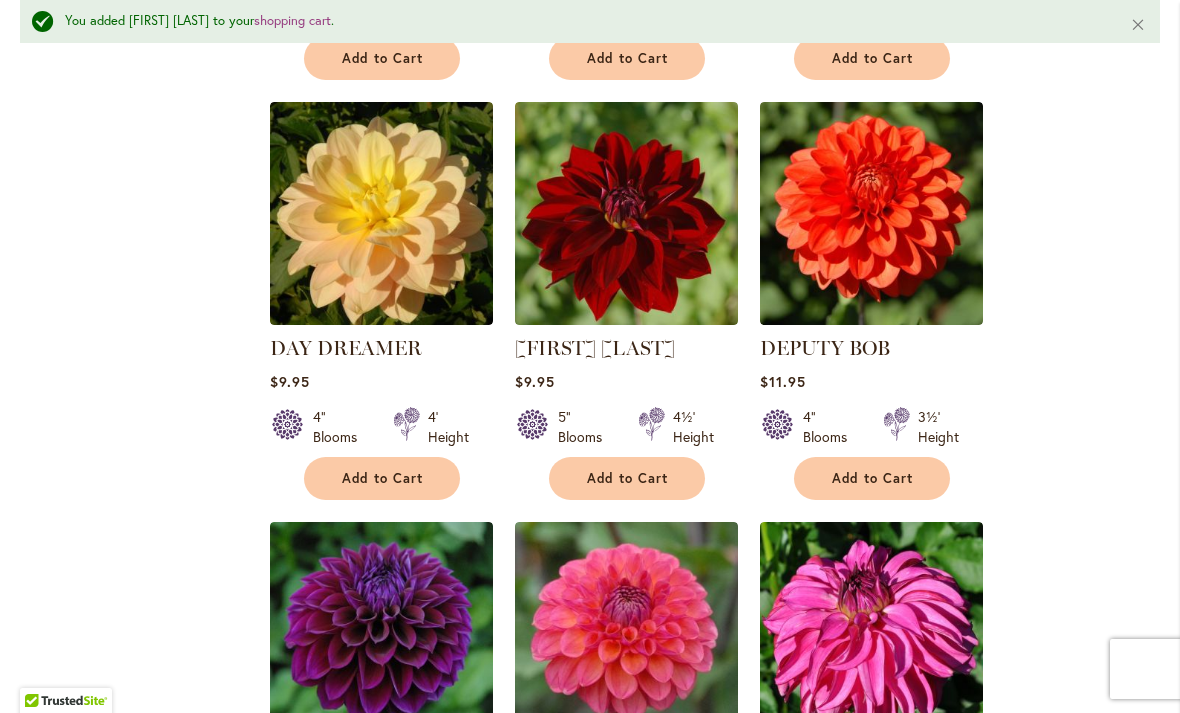 click on "Add to Cart" at bounding box center (383, 478) 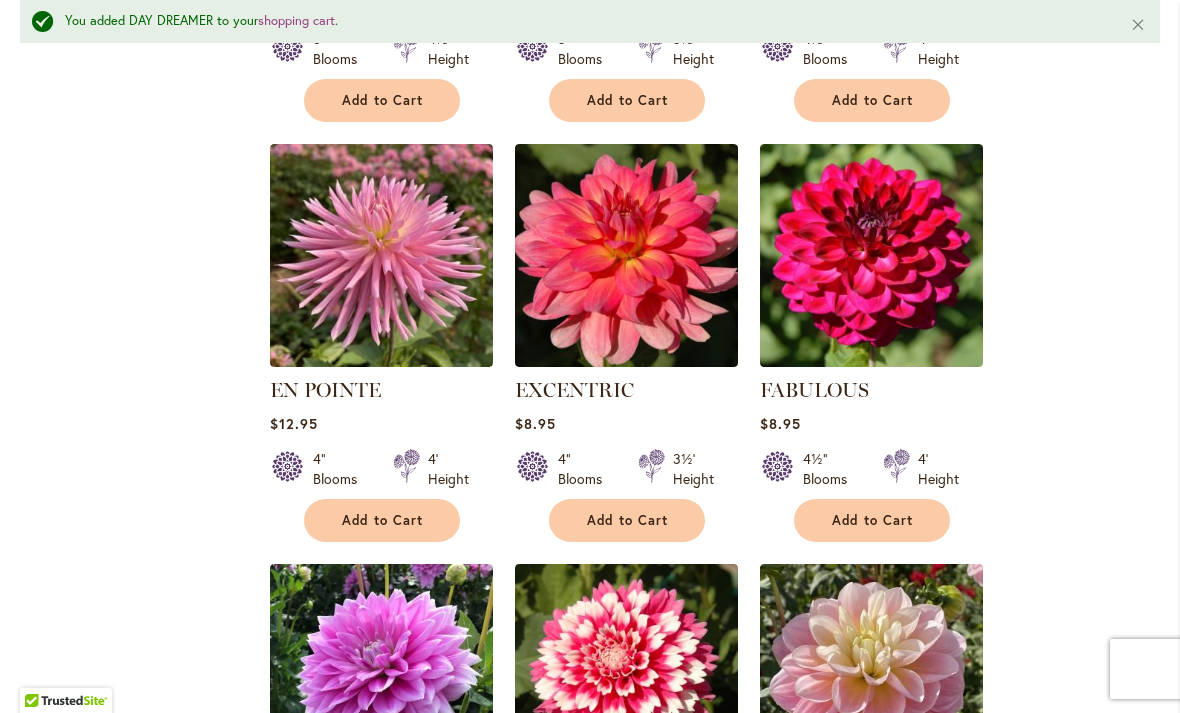 scroll, scrollTop: 5827, scrollLeft: 0, axis: vertical 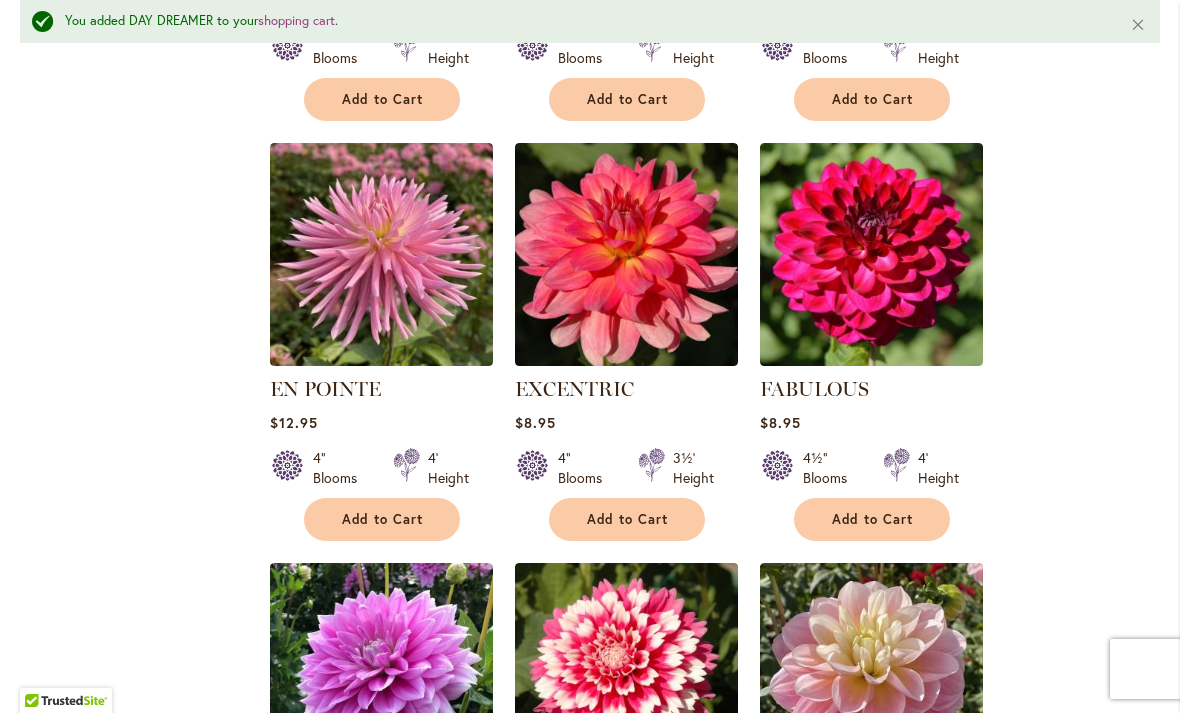 click on "Add to Cart" at bounding box center (628, 519) 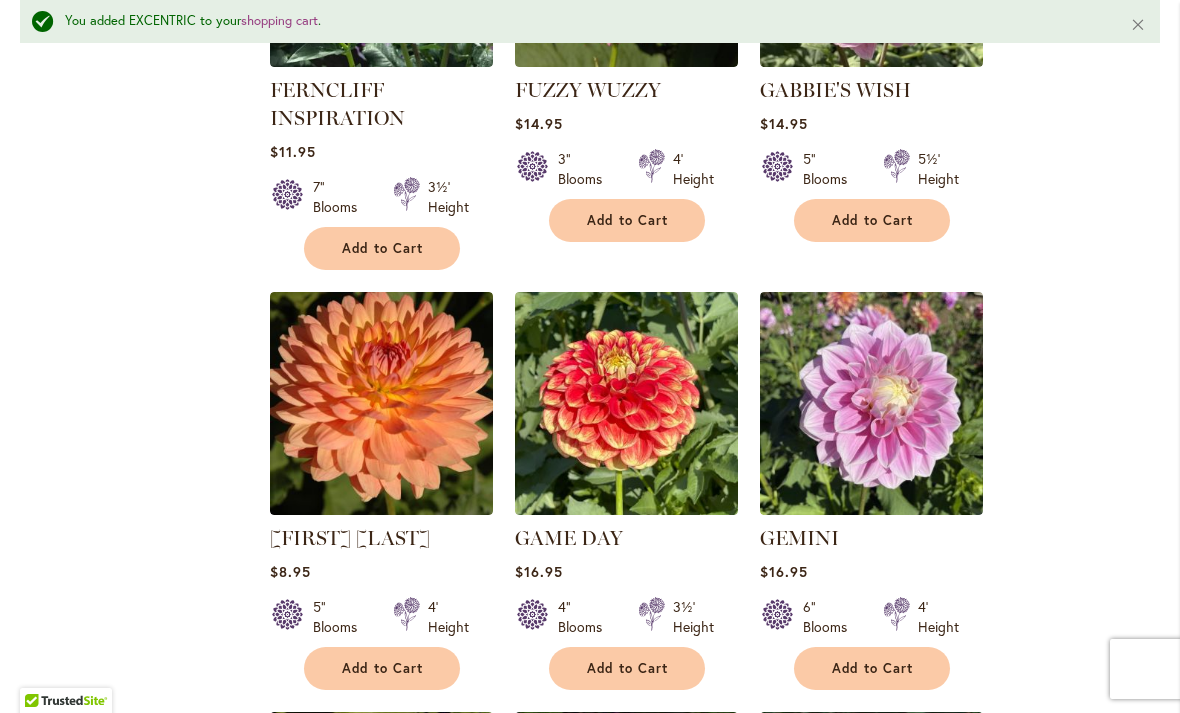 scroll, scrollTop: 6548, scrollLeft: 0, axis: vertical 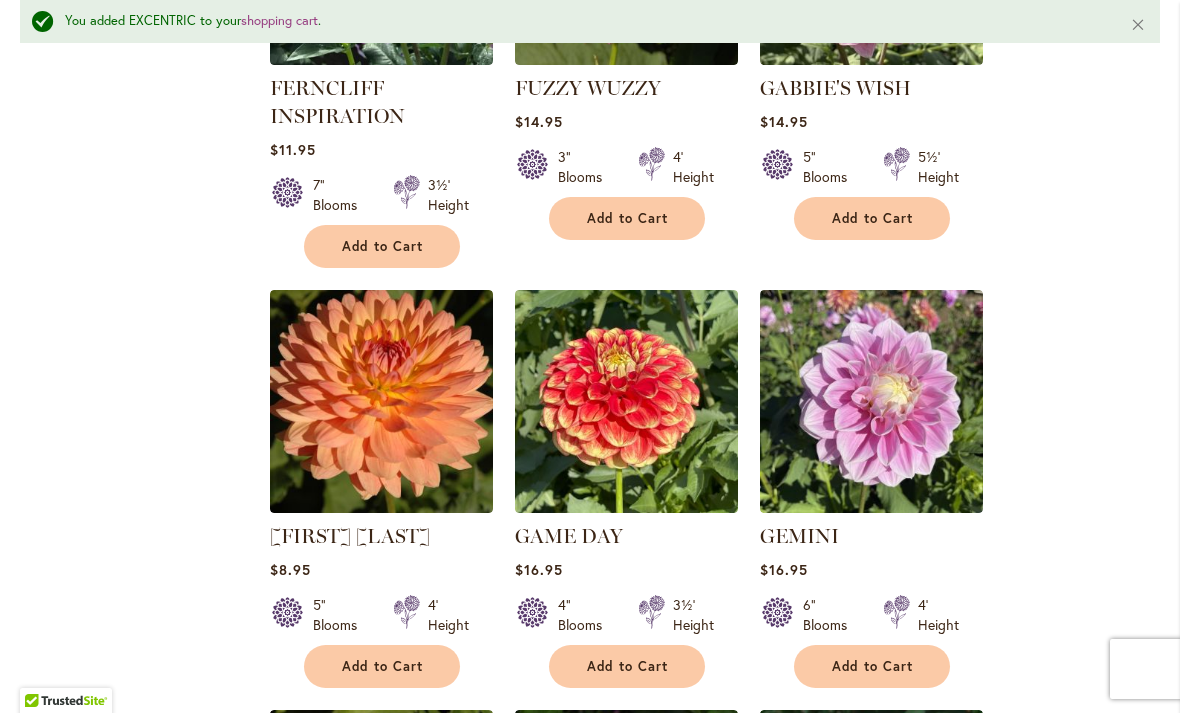 click on "Add to Cart" at bounding box center [383, 666] 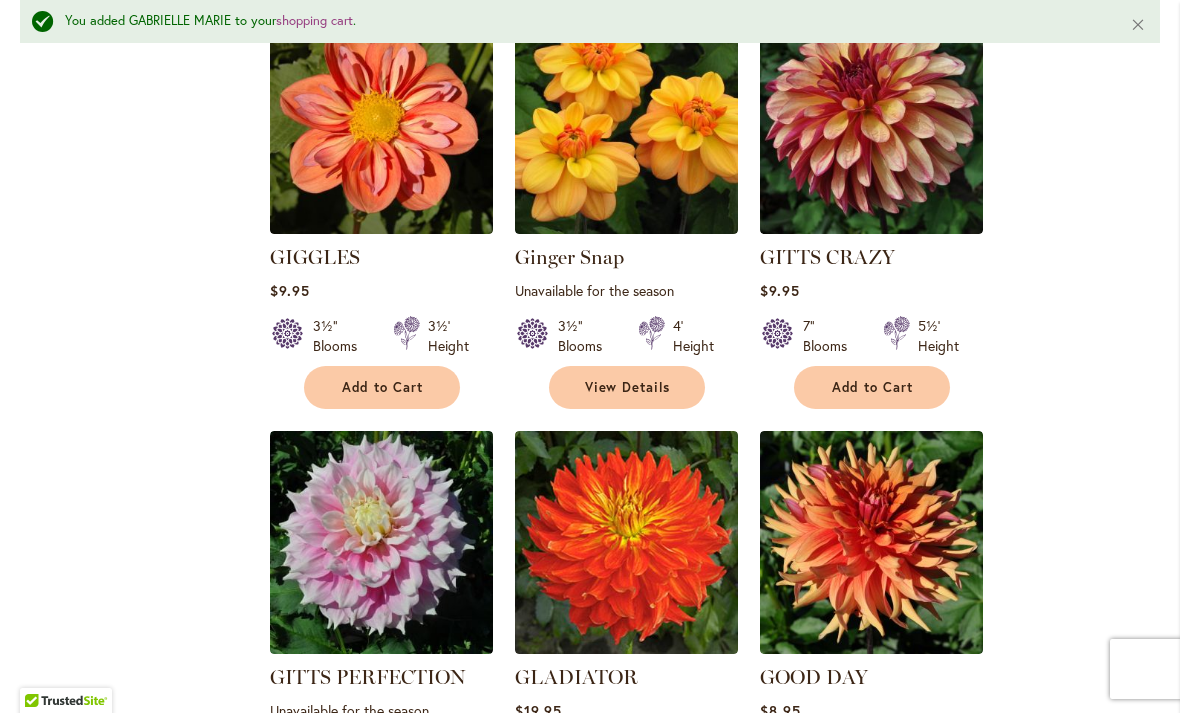 scroll, scrollTop: 7249, scrollLeft: 0, axis: vertical 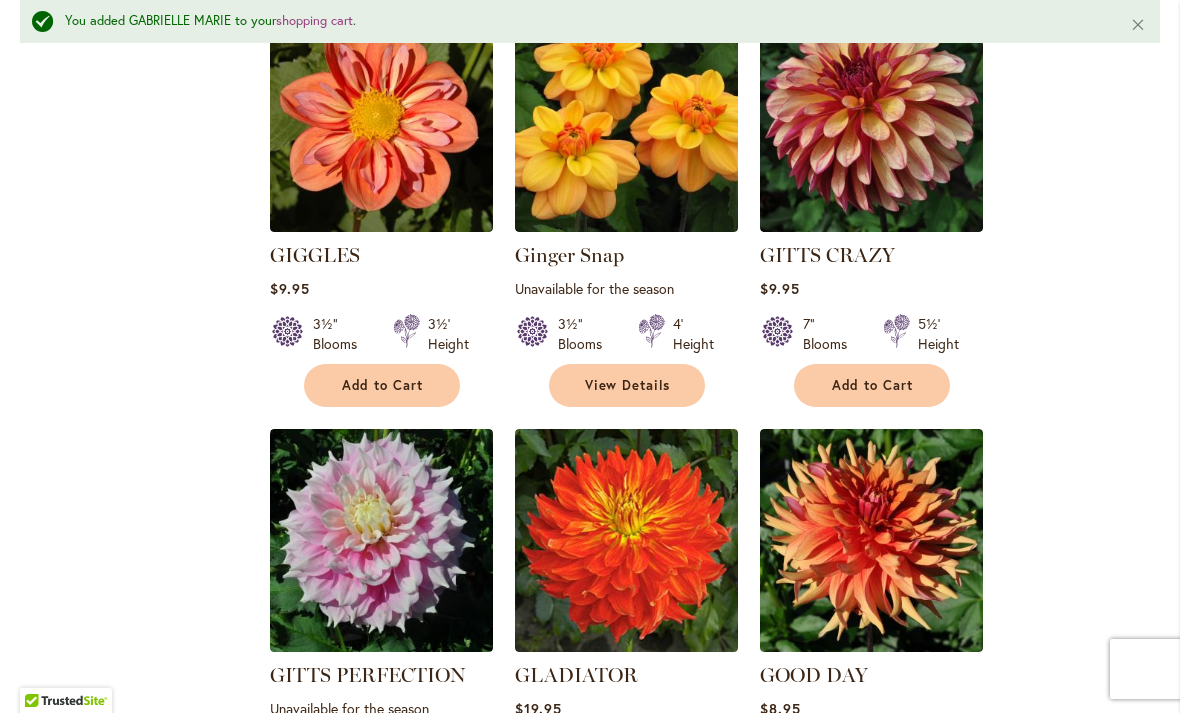 click on "View Details" at bounding box center (628, 385) 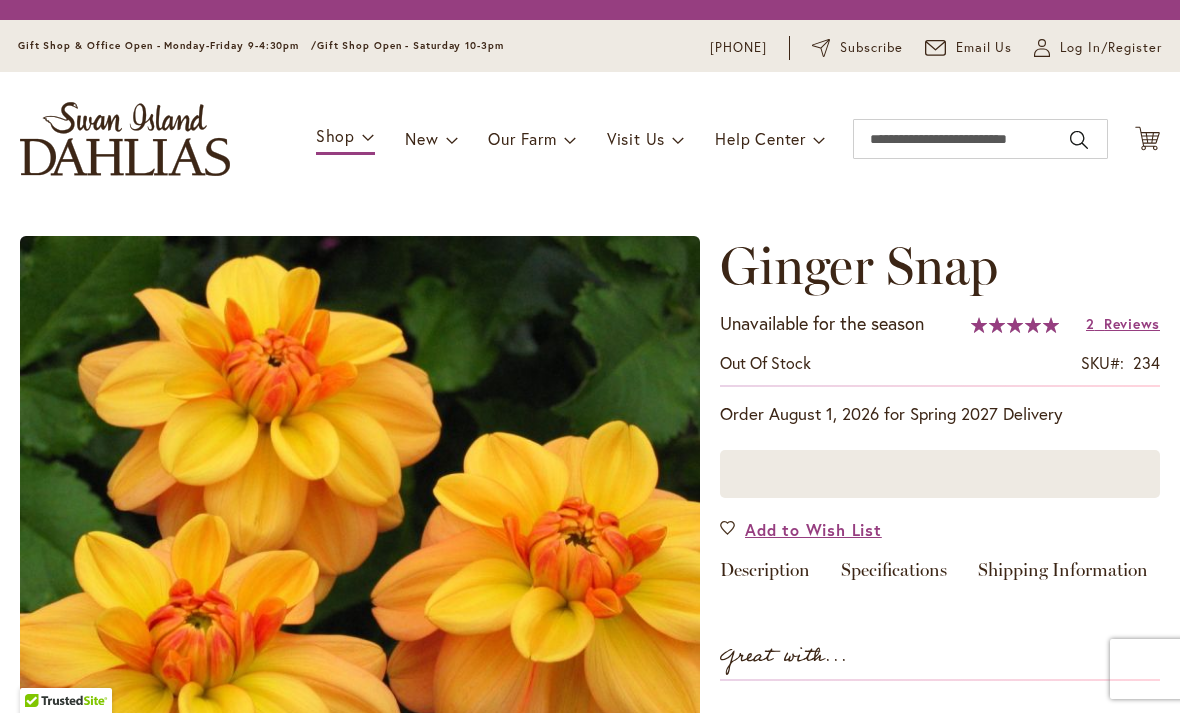scroll, scrollTop: 0, scrollLeft: 0, axis: both 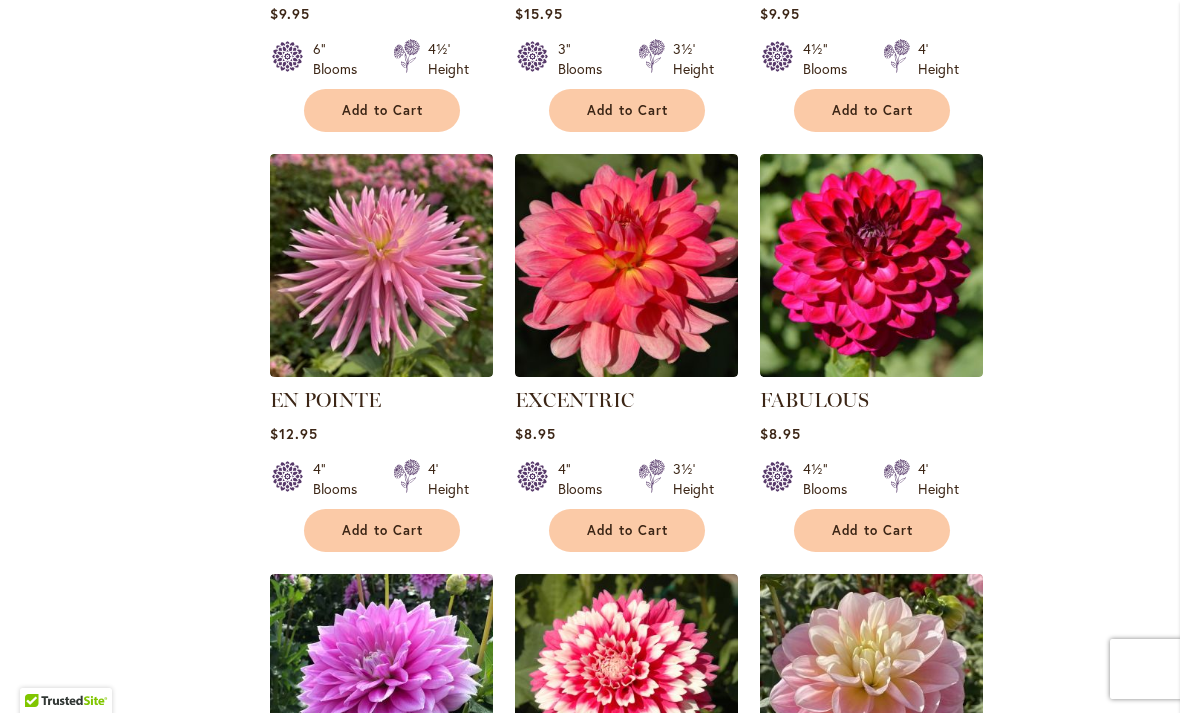 click on "Add to Cart" at bounding box center [628, 530] 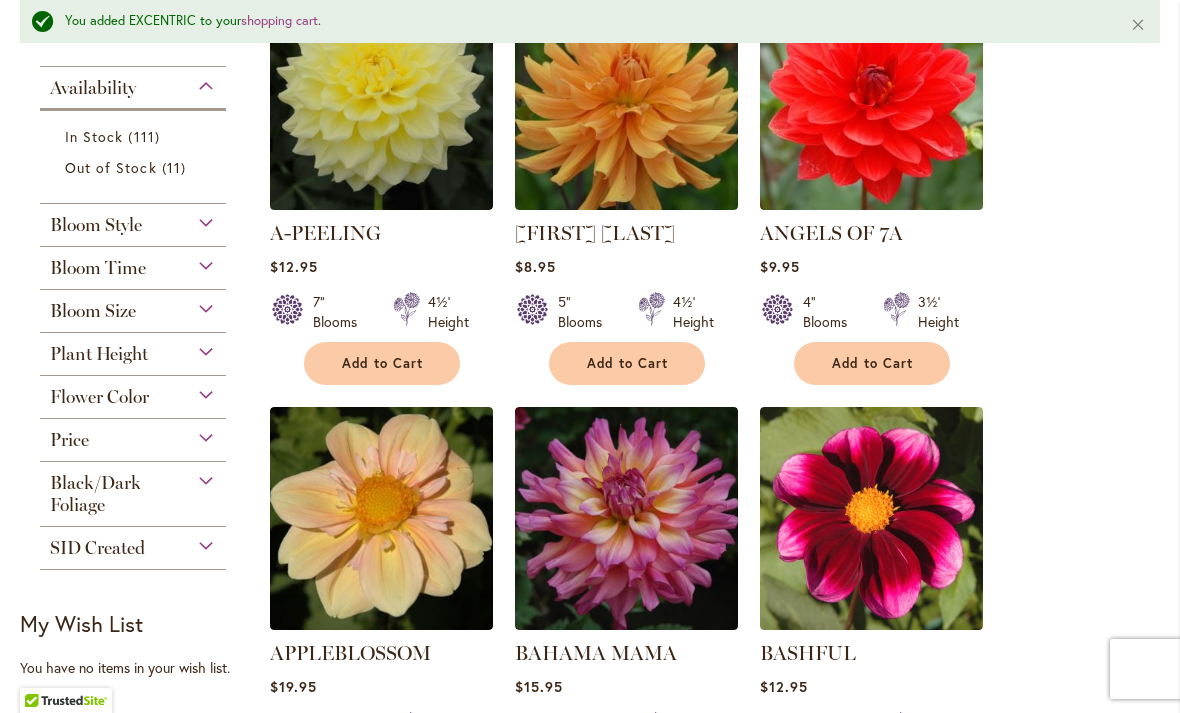 scroll, scrollTop: 525, scrollLeft: 0, axis: vertical 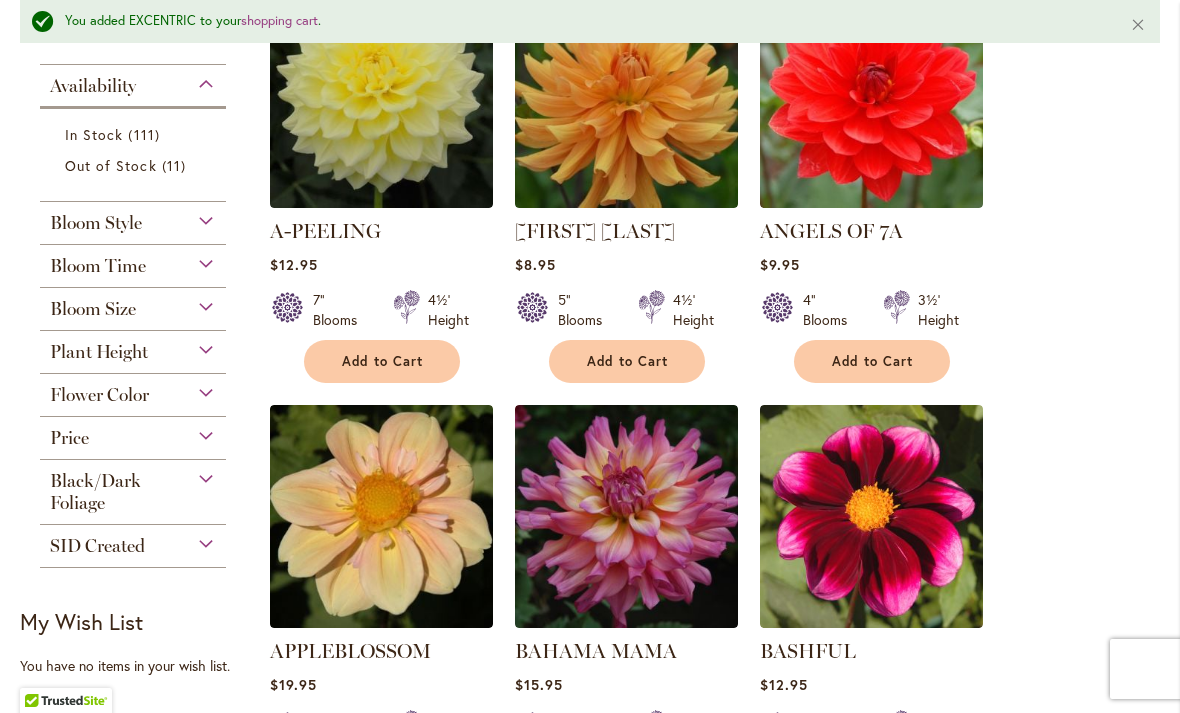 click on "Bloom Style" at bounding box center [133, 218] 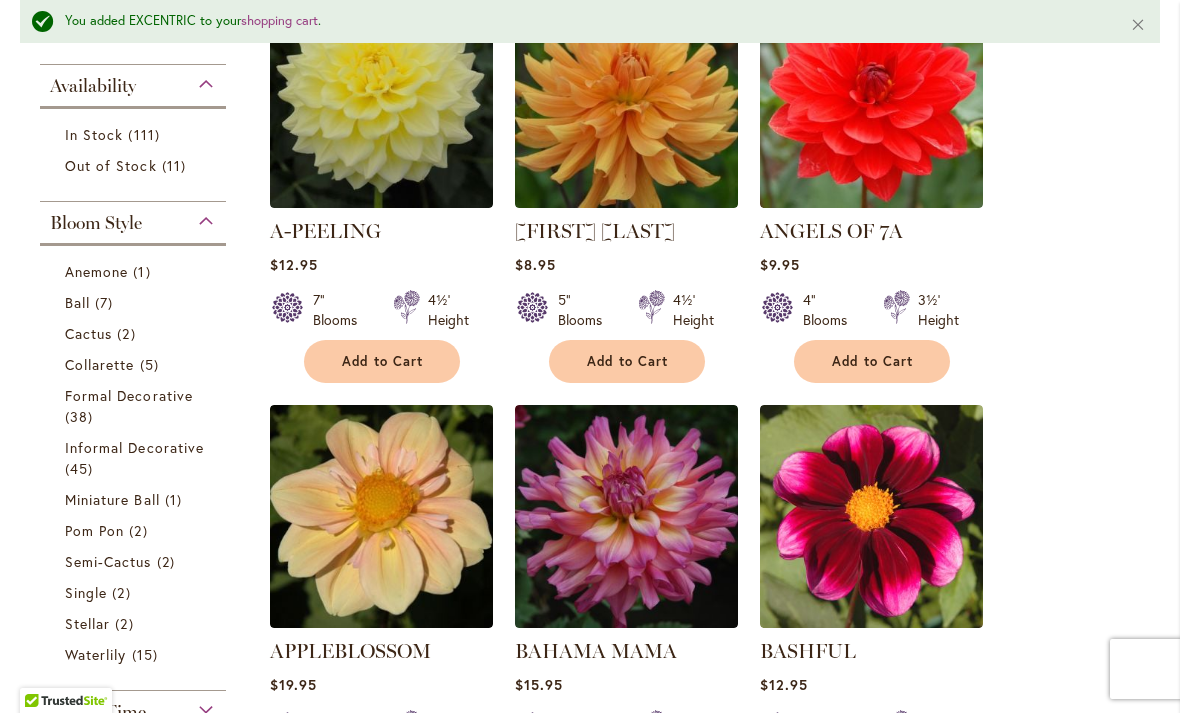 click on "38
items" at bounding box center [81, 416] 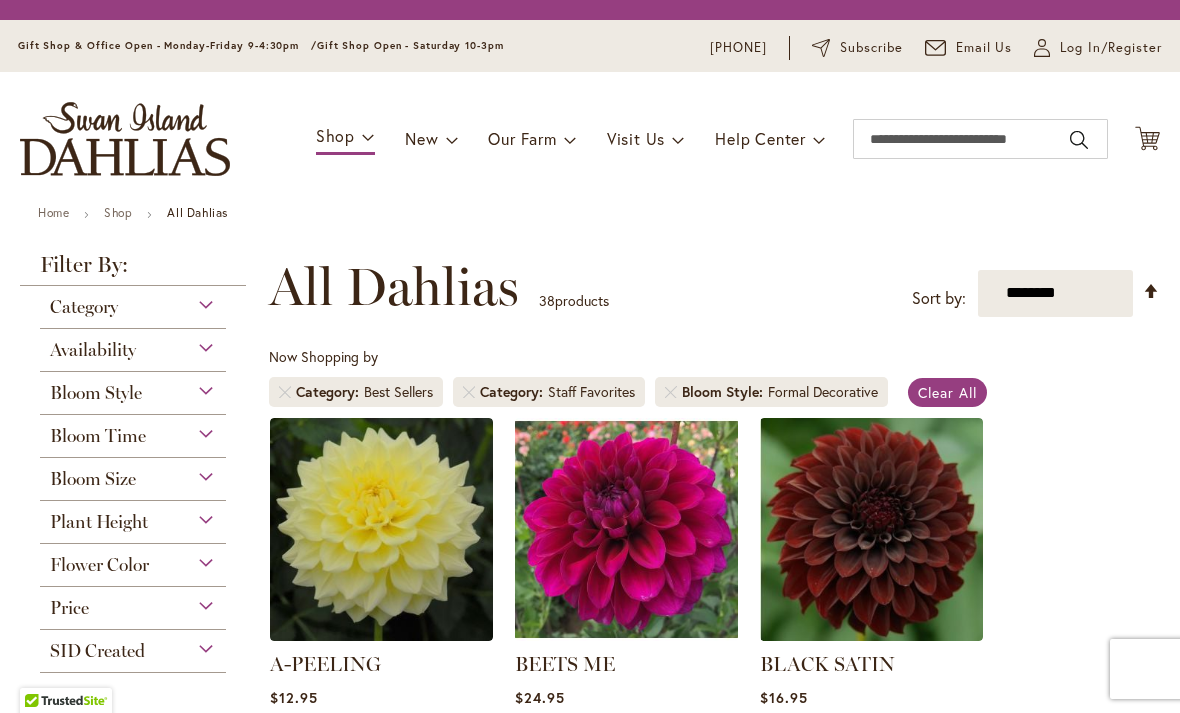 scroll, scrollTop: 0, scrollLeft: 0, axis: both 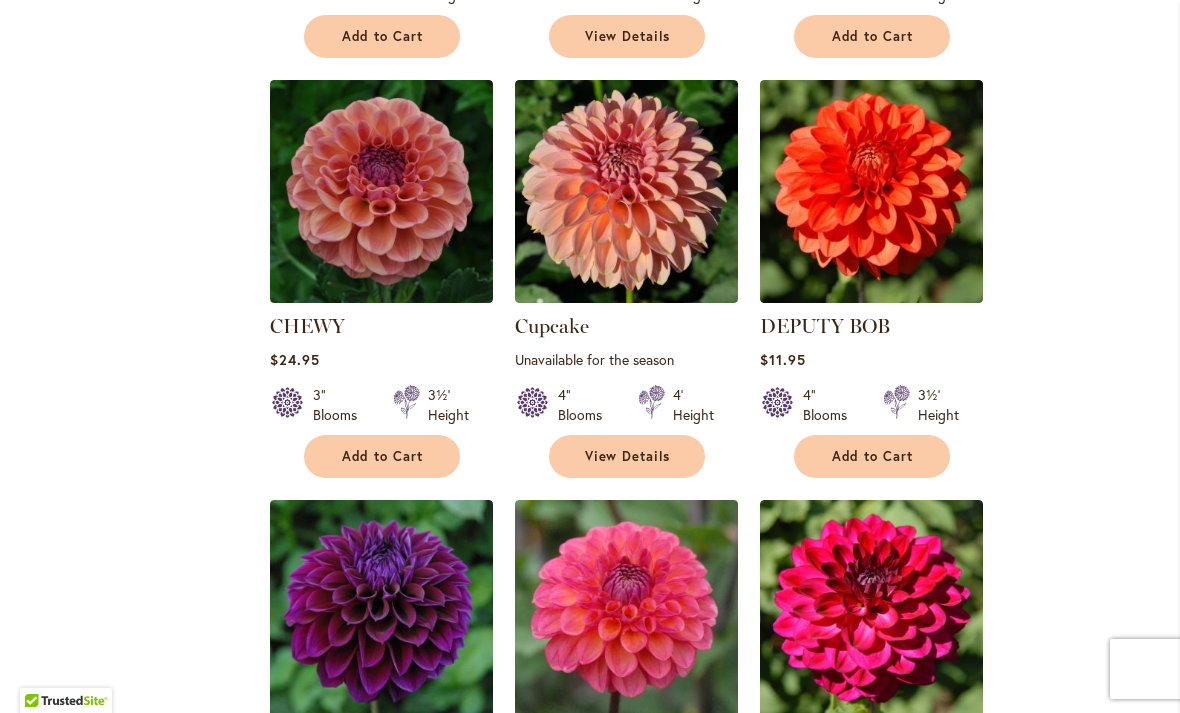 click on "Add to Cart" at bounding box center (873, 456) 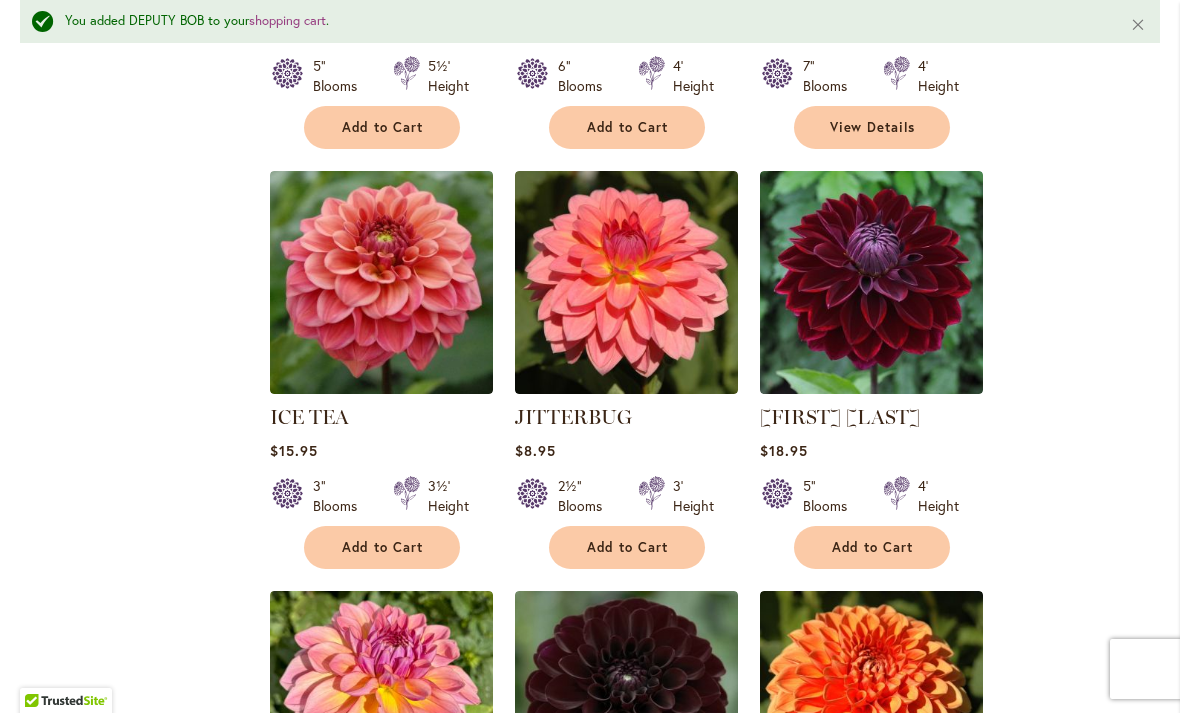scroll, scrollTop: 2860, scrollLeft: 0, axis: vertical 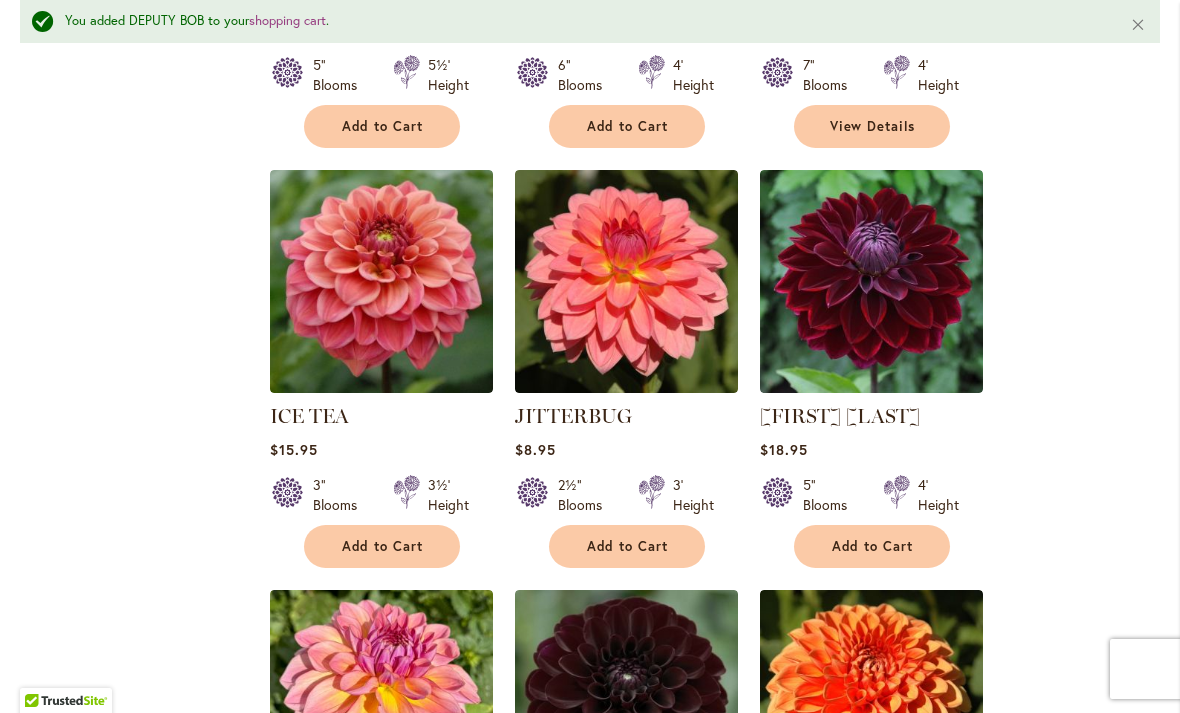 click on "Add to Cart" at bounding box center [628, 546] 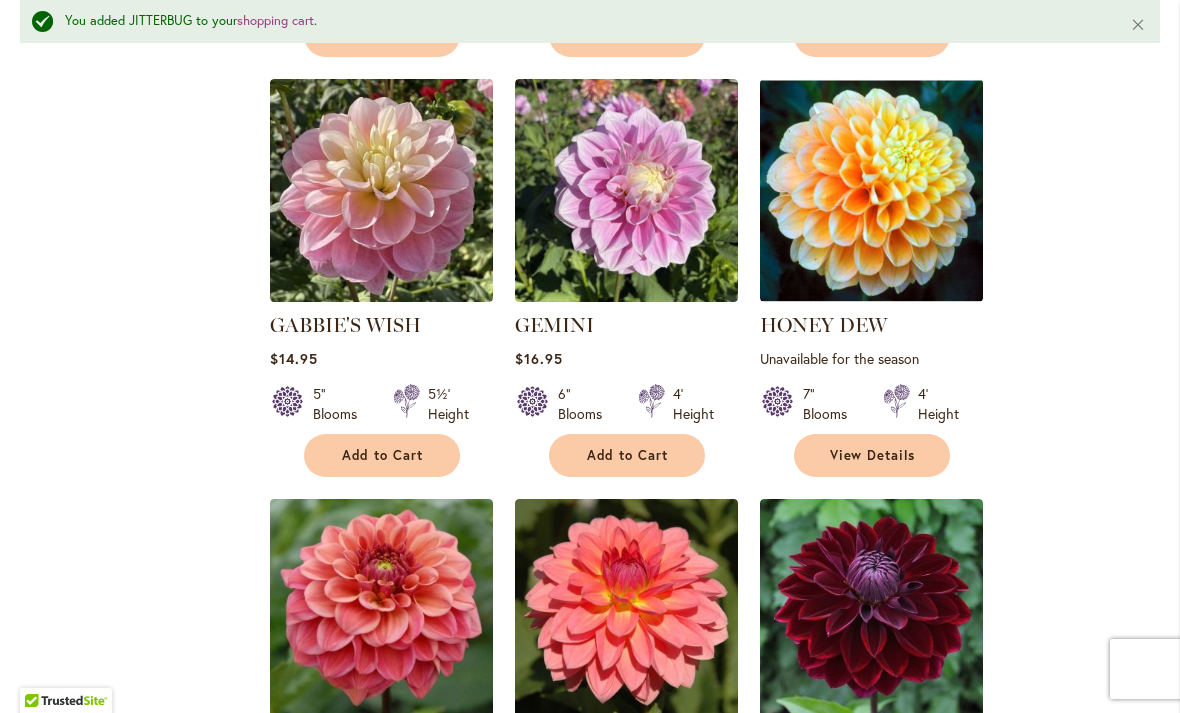 scroll, scrollTop: 2514, scrollLeft: 0, axis: vertical 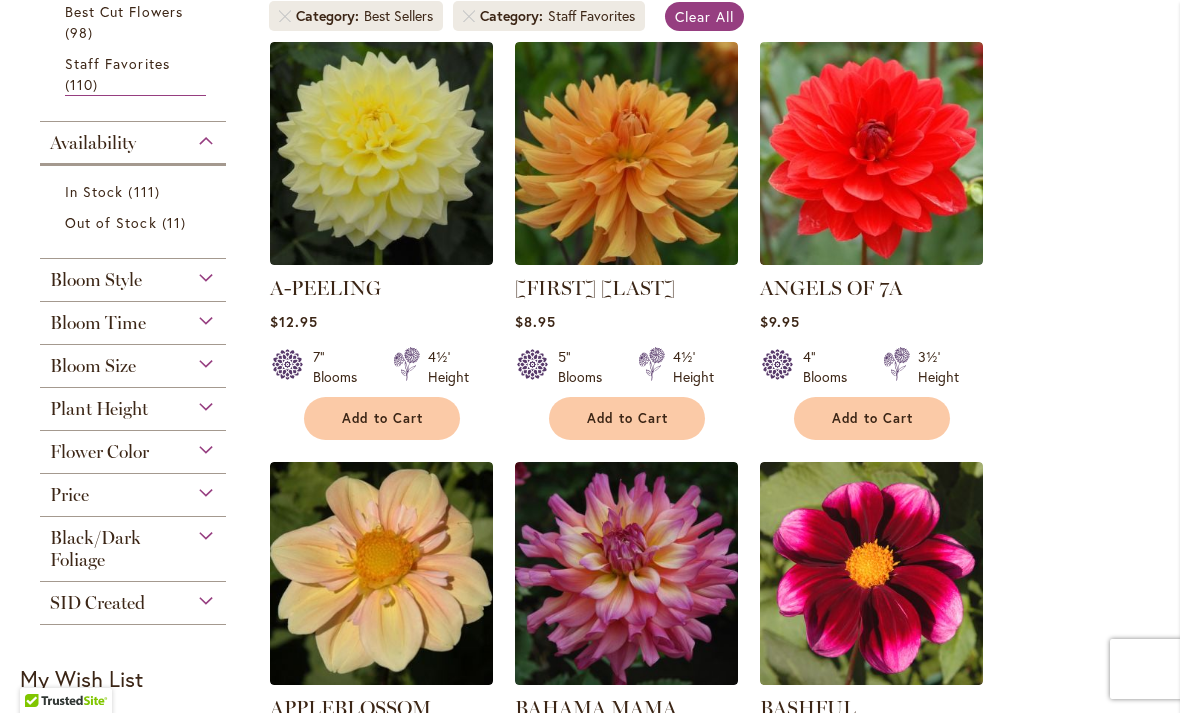 click on "Bloom Size" at bounding box center (133, 361) 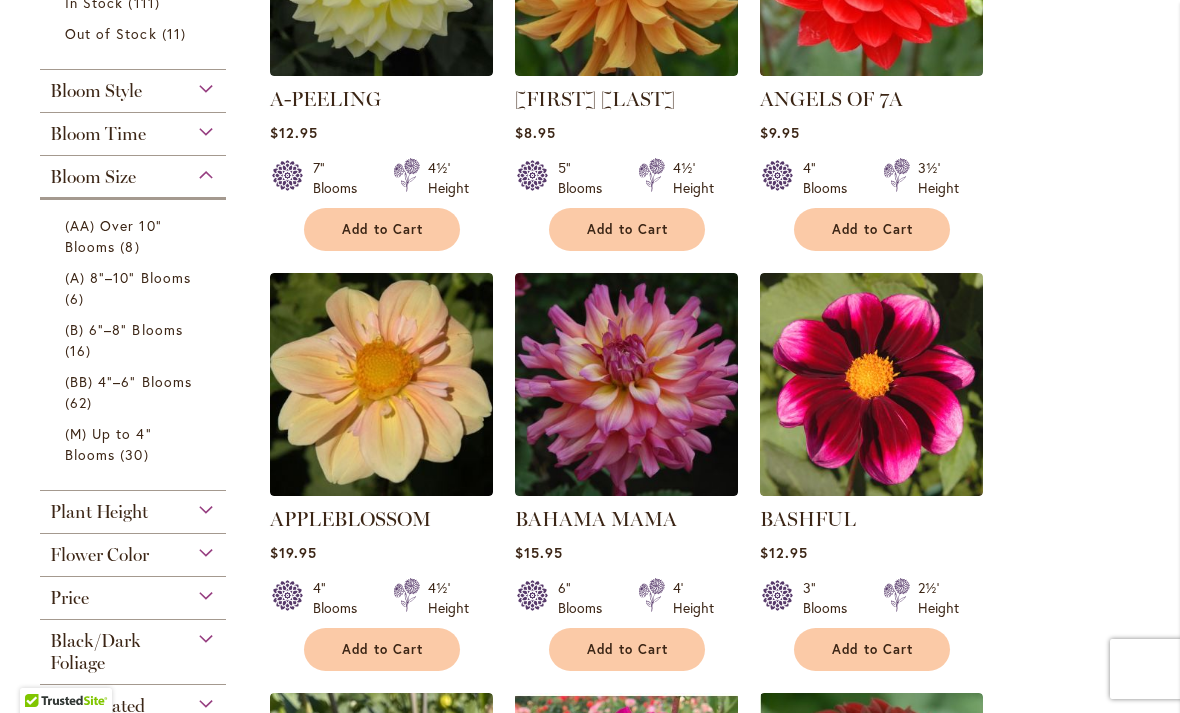 scroll, scrollTop: 612, scrollLeft: 0, axis: vertical 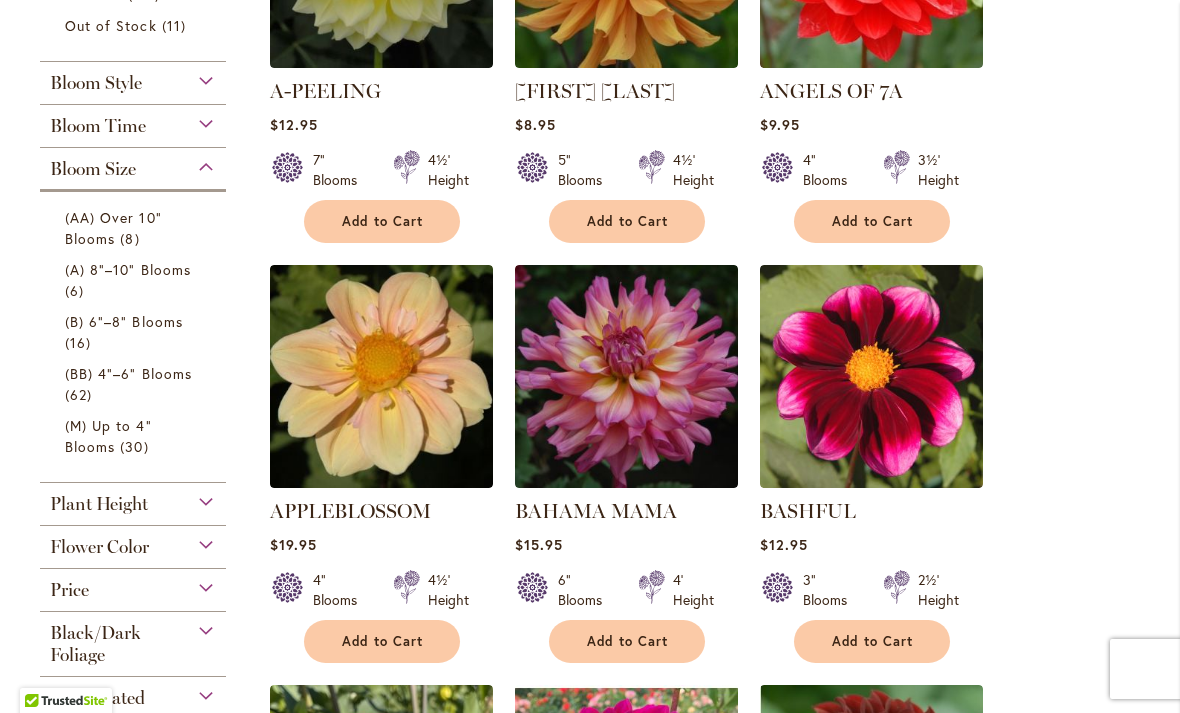 click on "(BB) 4"–6" Blooms" at bounding box center [128, 373] 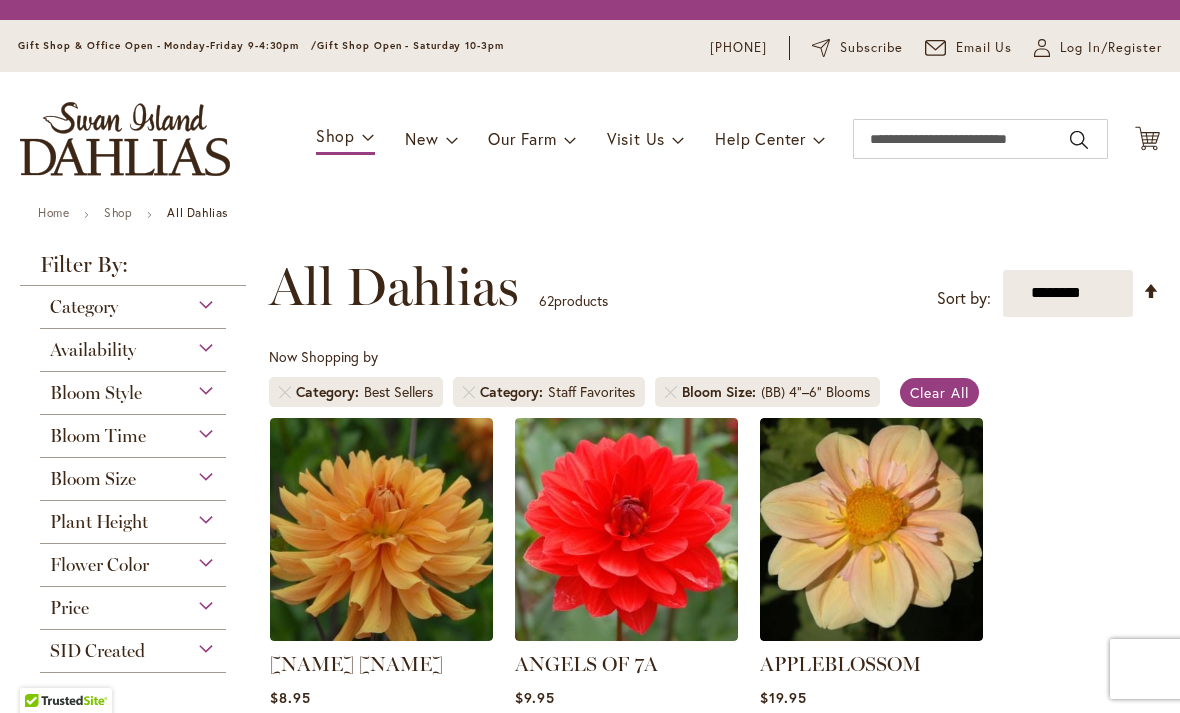 scroll, scrollTop: 0, scrollLeft: 0, axis: both 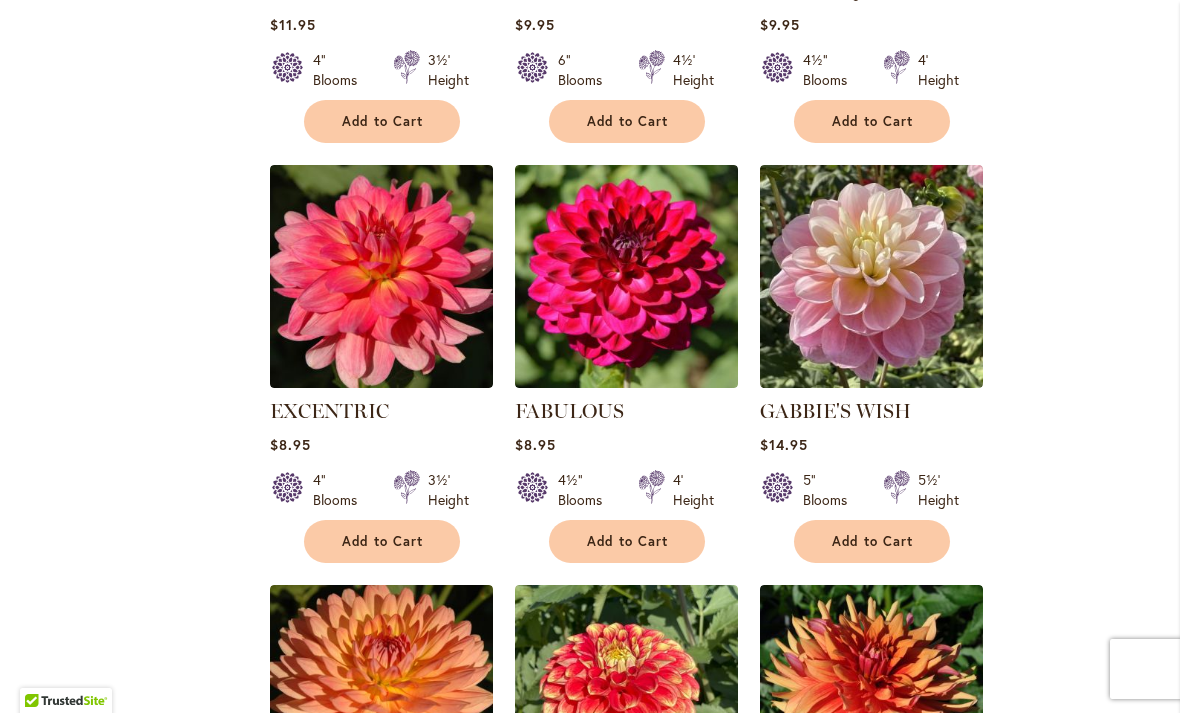 click on "Add to Cart" at bounding box center (383, 541) 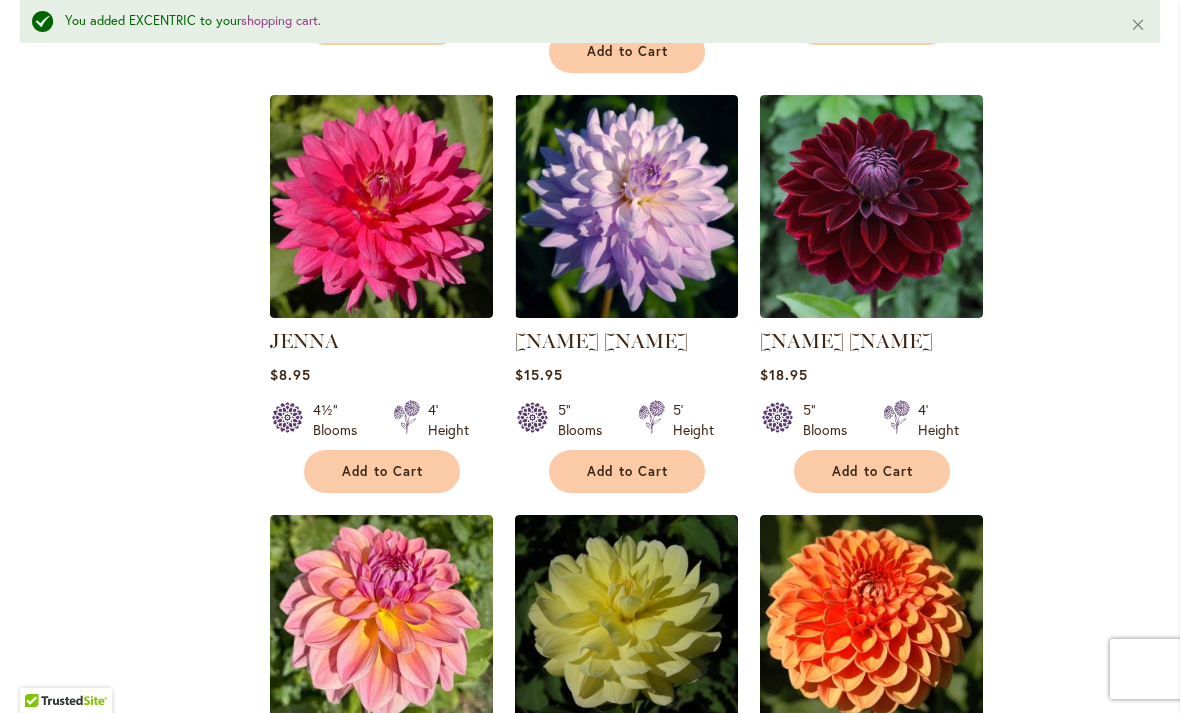 scroll, scrollTop: 5082, scrollLeft: 0, axis: vertical 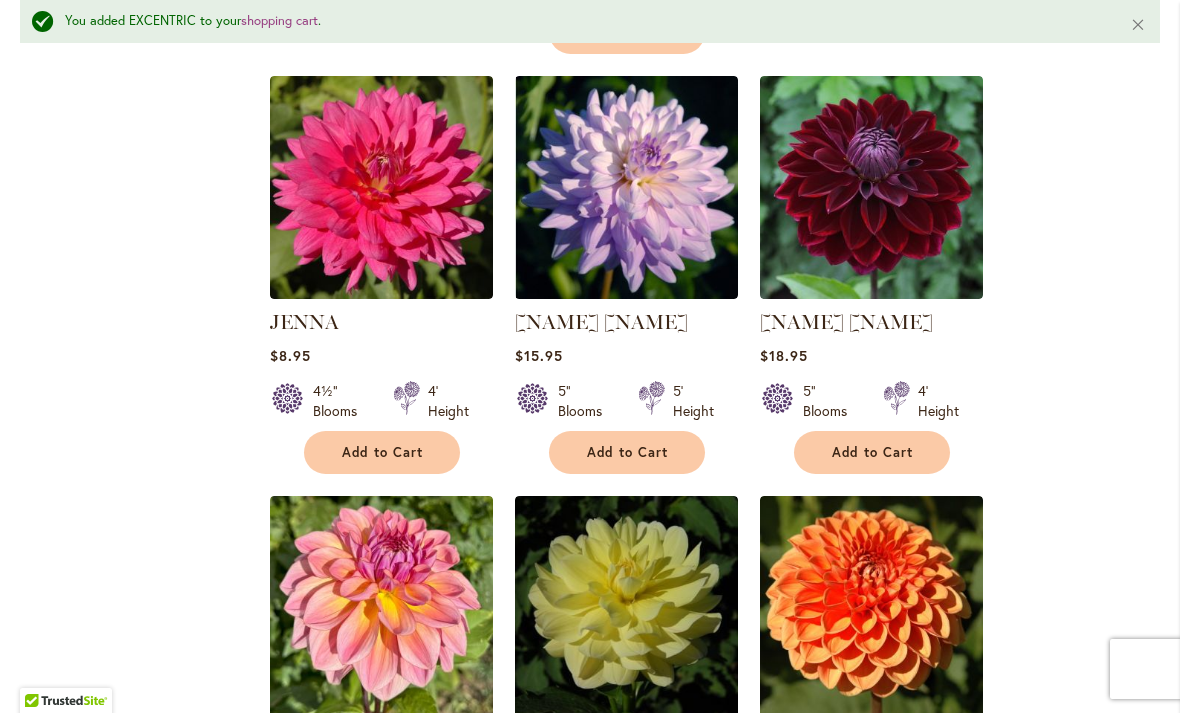 click on "Add to Cart" at bounding box center (383, 452) 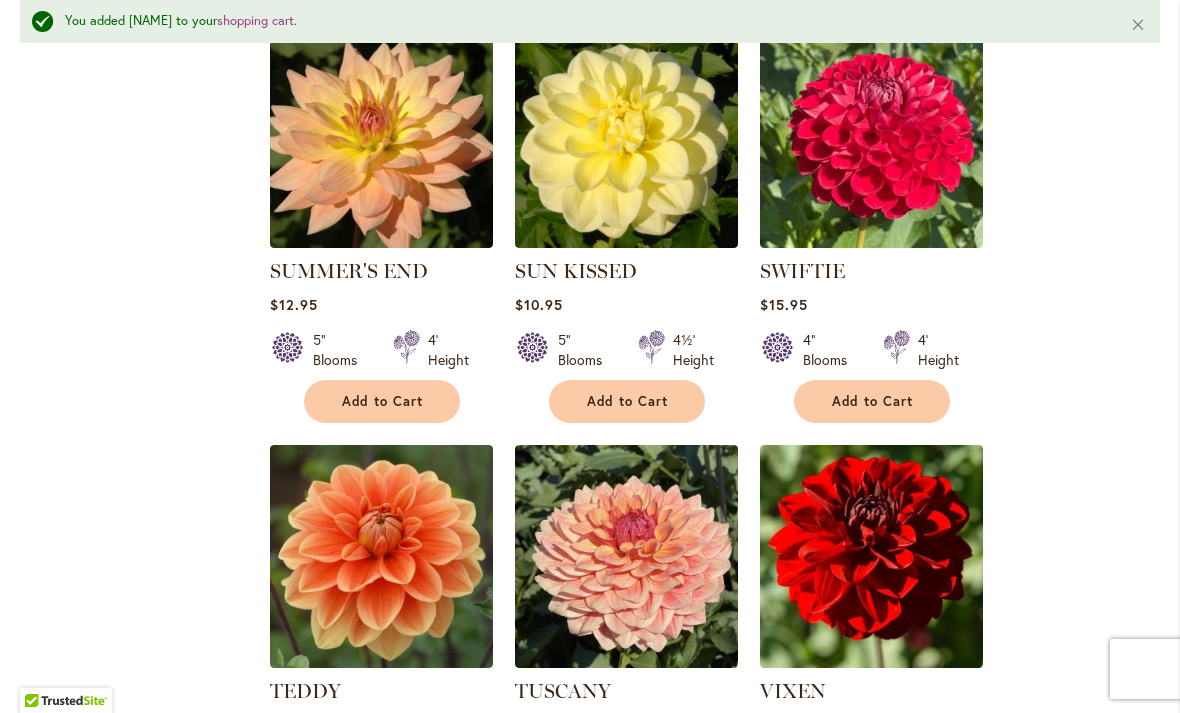 scroll, scrollTop: 8100, scrollLeft: 0, axis: vertical 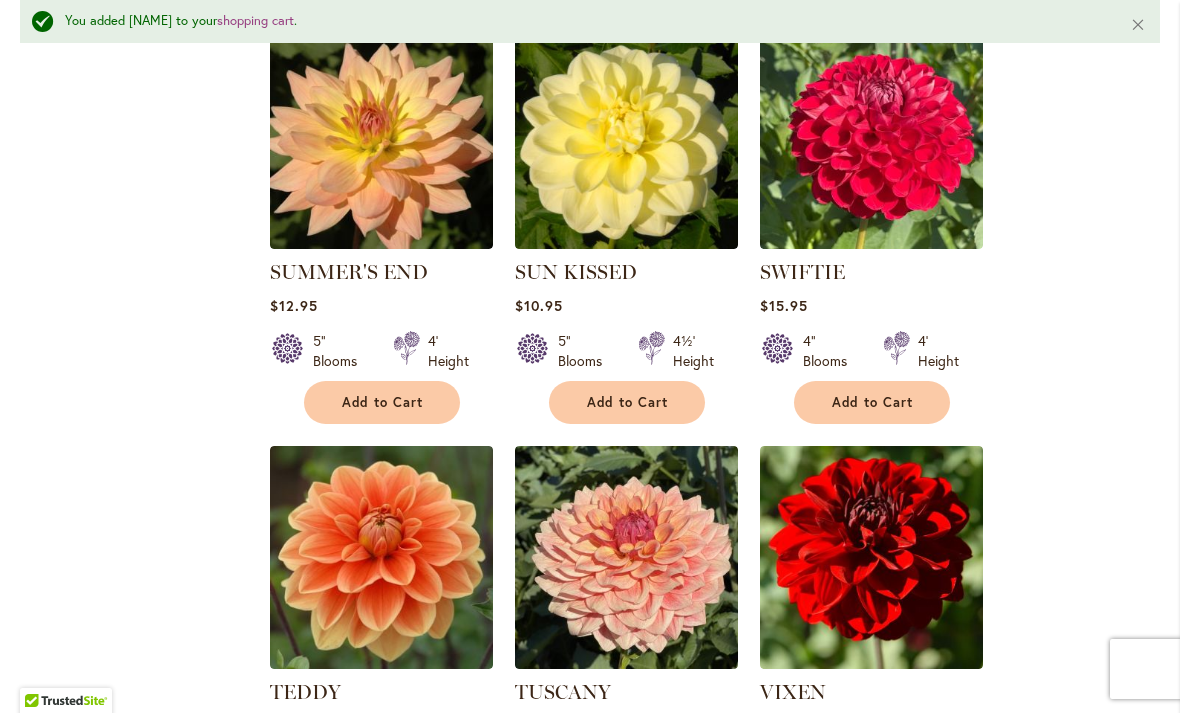click on "Add to Cart" at bounding box center [383, 402] 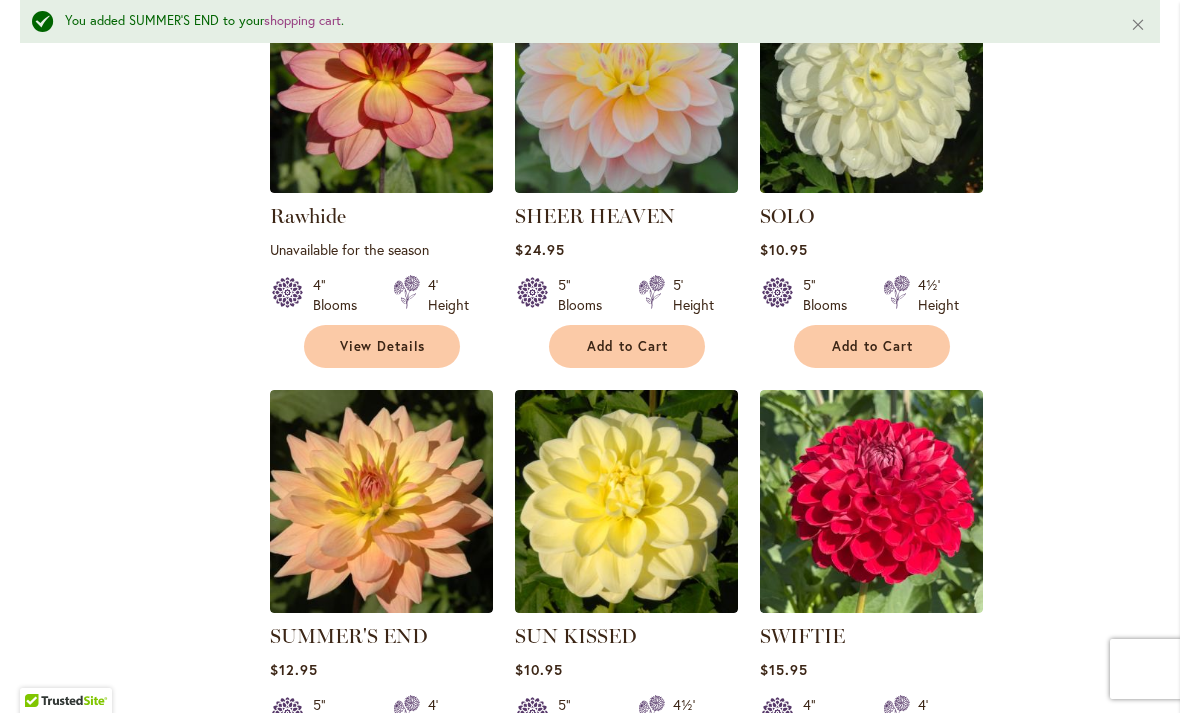 scroll, scrollTop: 7730, scrollLeft: 0, axis: vertical 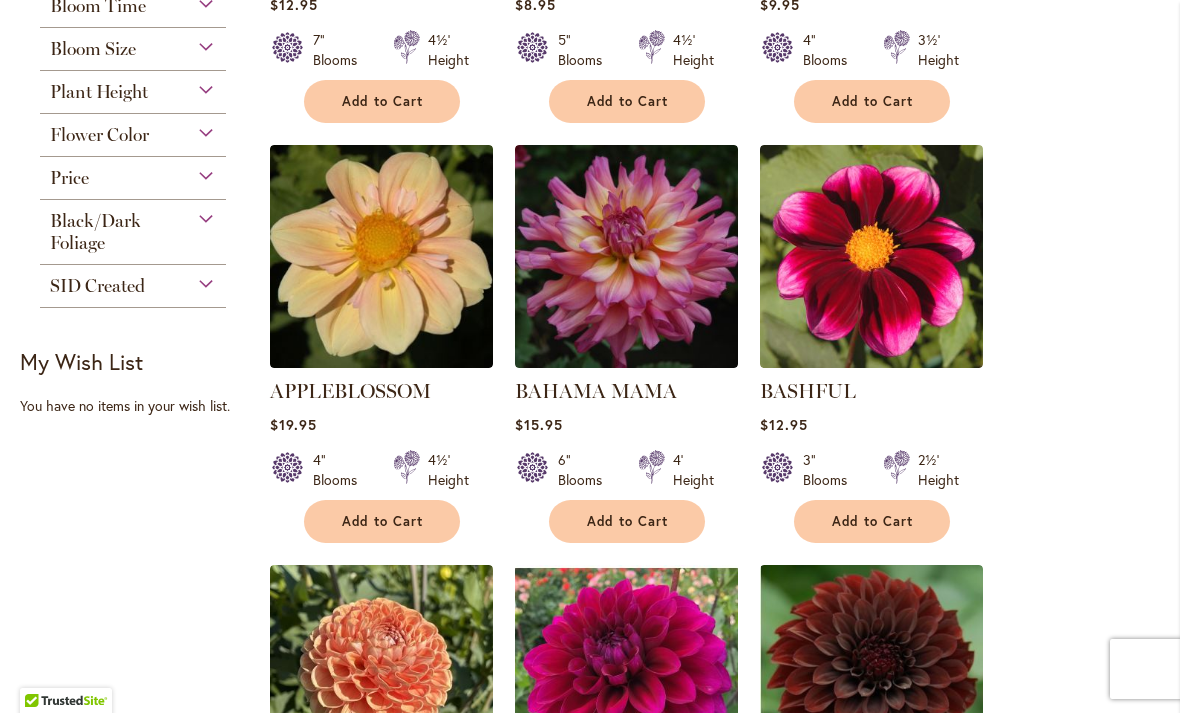 click on "SID Created" at bounding box center (97, 286) 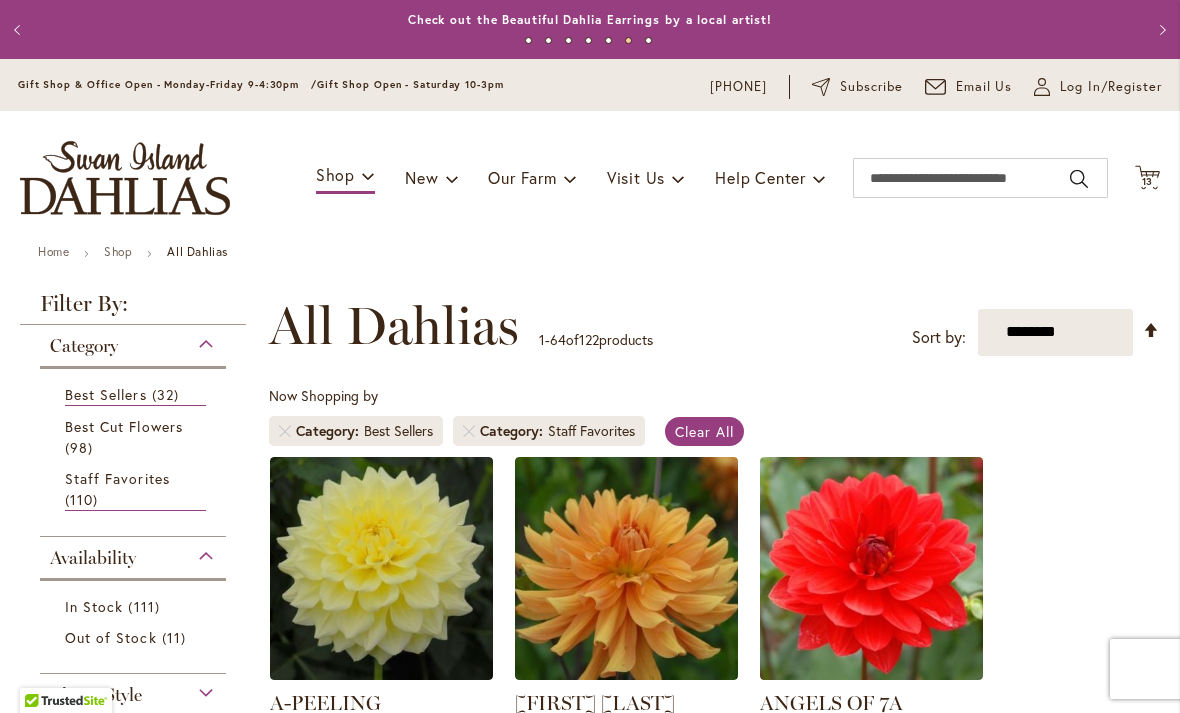 scroll, scrollTop: 0, scrollLeft: 0, axis: both 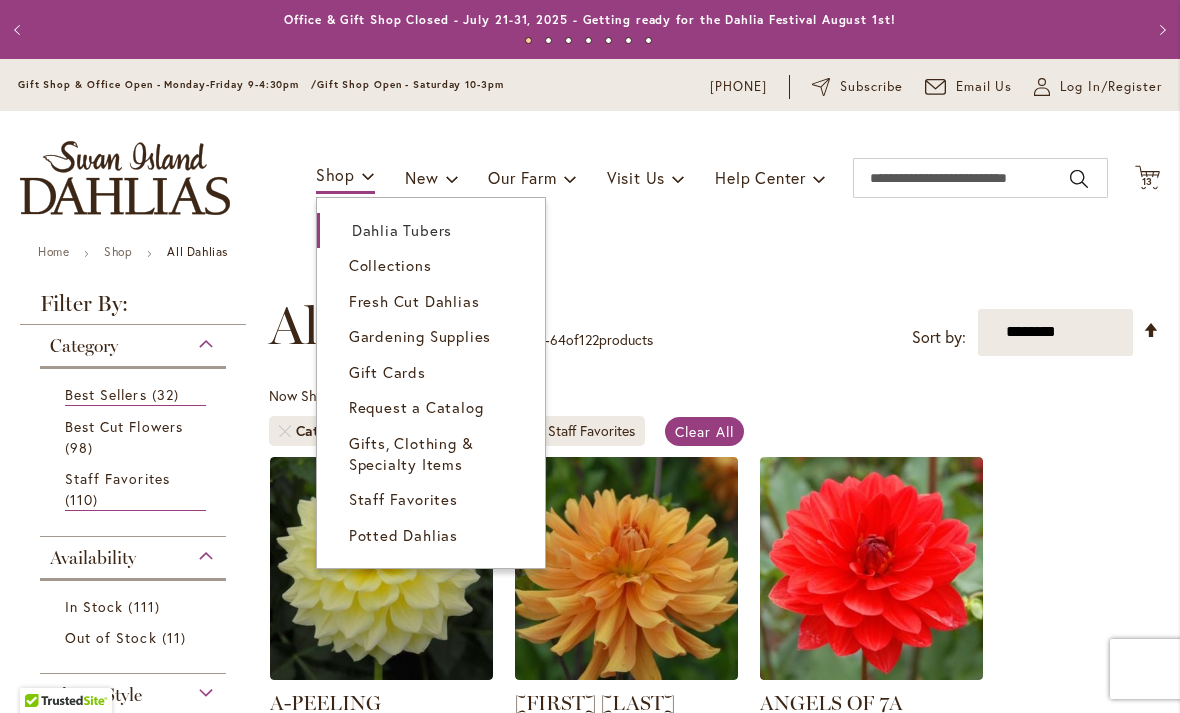 click on "Collections" at bounding box center [390, 265] 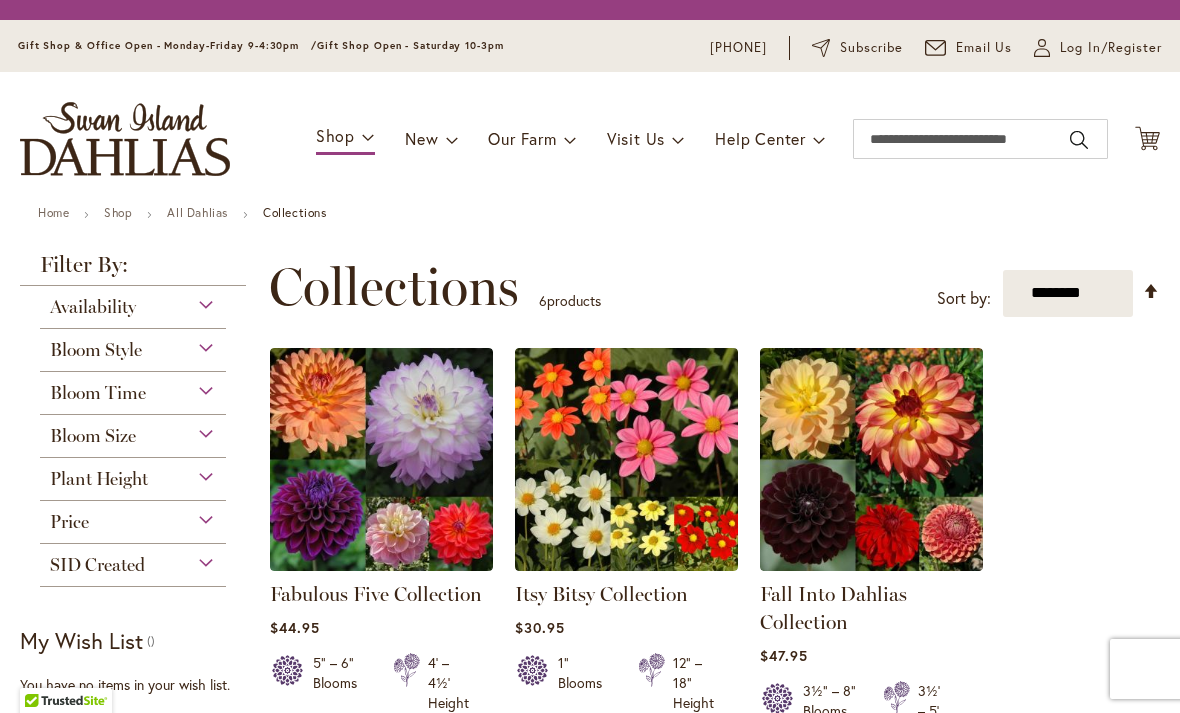 scroll, scrollTop: 0, scrollLeft: 0, axis: both 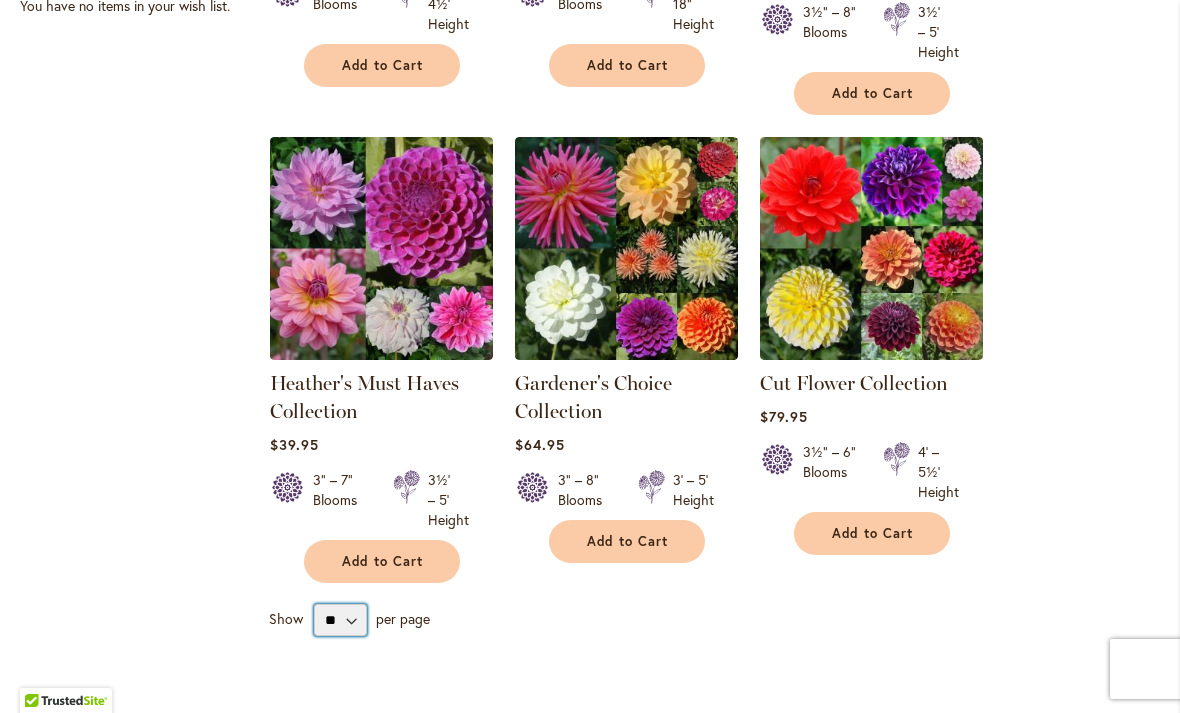 click on "**
**
**
**" at bounding box center (340, 620) 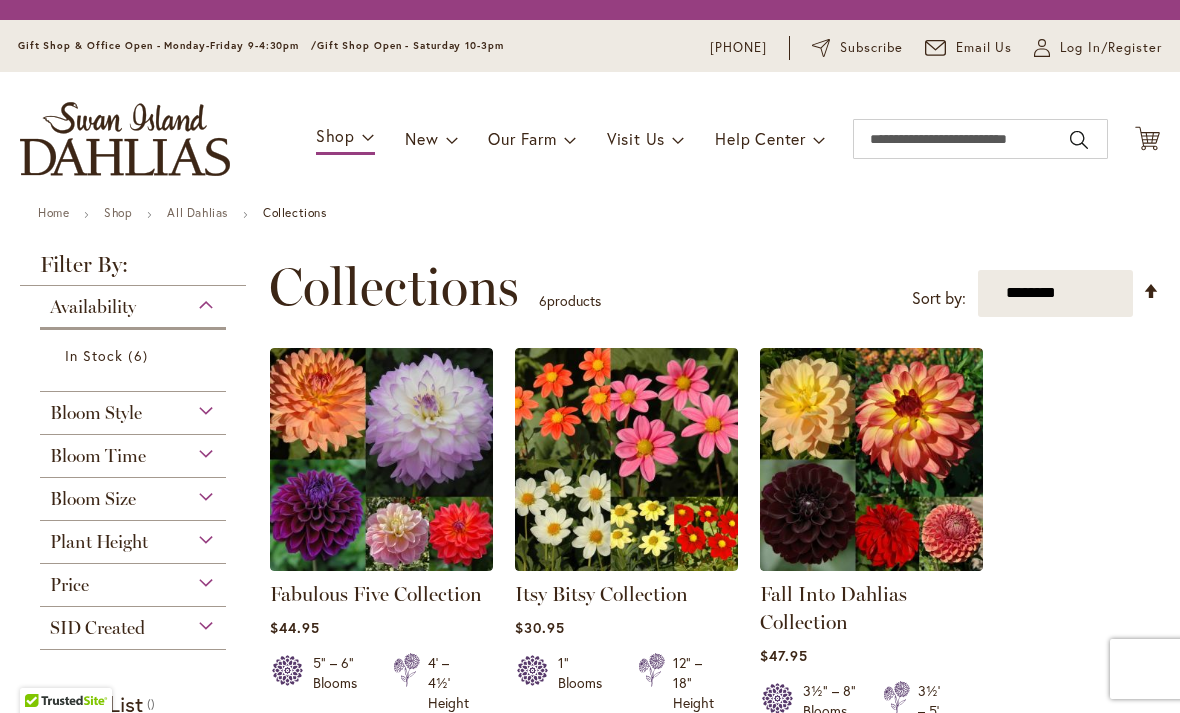 scroll, scrollTop: 0, scrollLeft: 0, axis: both 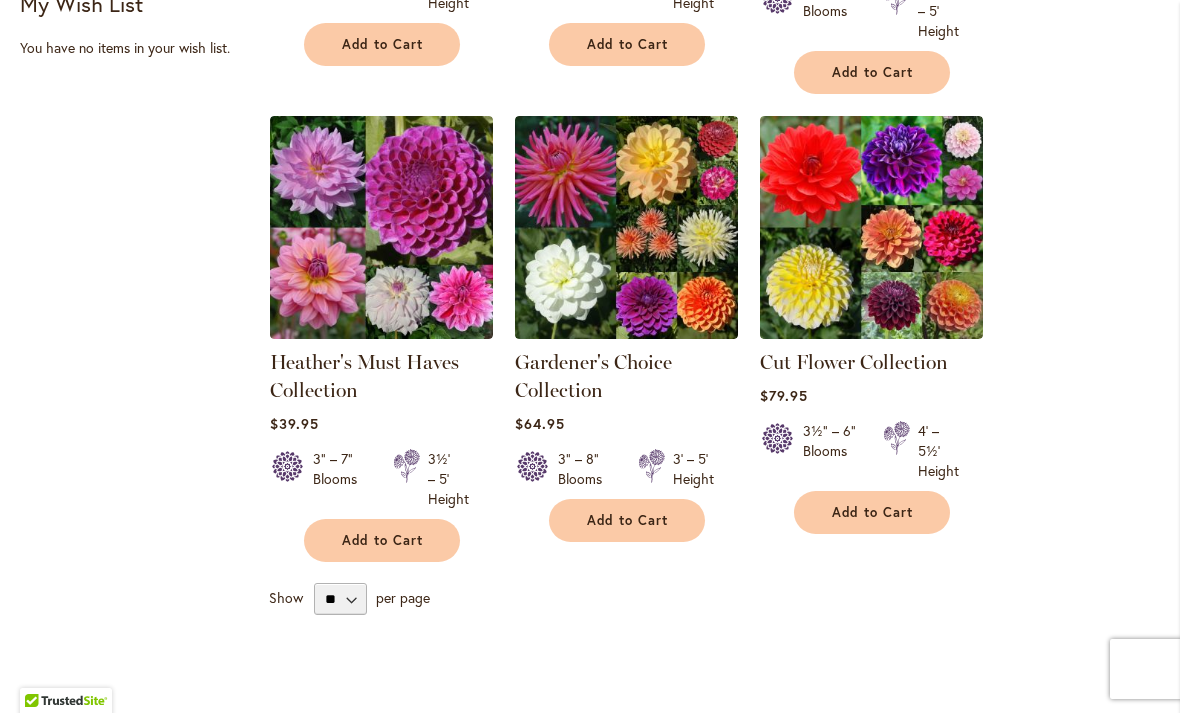 click at bounding box center (626, 227) 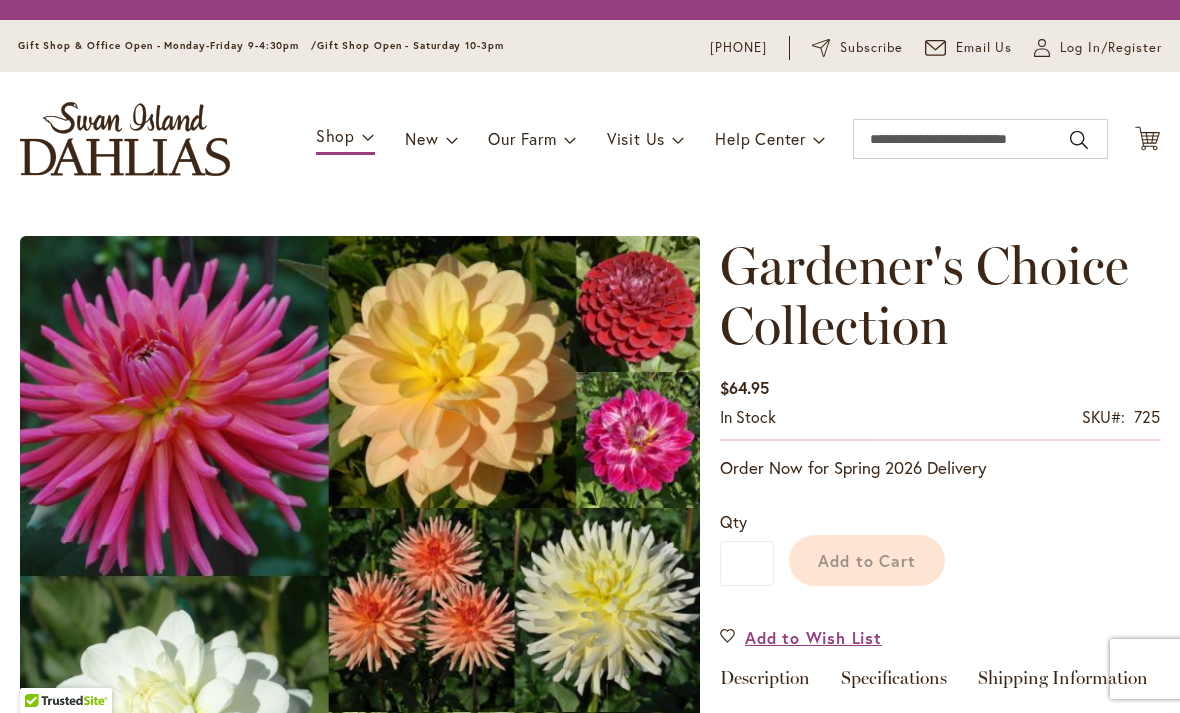 scroll, scrollTop: 0, scrollLeft: 0, axis: both 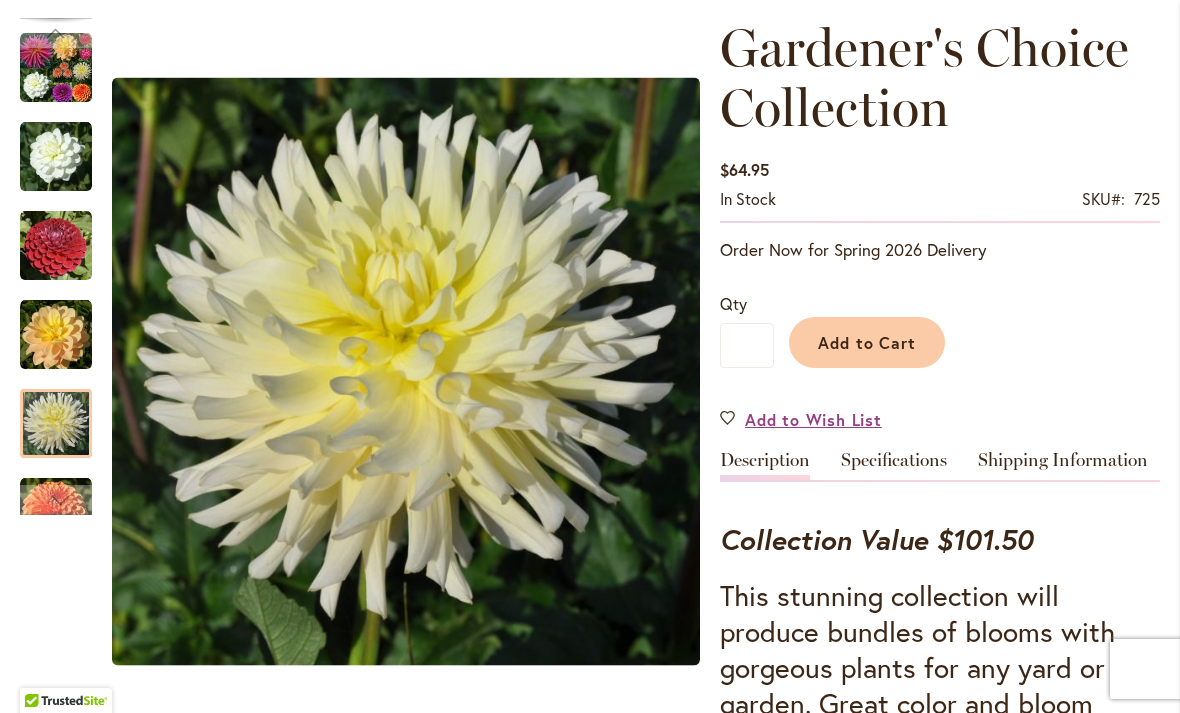 click on "Add to Cart" at bounding box center [867, 342] 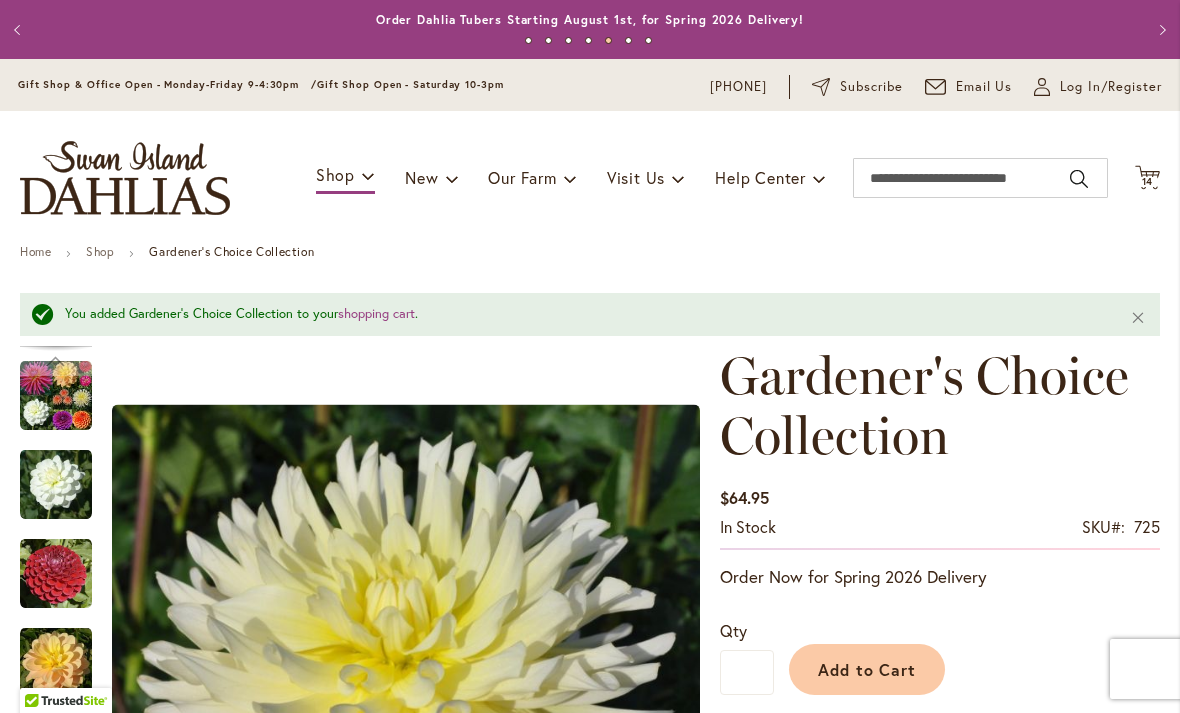 scroll, scrollTop: 0, scrollLeft: 0, axis: both 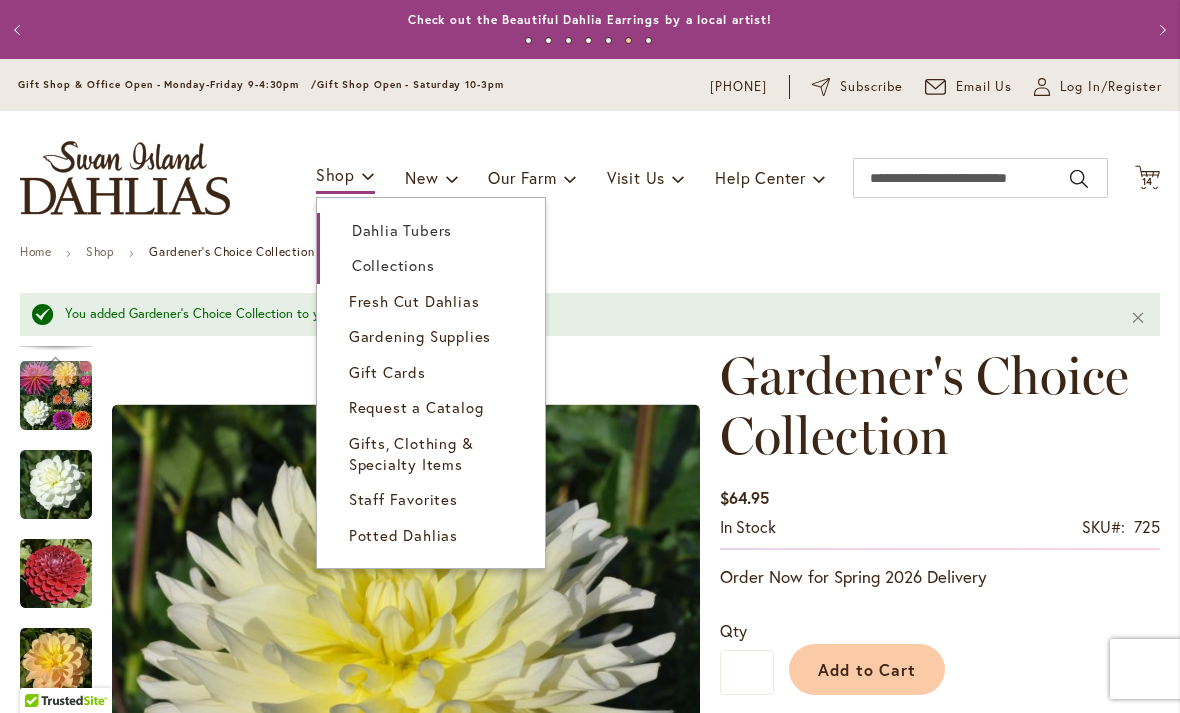 click on "Collections" at bounding box center (393, 265) 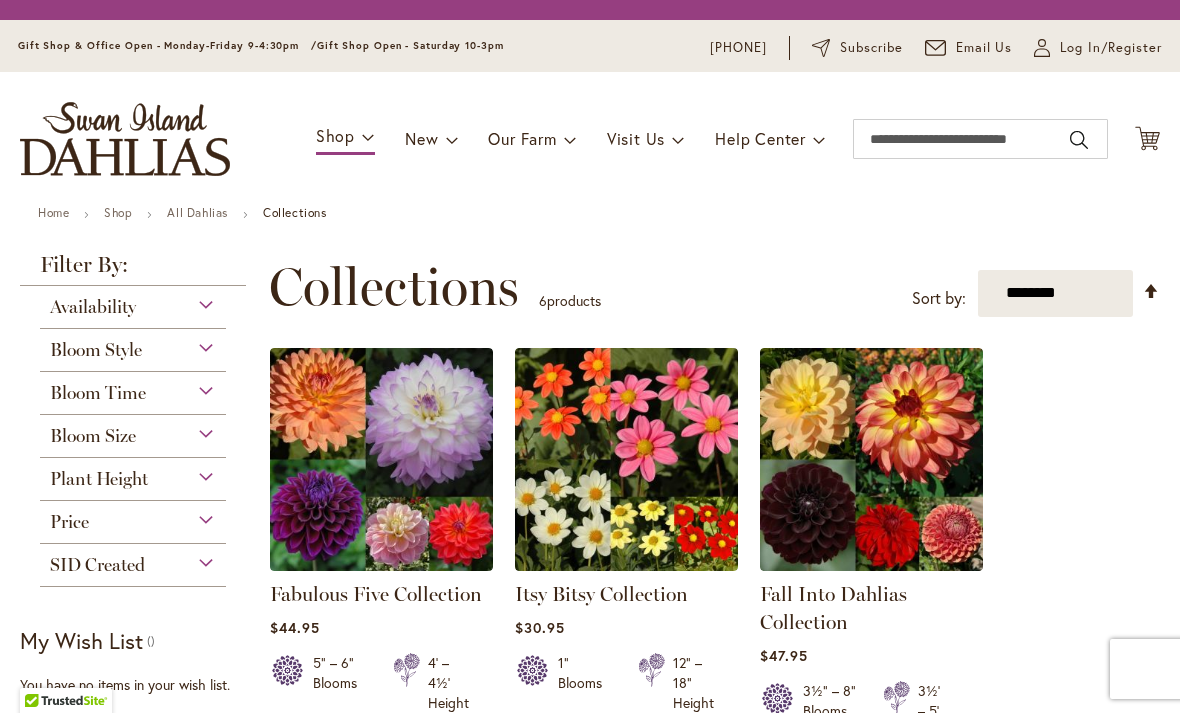 scroll, scrollTop: 0, scrollLeft: 0, axis: both 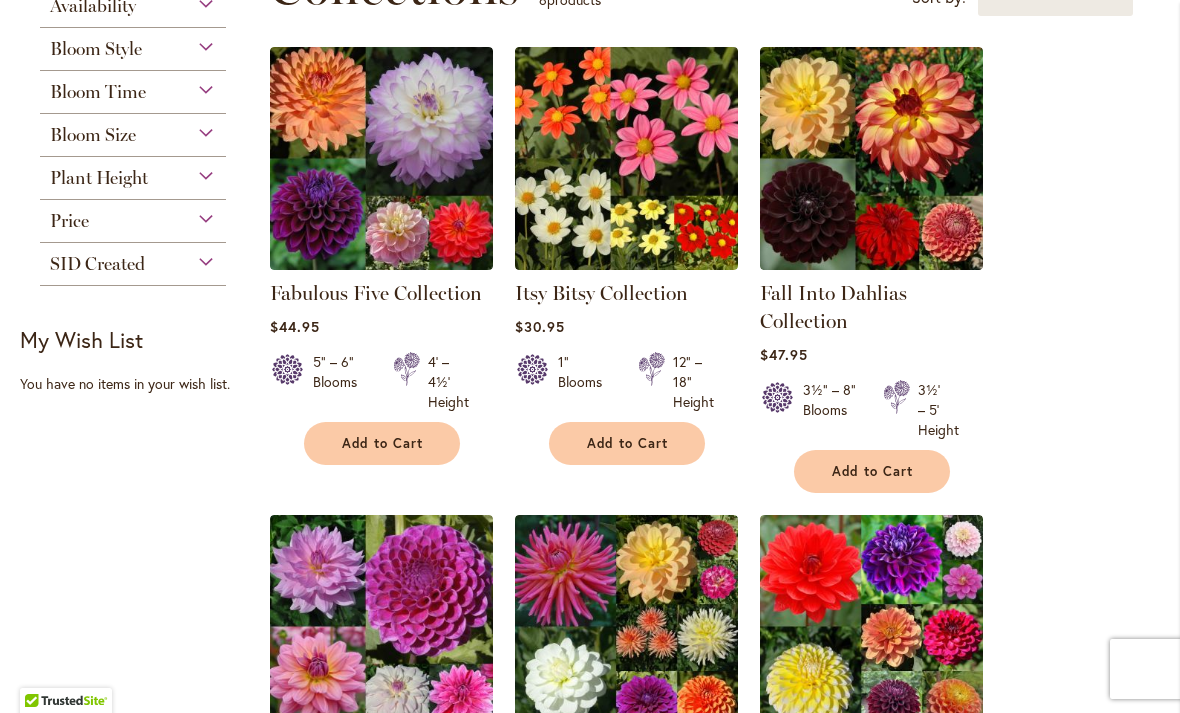 click at bounding box center (381, 158) 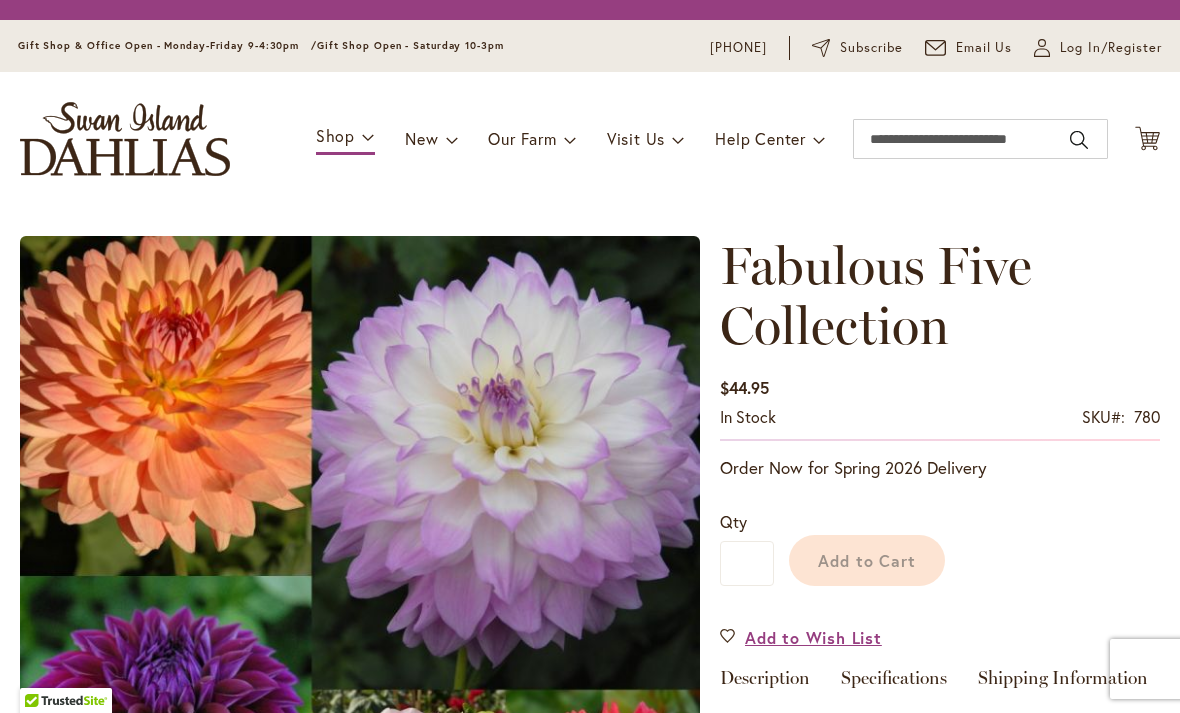 scroll, scrollTop: 0, scrollLeft: 0, axis: both 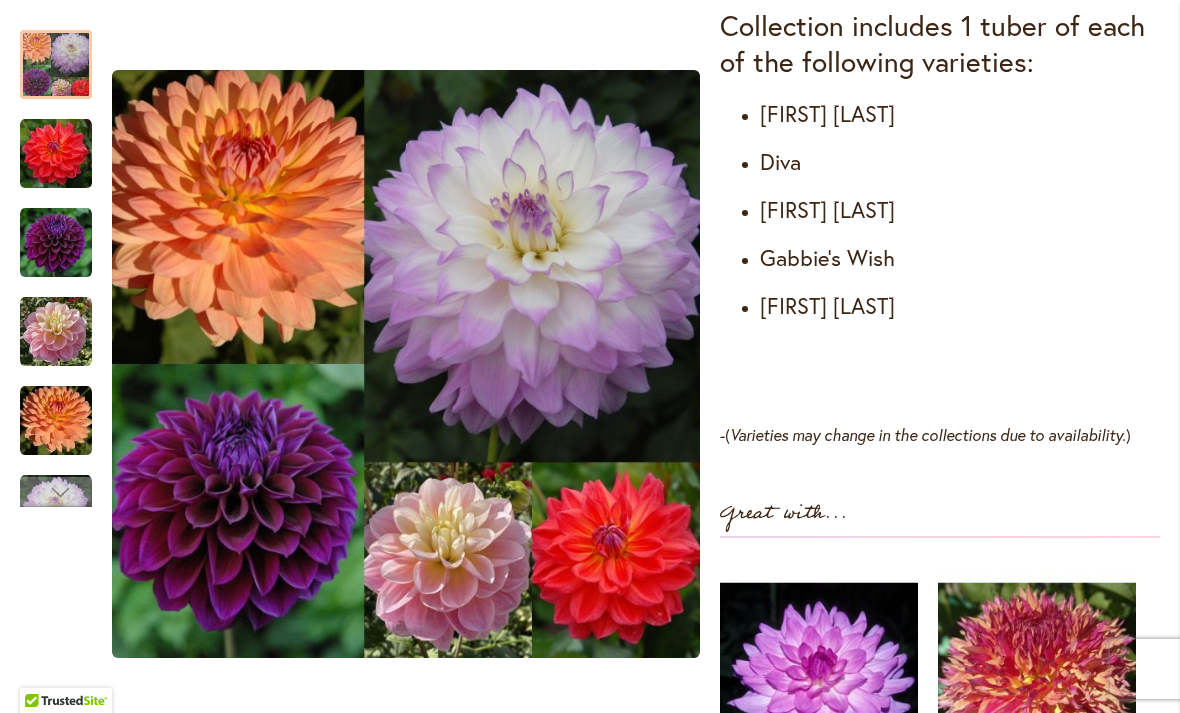 click on "[FIRST] [LAST]" at bounding box center [960, 210] 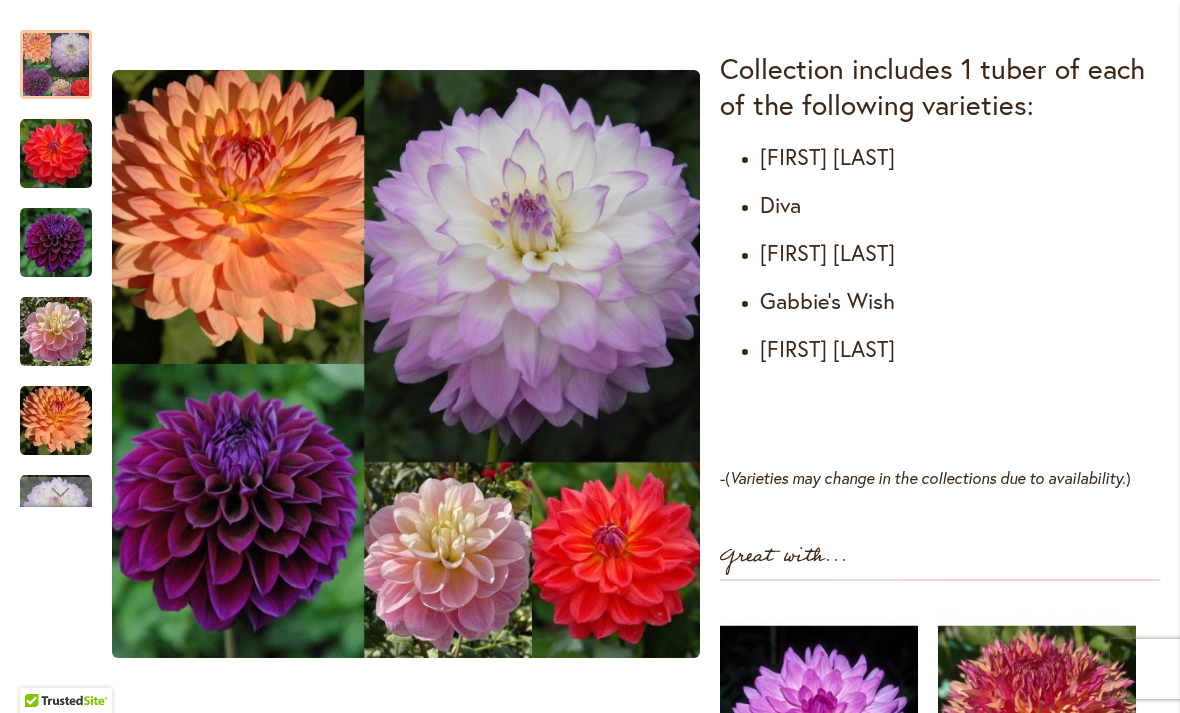scroll, scrollTop: 1159, scrollLeft: 0, axis: vertical 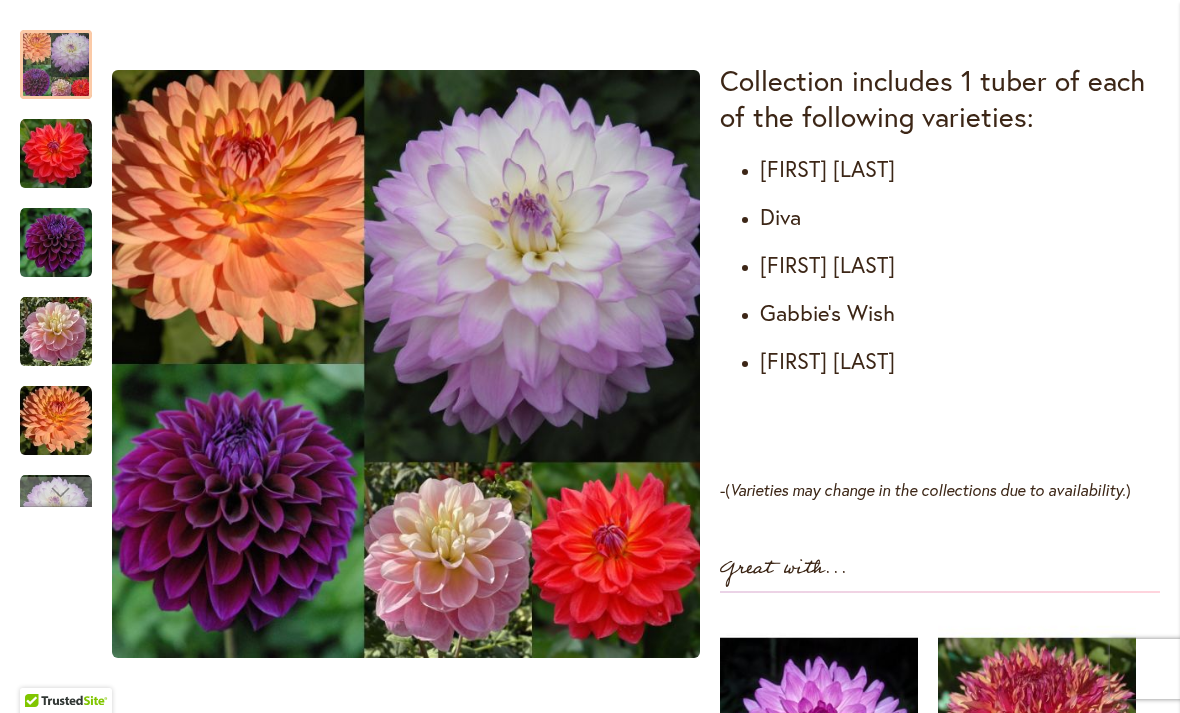 click at bounding box center (56, 154) 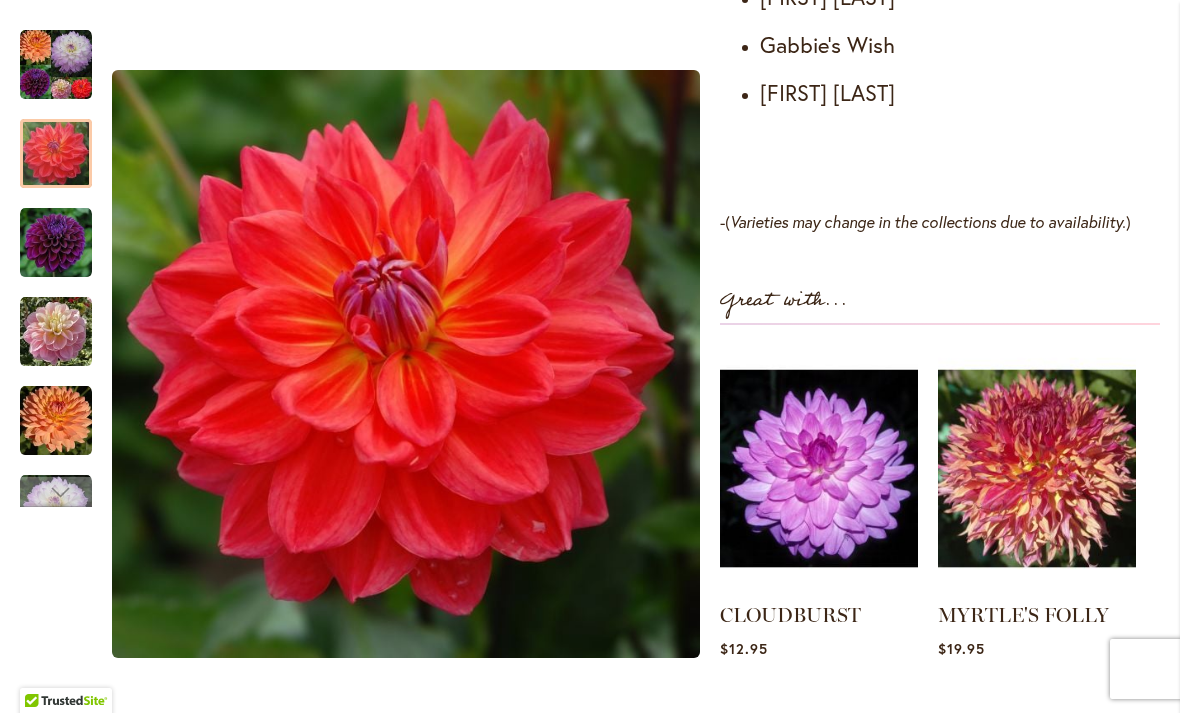 scroll, scrollTop: 1426, scrollLeft: 0, axis: vertical 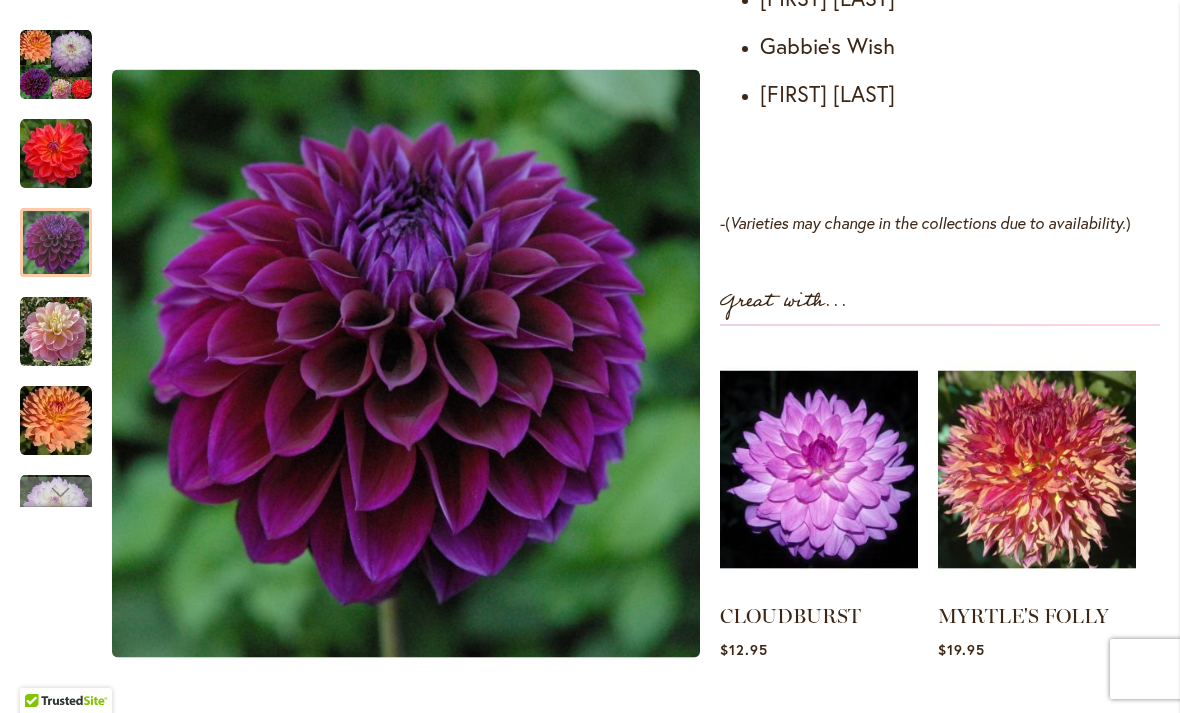 click at bounding box center (56, 243) 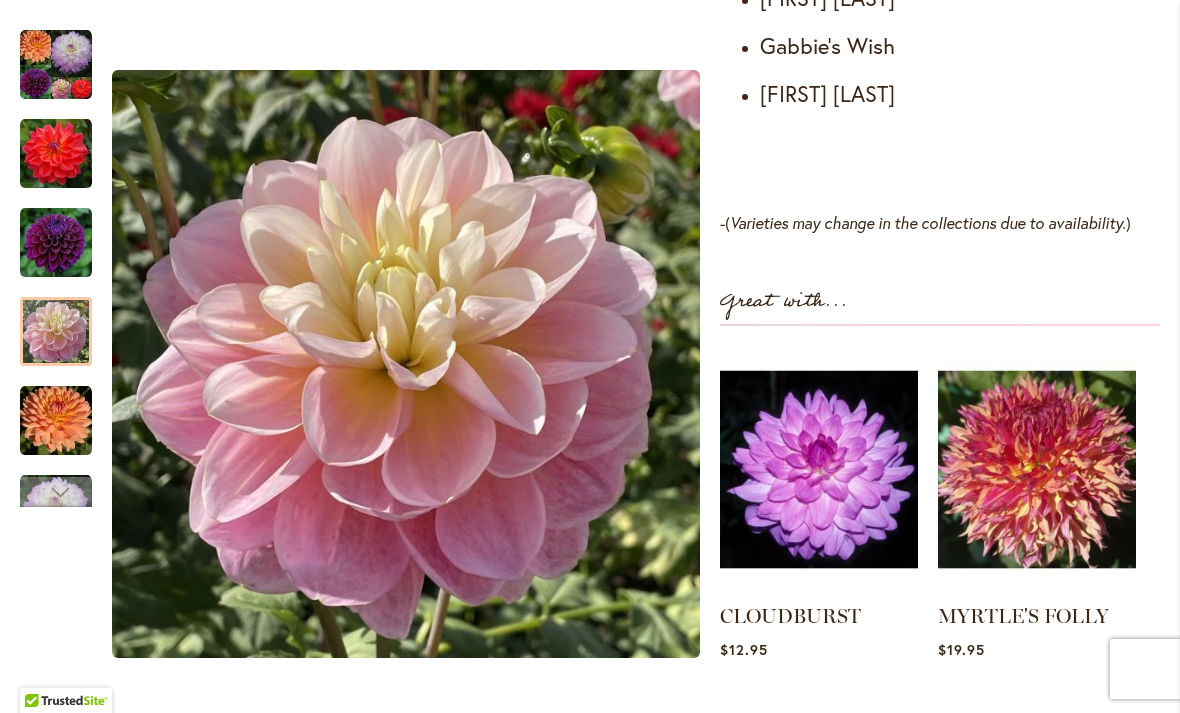 click at bounding box center (56, 421) 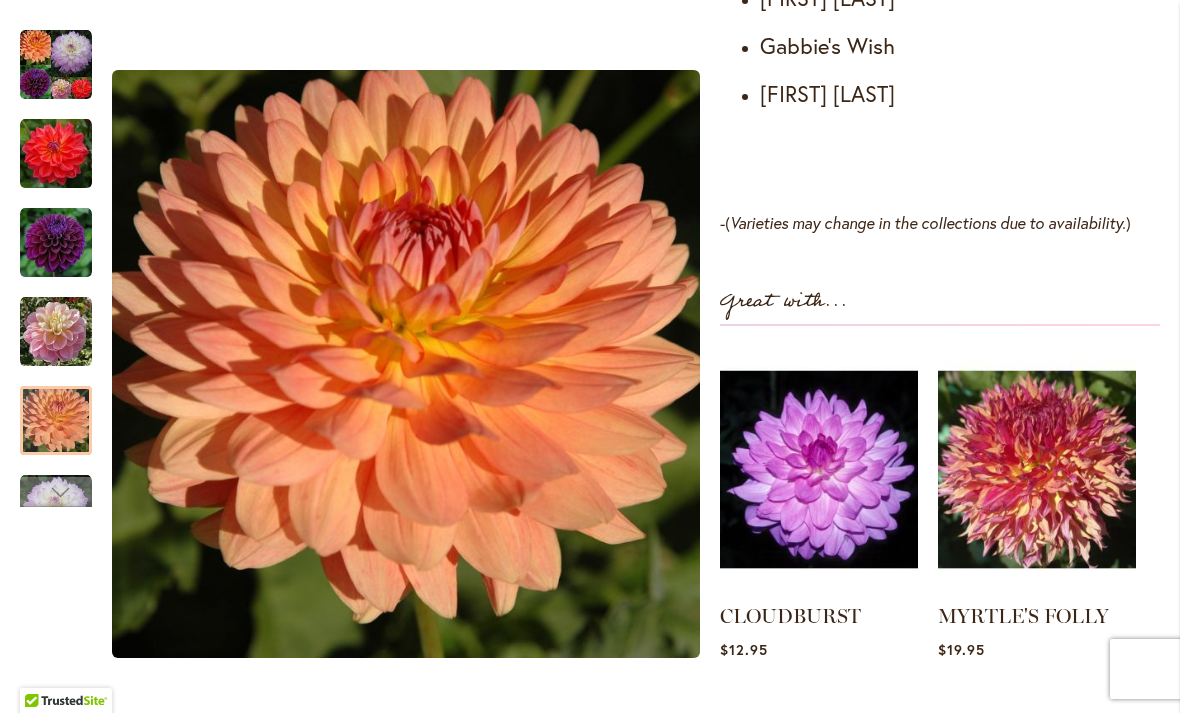 click at bounding box center (56, 492) 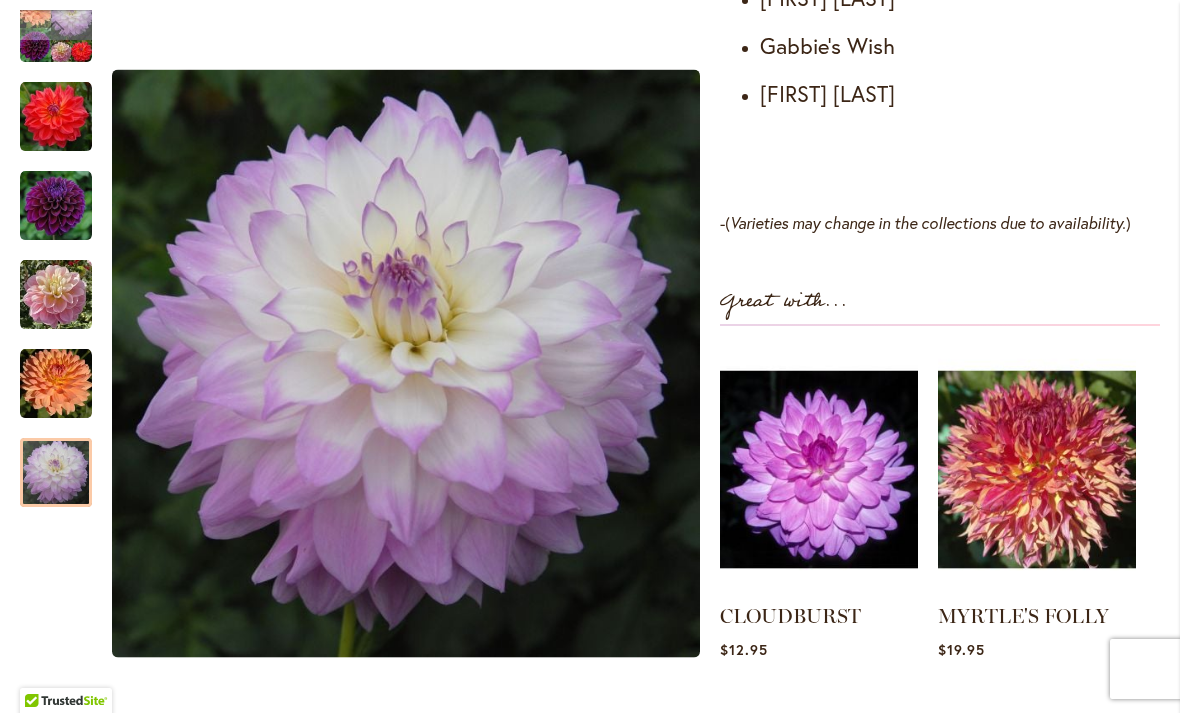 click at bounding box center (56, 473) 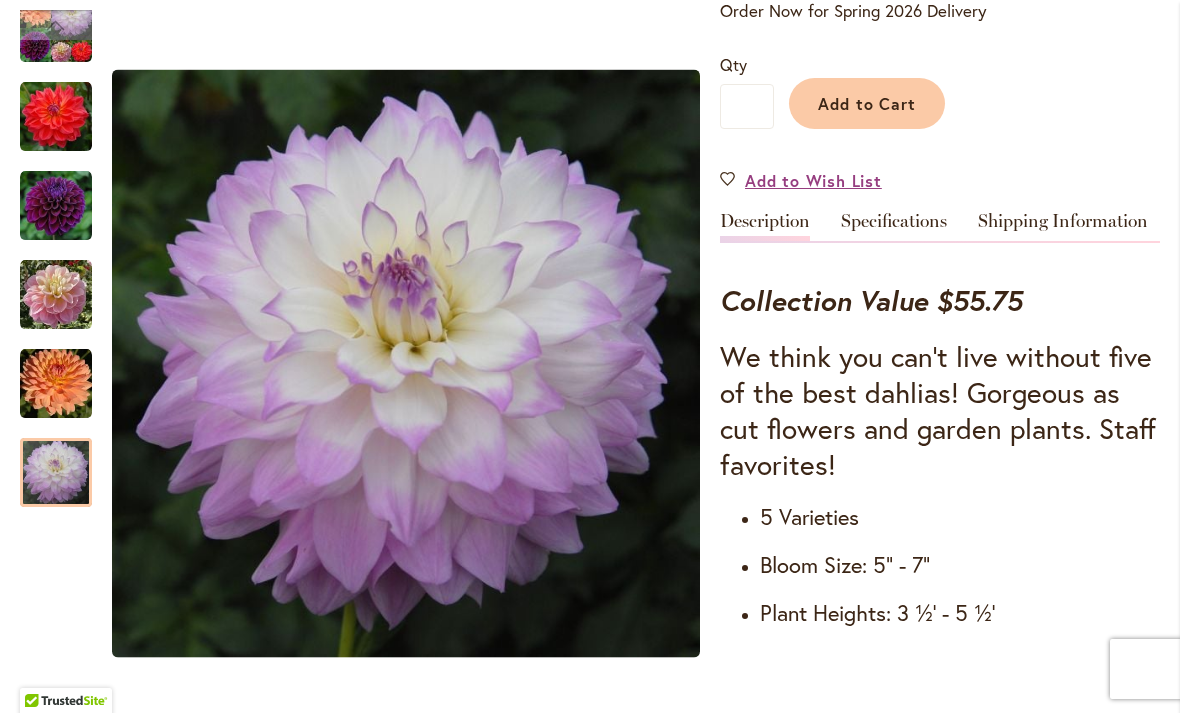 scroll, scrollTop: 512, scrollLeft: 0, axis: vertical 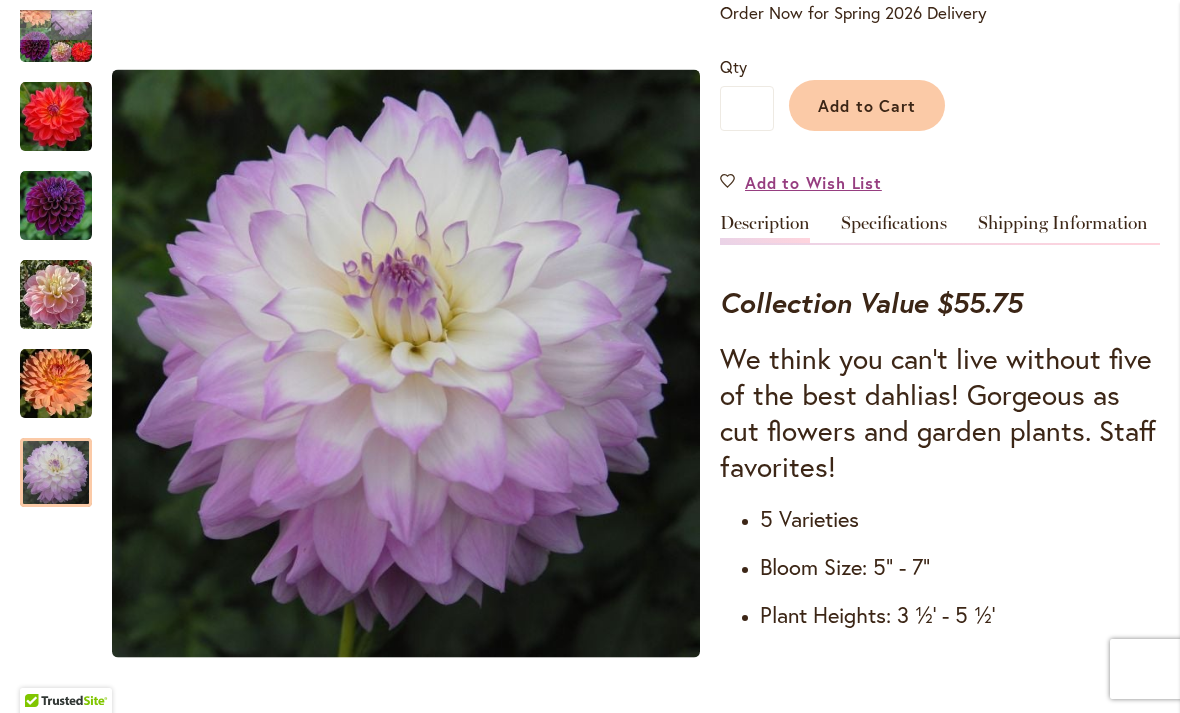 click on "Add to Cart" at bounding box center [867, 105] 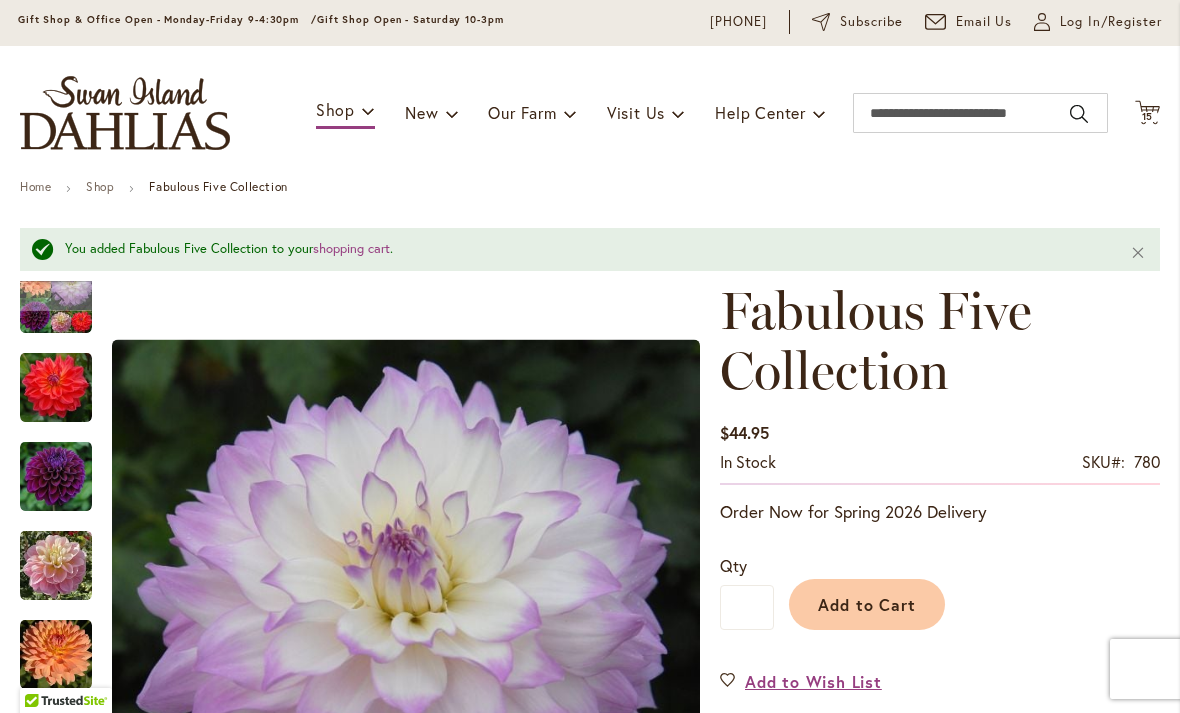 scroll, scrollTop: 47, scrollLeft: 0, axis: vertical 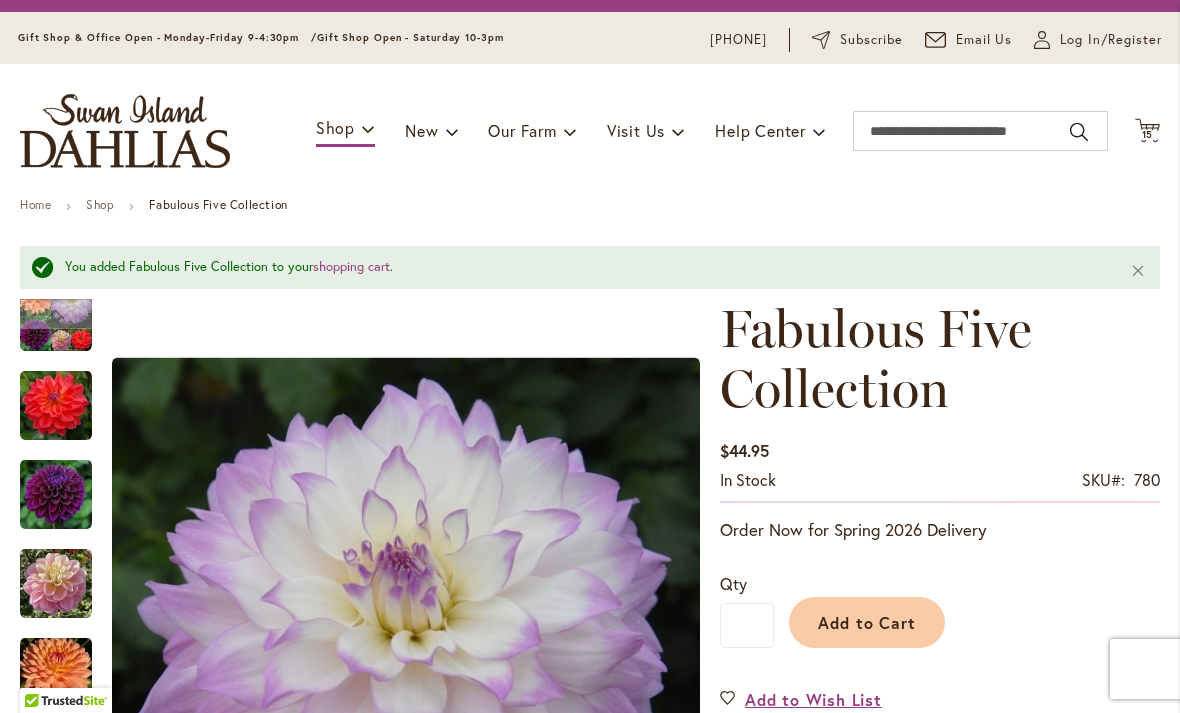 click on "Cart
.cls-1 {
fill: #231f20;
}" 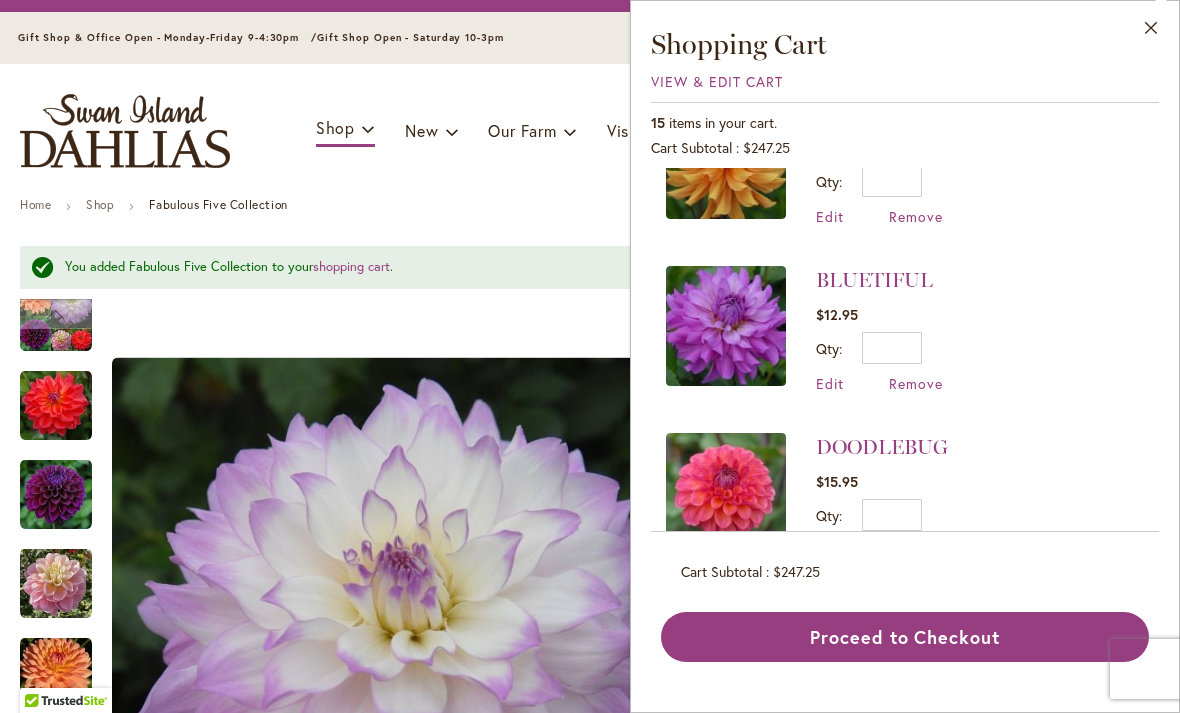 scroll, scrollTop: 1753, scrollLeft: 0, axis: vertical 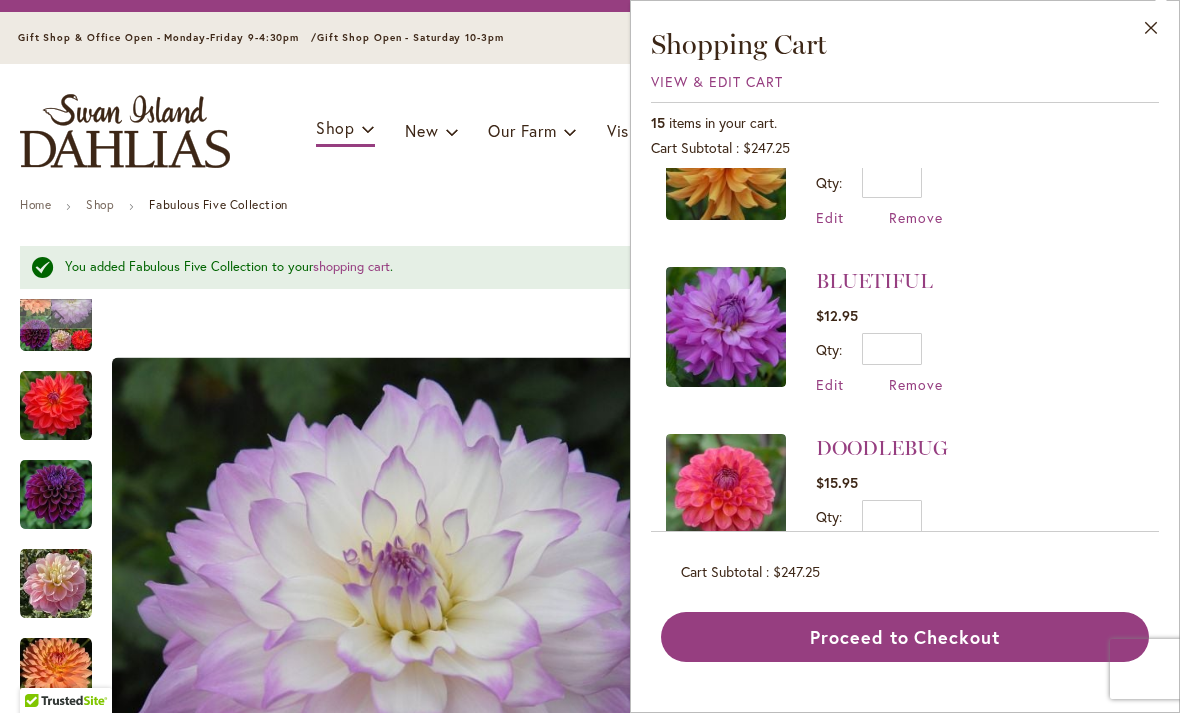 click on "Remove" at bounding box center [916, 551] 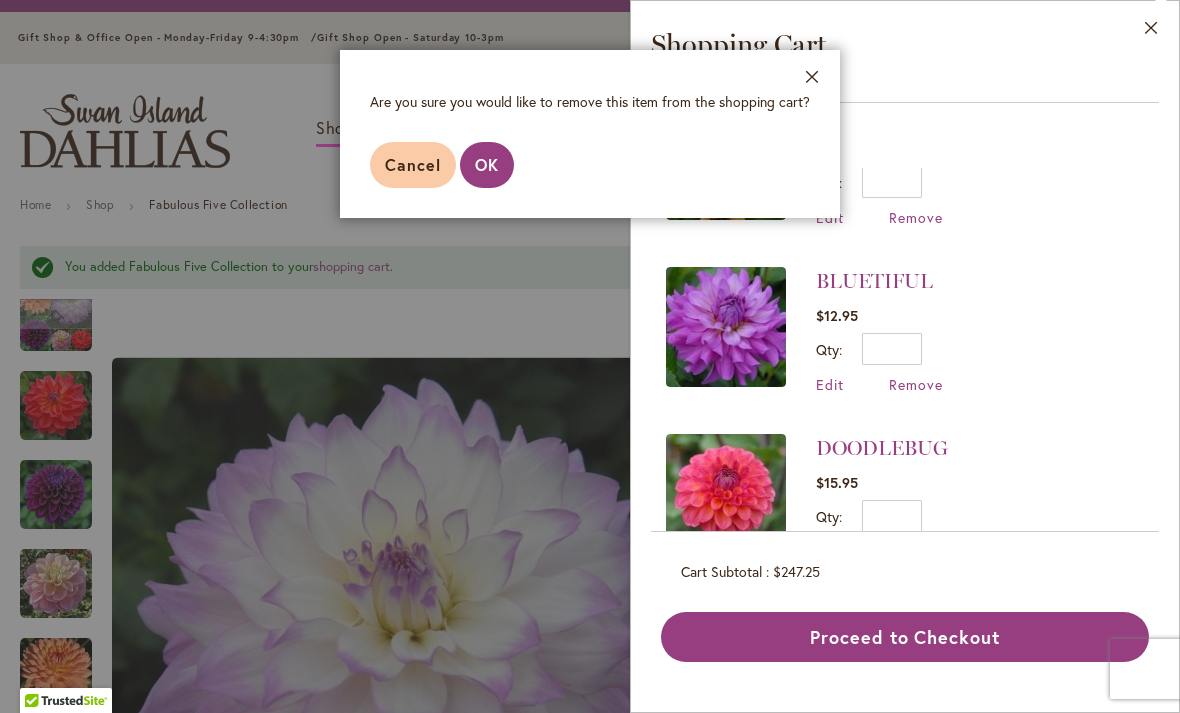 click on "OK" at bounding box center (487, 164) 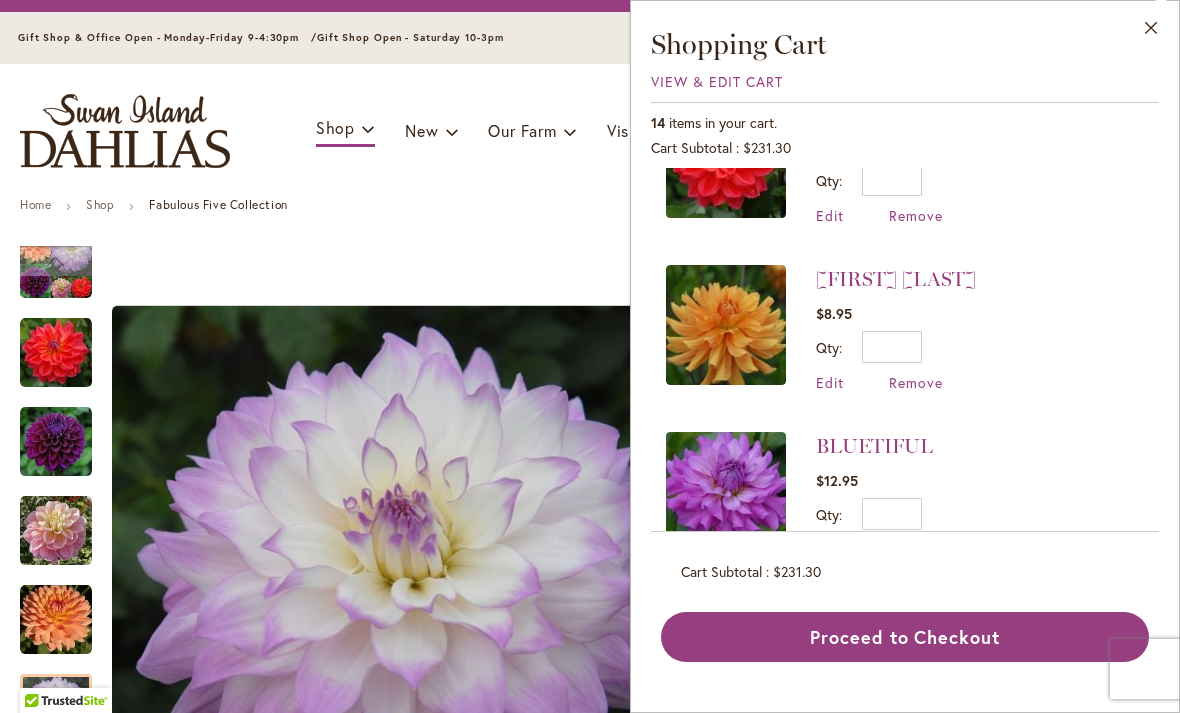 scroll, scrollTop: 1586, scrollLeft: 0, axis: vertical 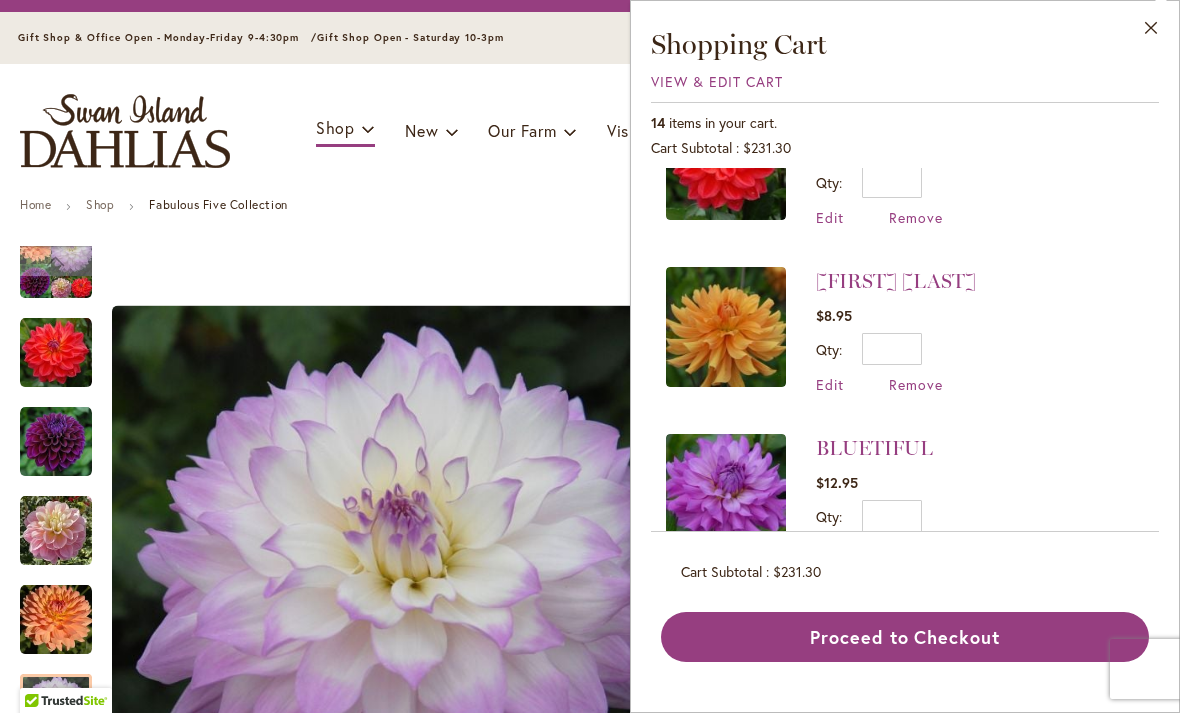 click on "[FIRST] [LAST]" at bounding box center (896, 281) 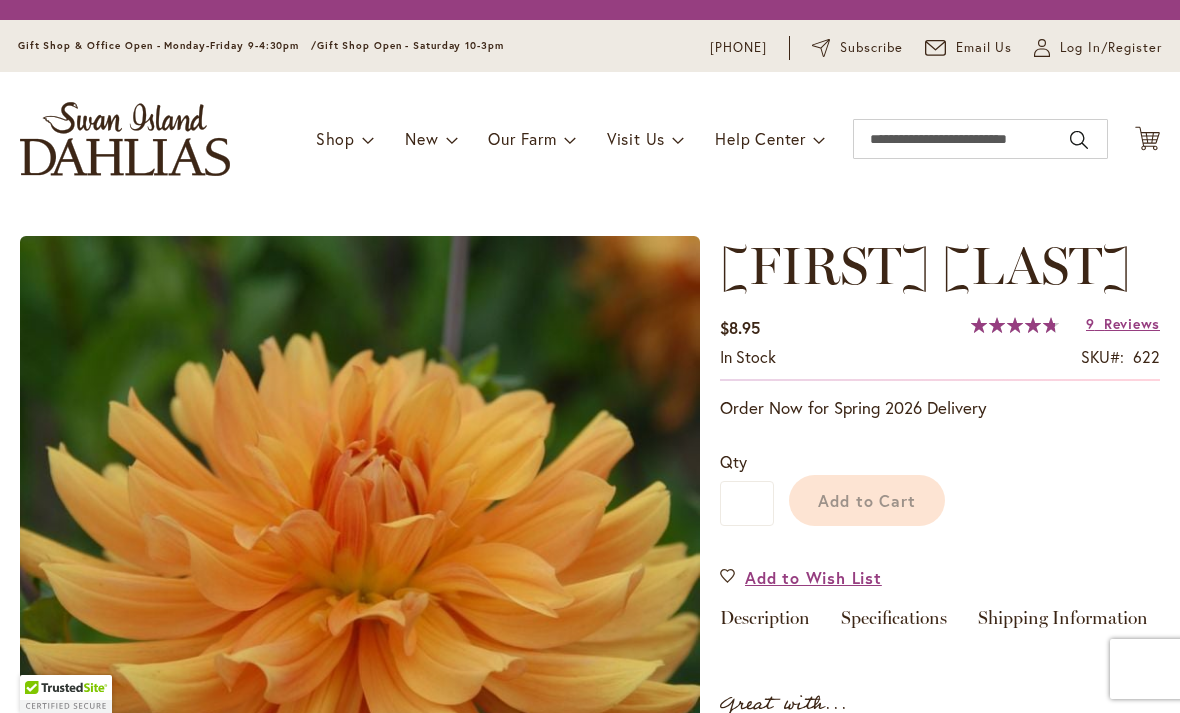scroll, scrollTop: 0, scrollLeft: 0, axis: both 